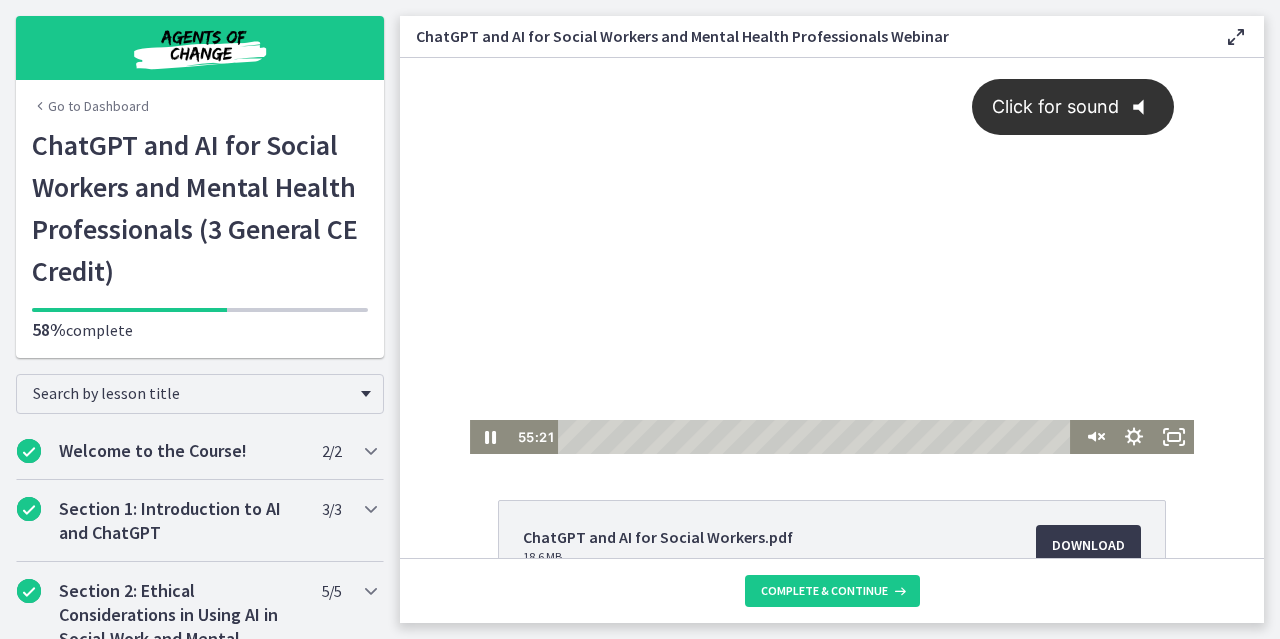 scroll, scrollTop: 0, scrollLeft: 0, axis: both 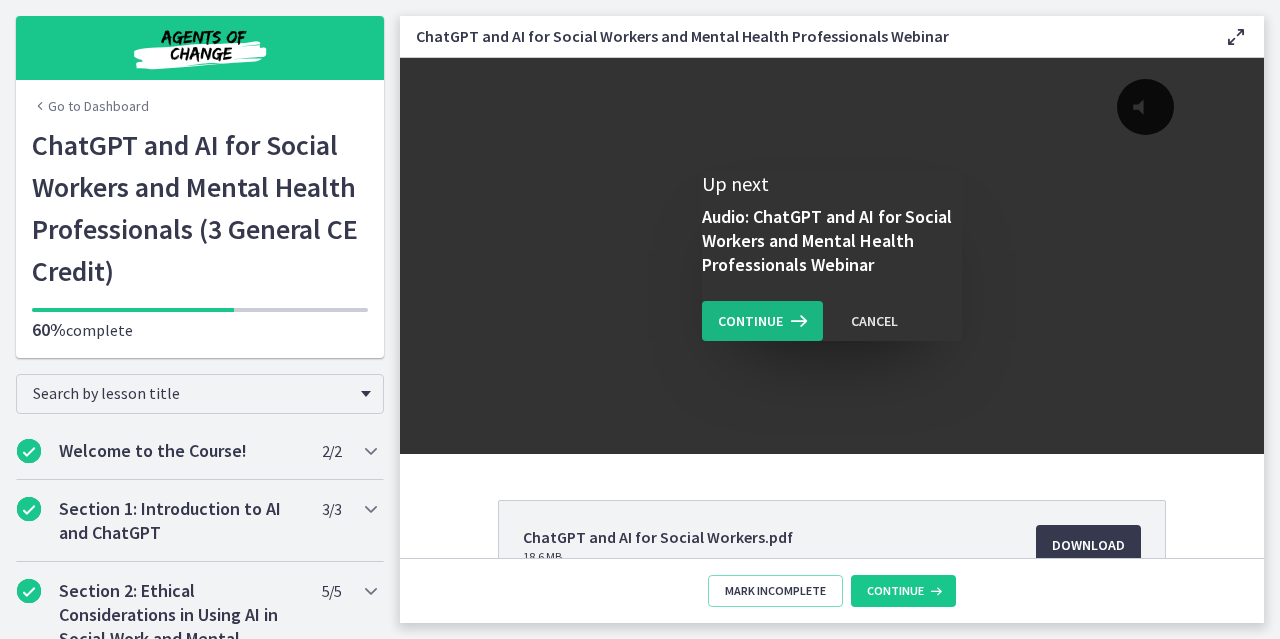 click on "Continue" at bounding box center (750, 321) 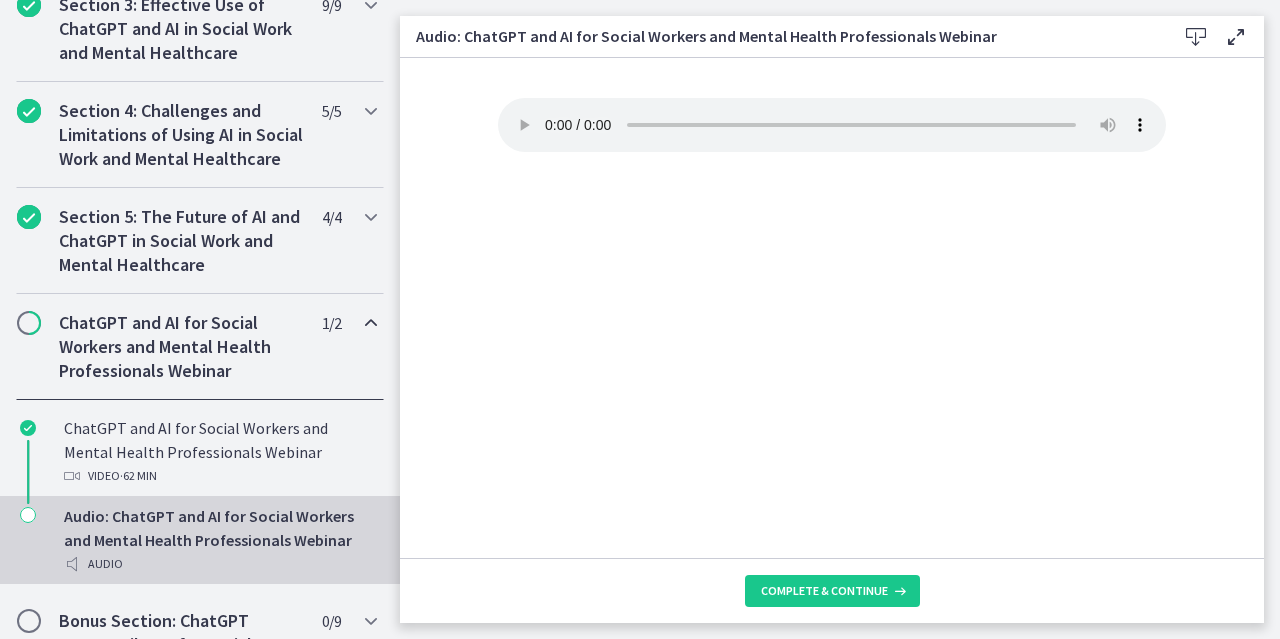 scroll, scrollTop: 717, scrollLeft: 0, axis: vertical 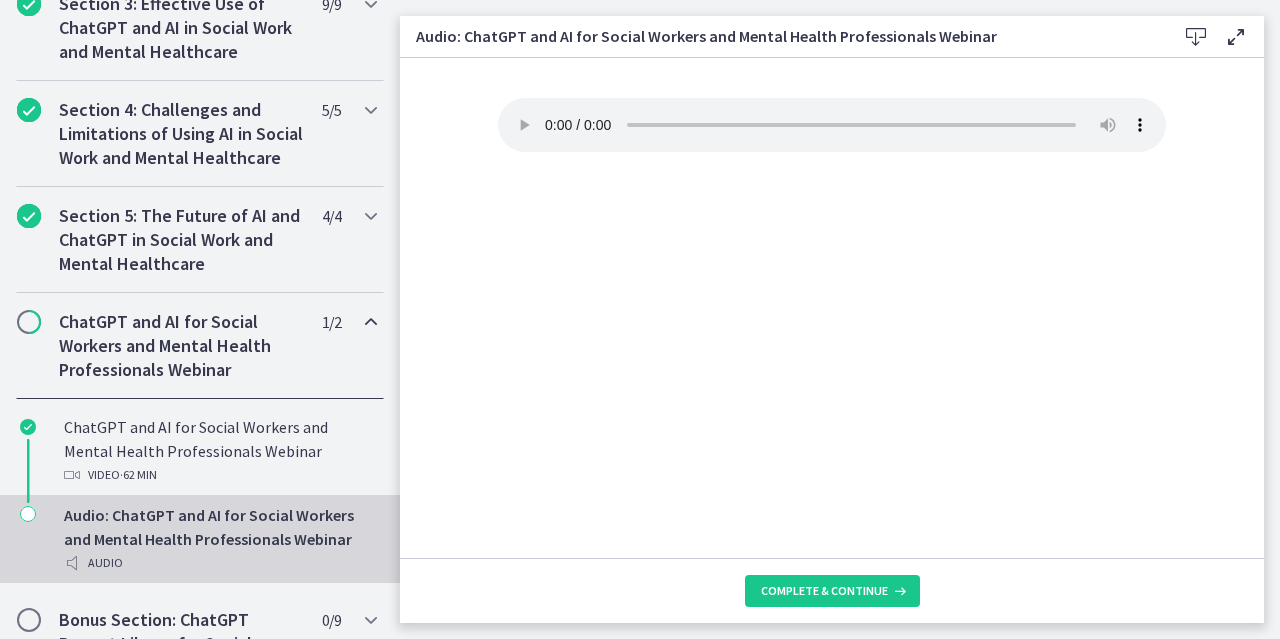 click on "1  /  2
Completed" at bounding box center [331, 322] 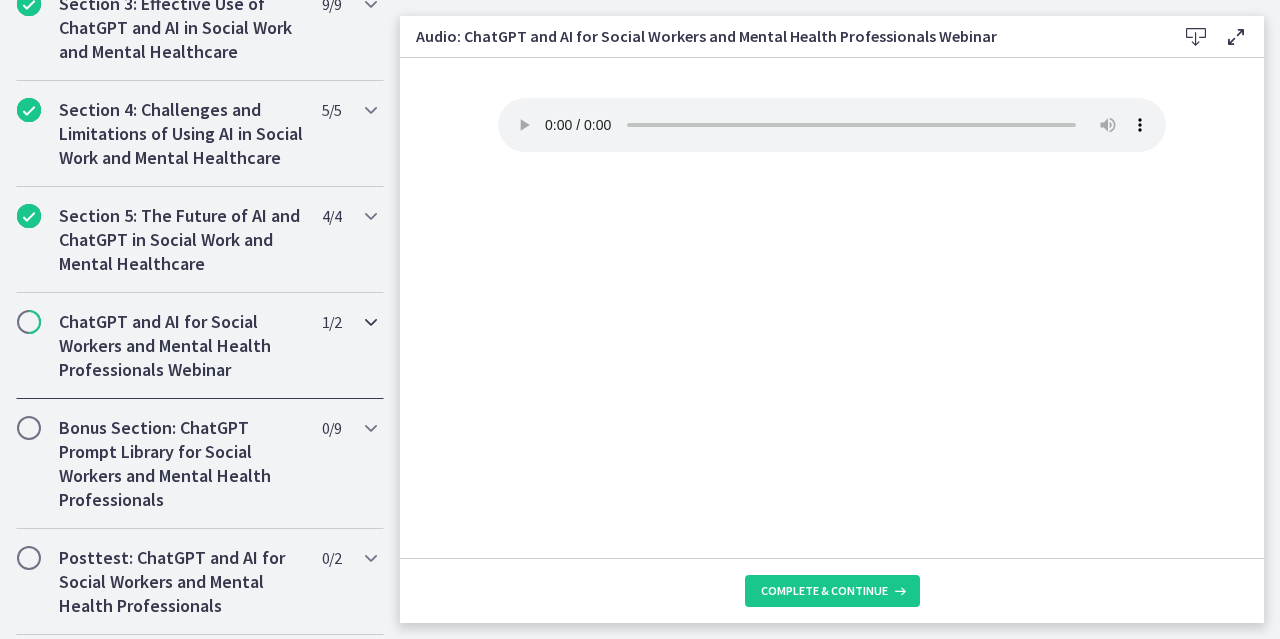 click on "1  /  2
Completed" at bounding box center (331, 322) 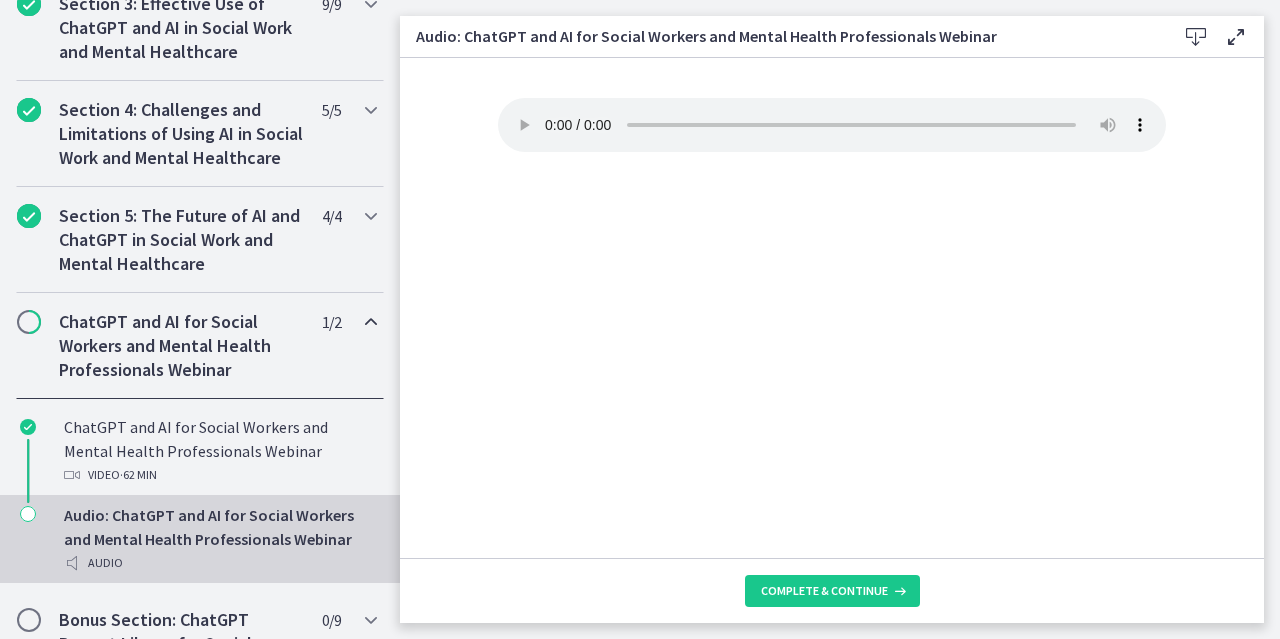 click on "Your browser doesn't support the audio element. Download it
here" 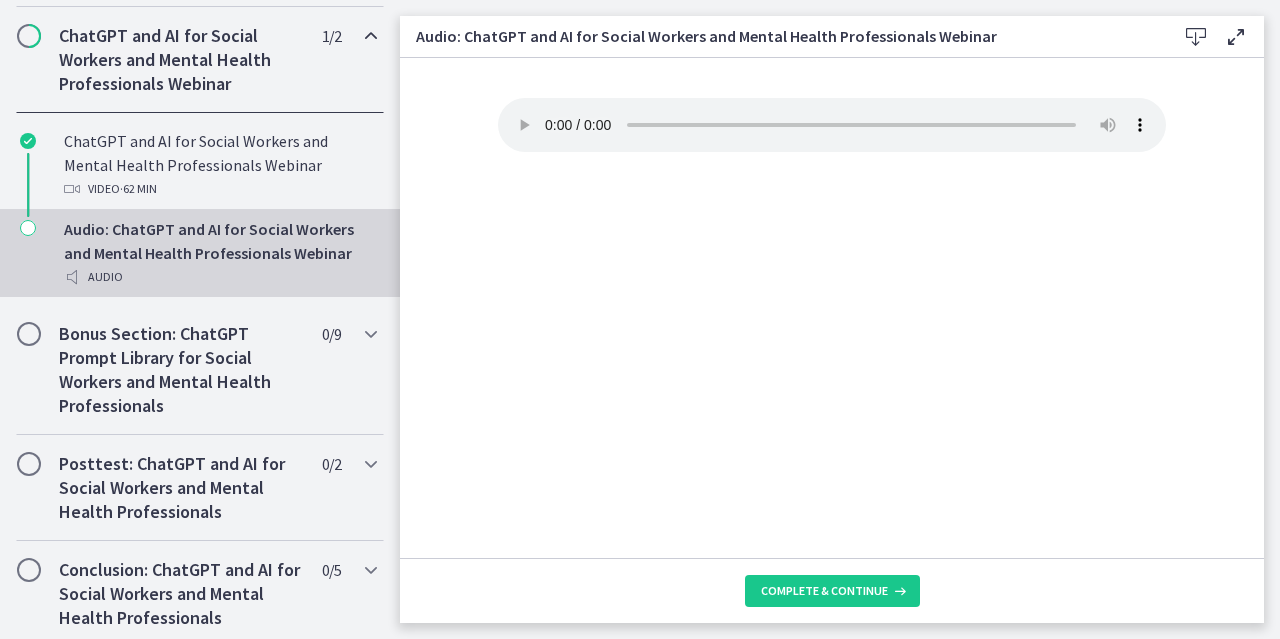 scroll, scrollTop: 1086, scrollLeft: 0, axis: vertical 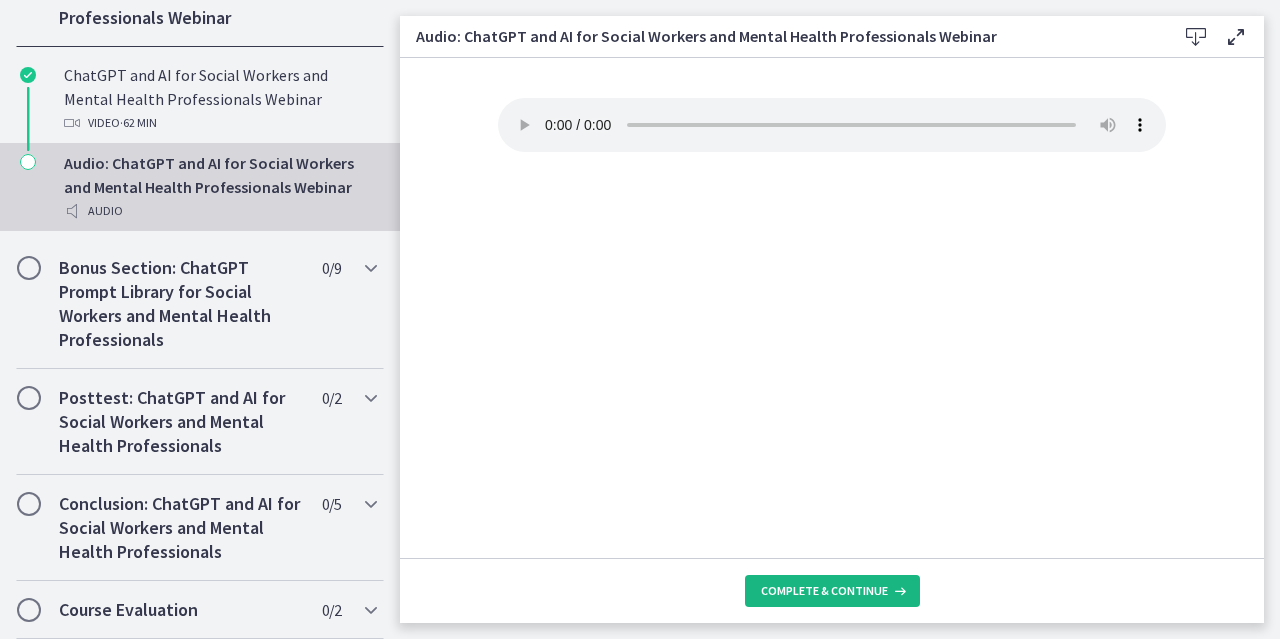click on "Complete & continue" at bounding box center [824, 591] 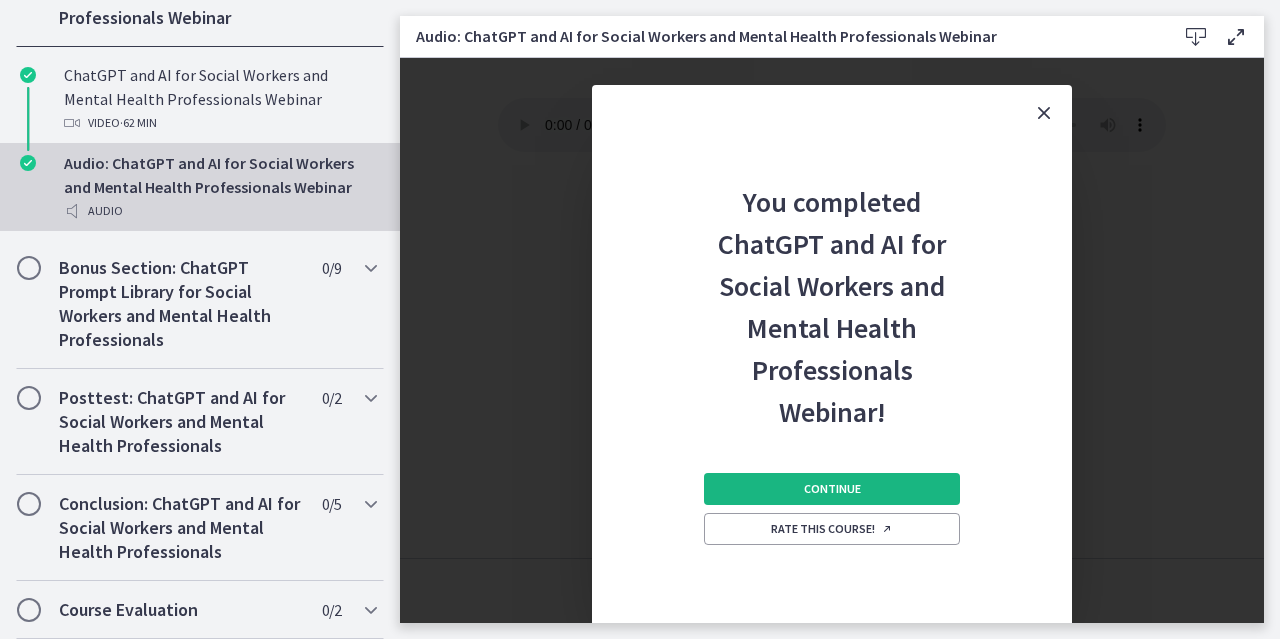 click on "Continue" at bounding box center (832, 489) 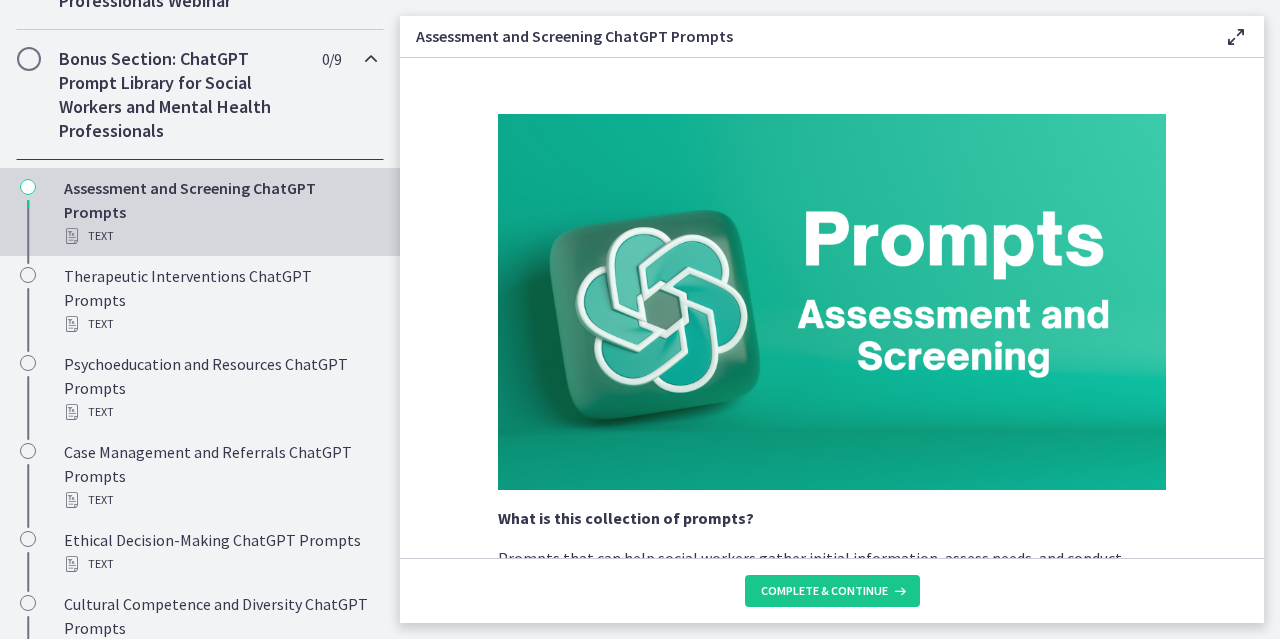 click at bounding box center [371, 59] 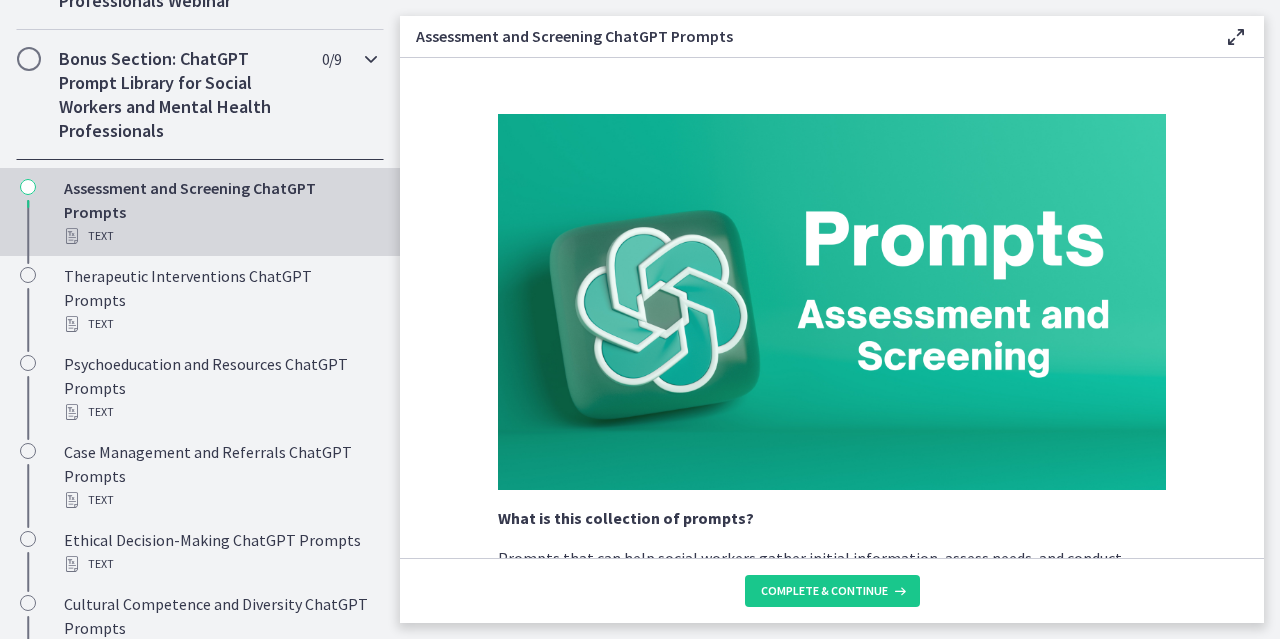 scroll, scrollTop: 894, scrollLeft: 0, axis: vertical 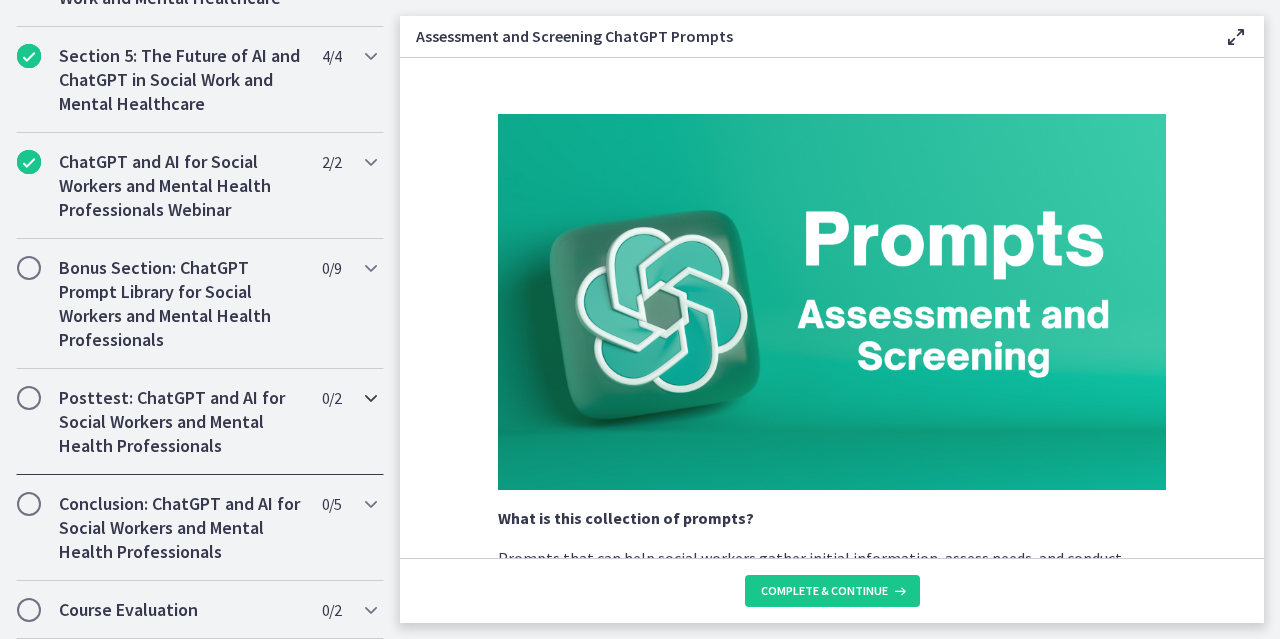 click on "Posttest: ChatGPT and AI for Social Workers and Mental Health Professionals" at bounding box center (181, 422) 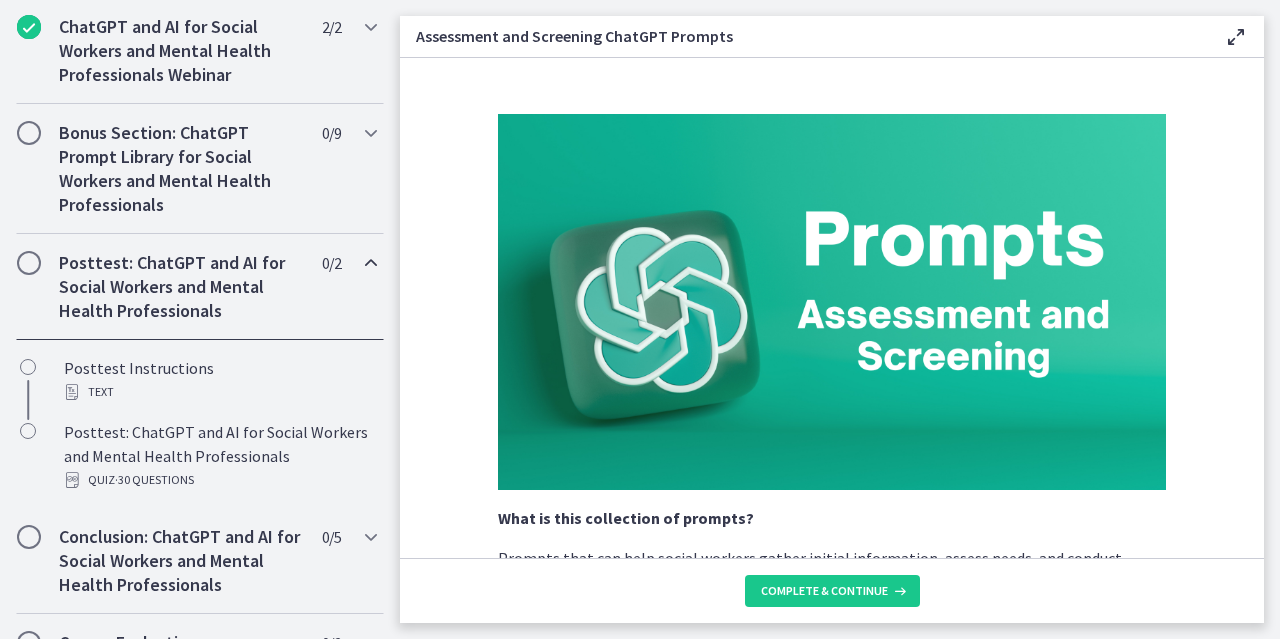 scroll, scrollTop: 1062, scrollLeft: 0, axis: vertical 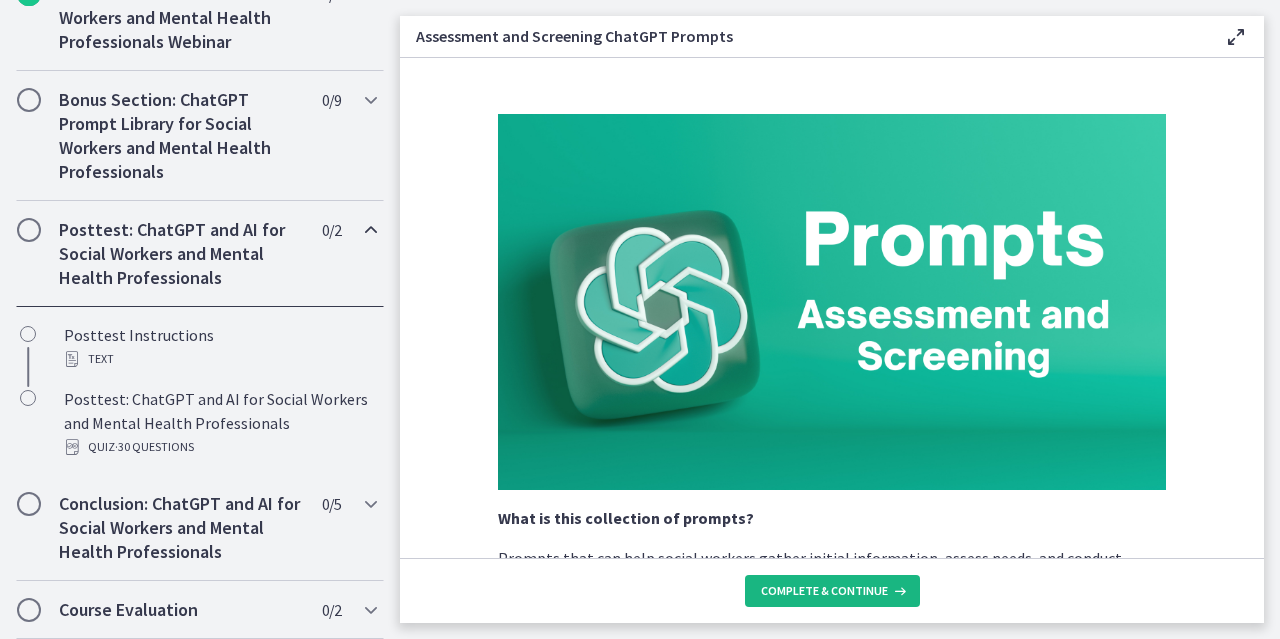 click on "Complete & continue" at bounding box center (832, 591) 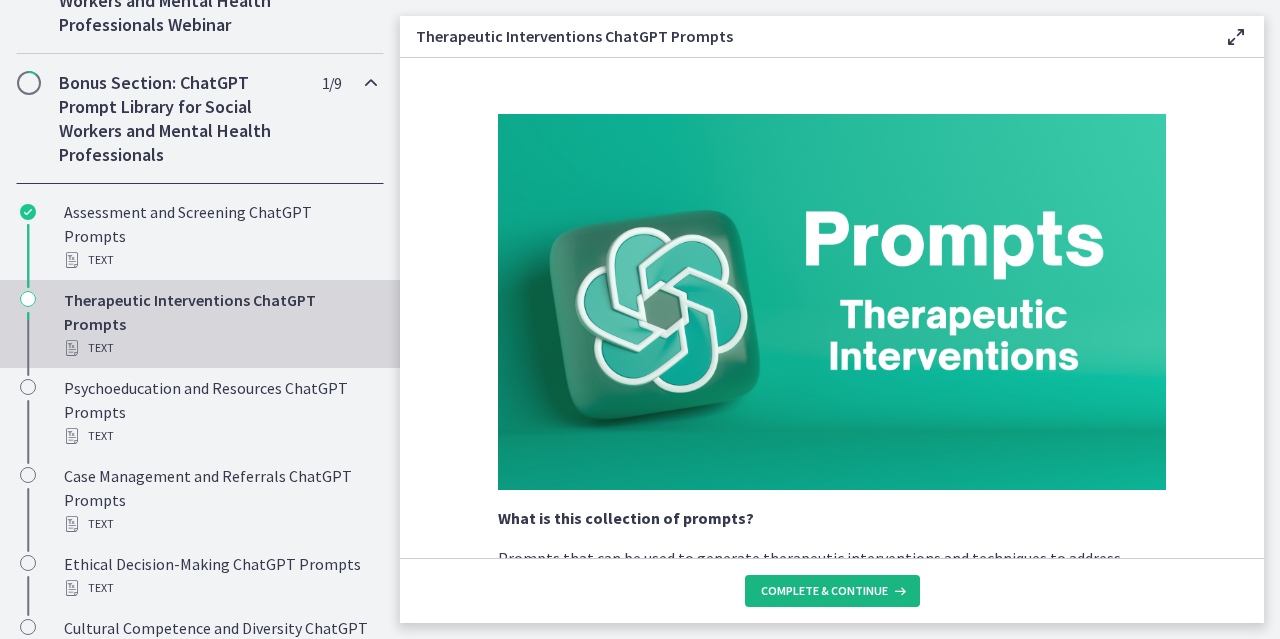 click on "Complete & continue" at bounding box center [824, 591] 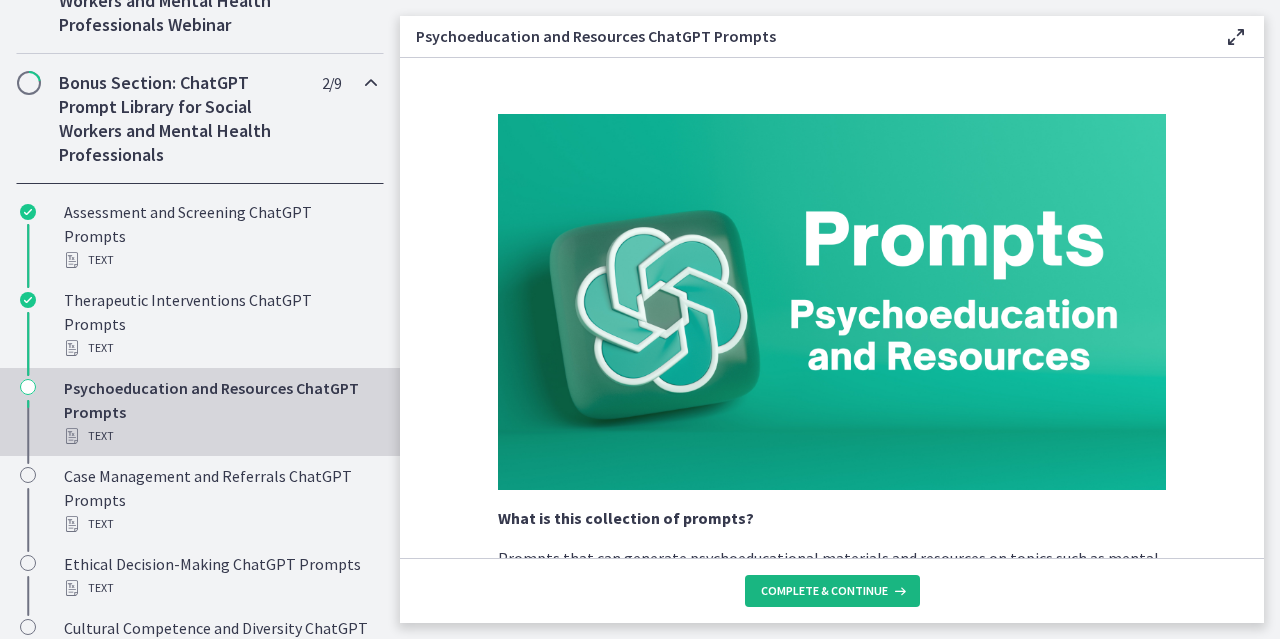 click on "Complete & continue" at bounding box center [824, 591] 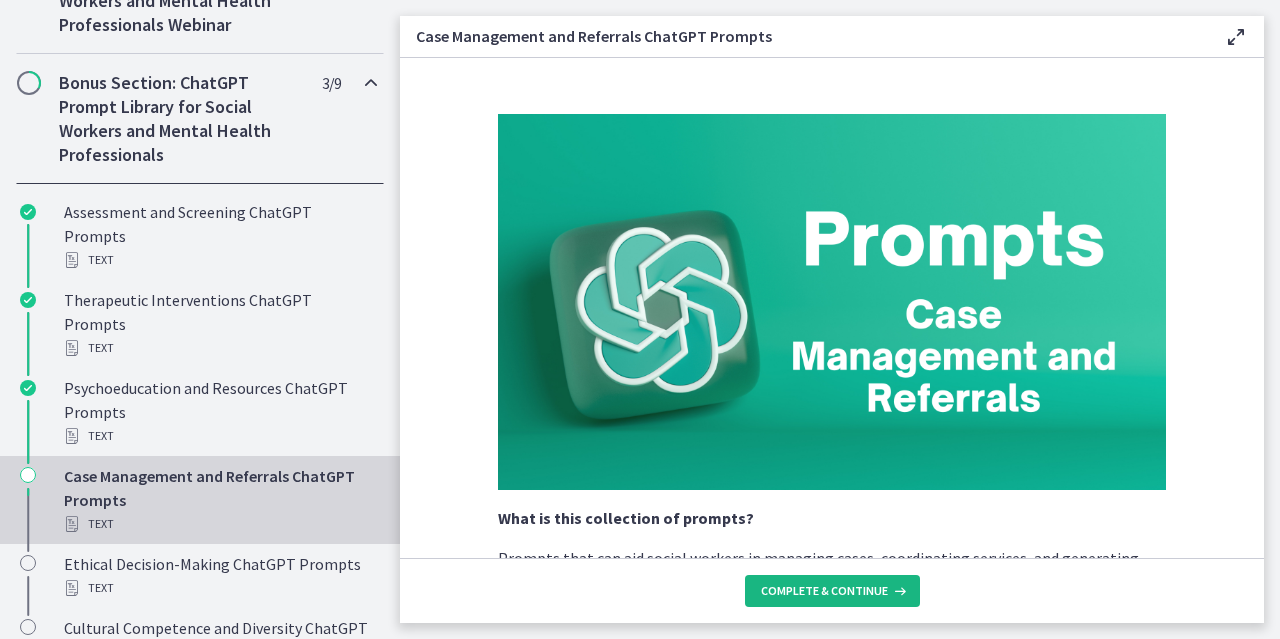 click on "Complete & continue" at bounding box center [824, 591] 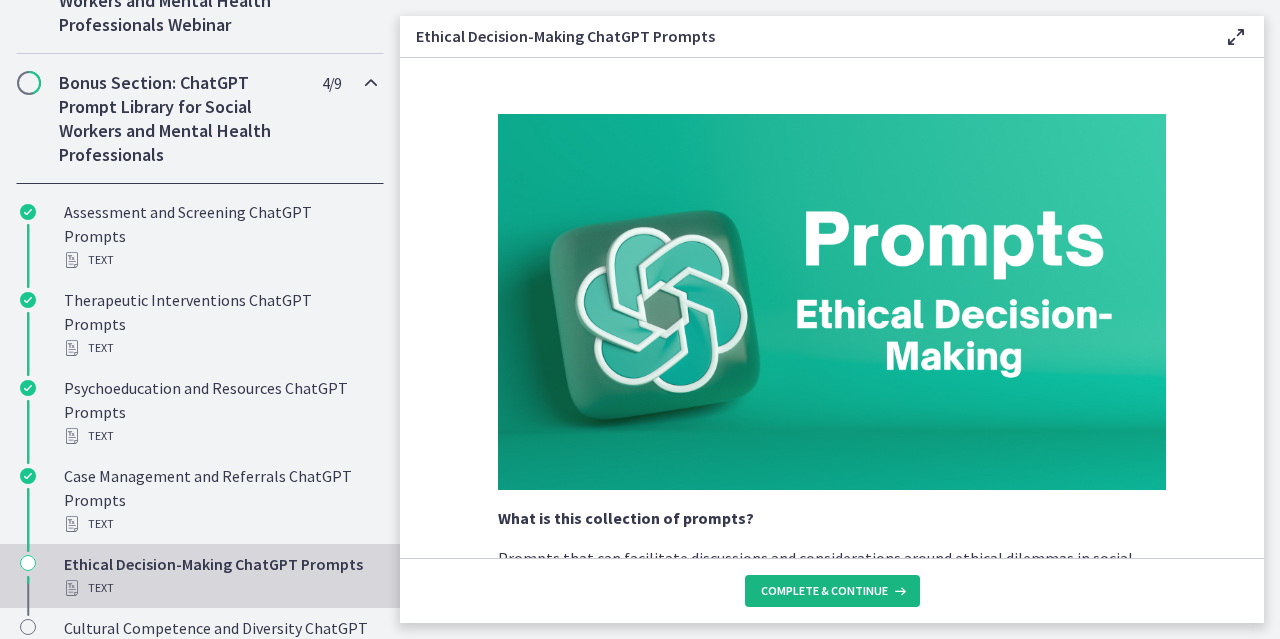 click on "Complete & continue" at bounding box center (824, 591) 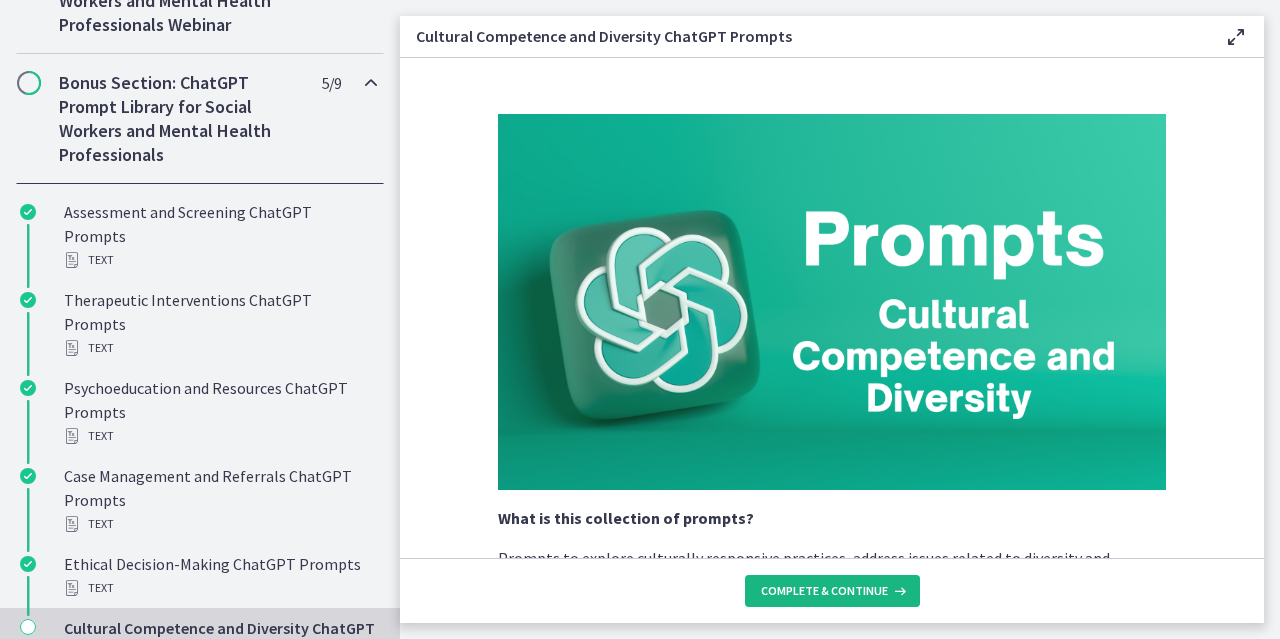 click on "Complete & continue" at bounding box center (824, 591) 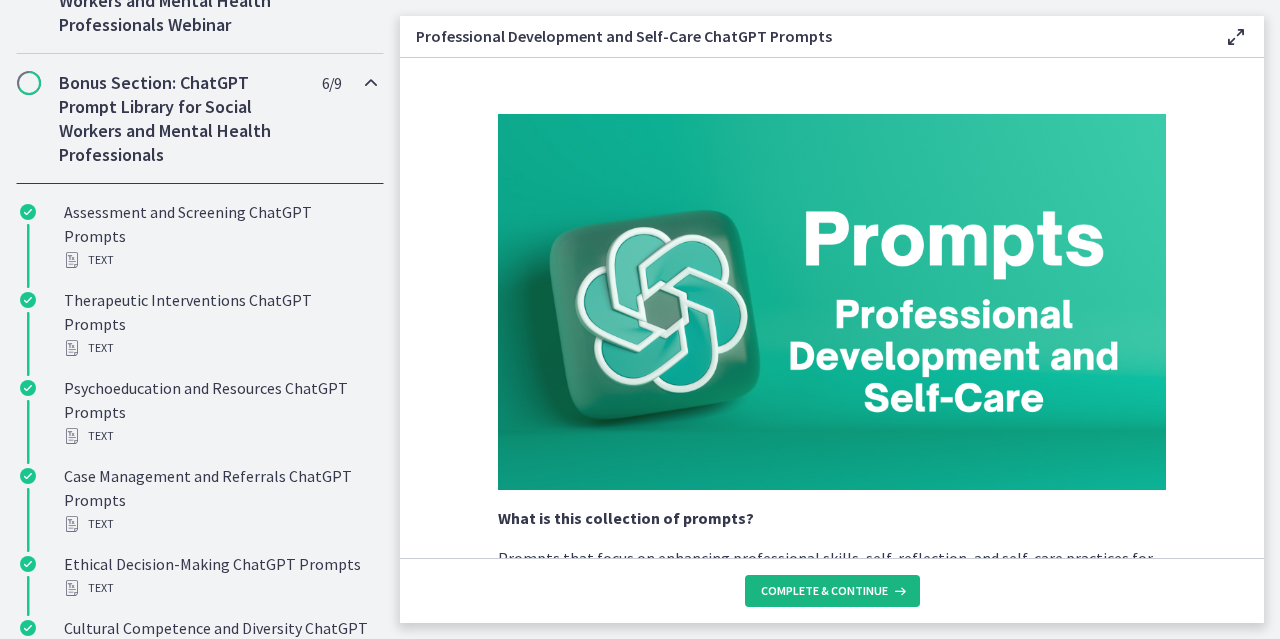 click on "Complete & continue" at bounding box center [824, 591] 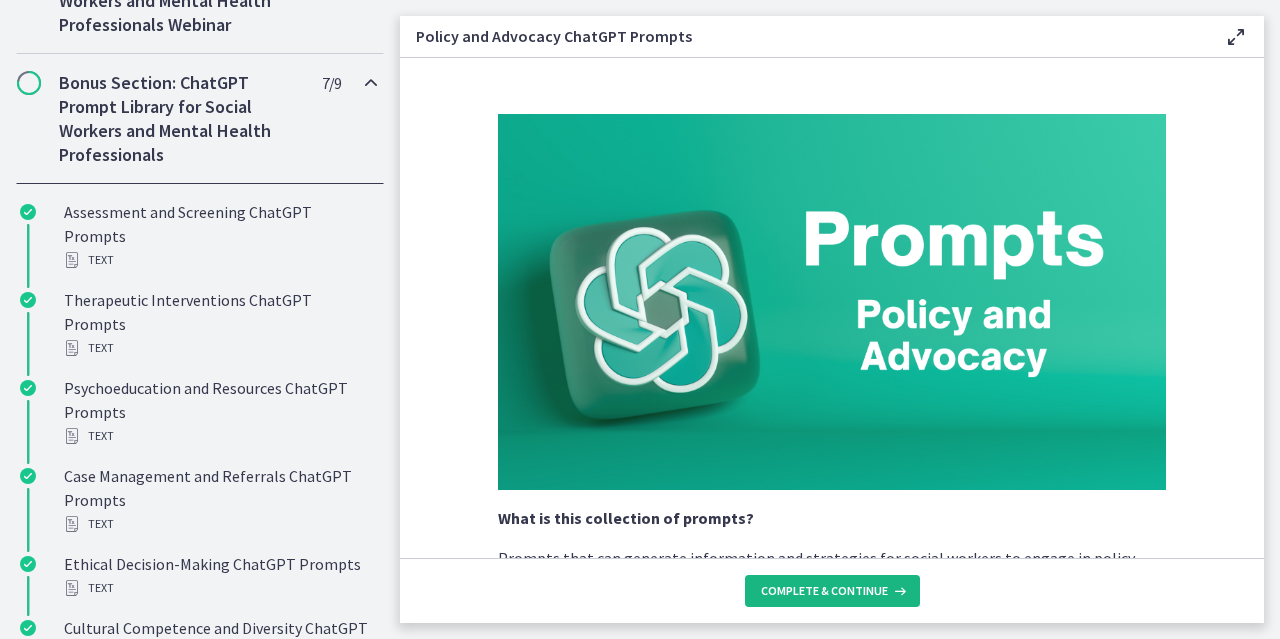 click on "Complete & continue" at bounding box center [824, 591] 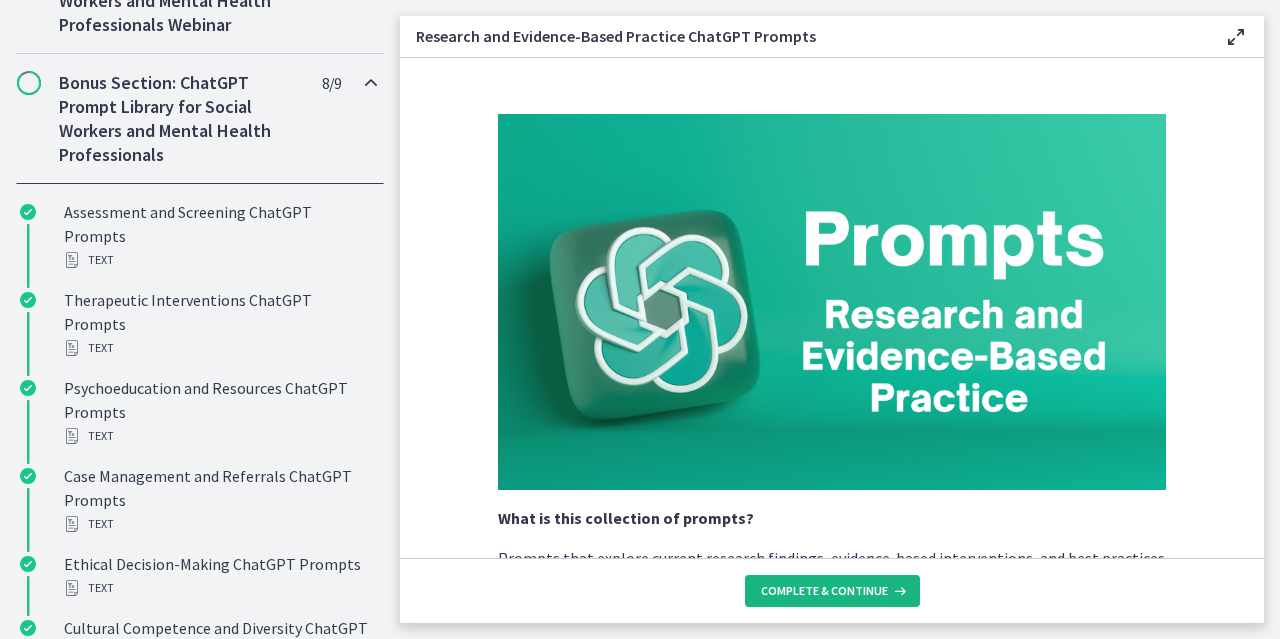 click on "Complete & continue" at bounding box center [824, 591] 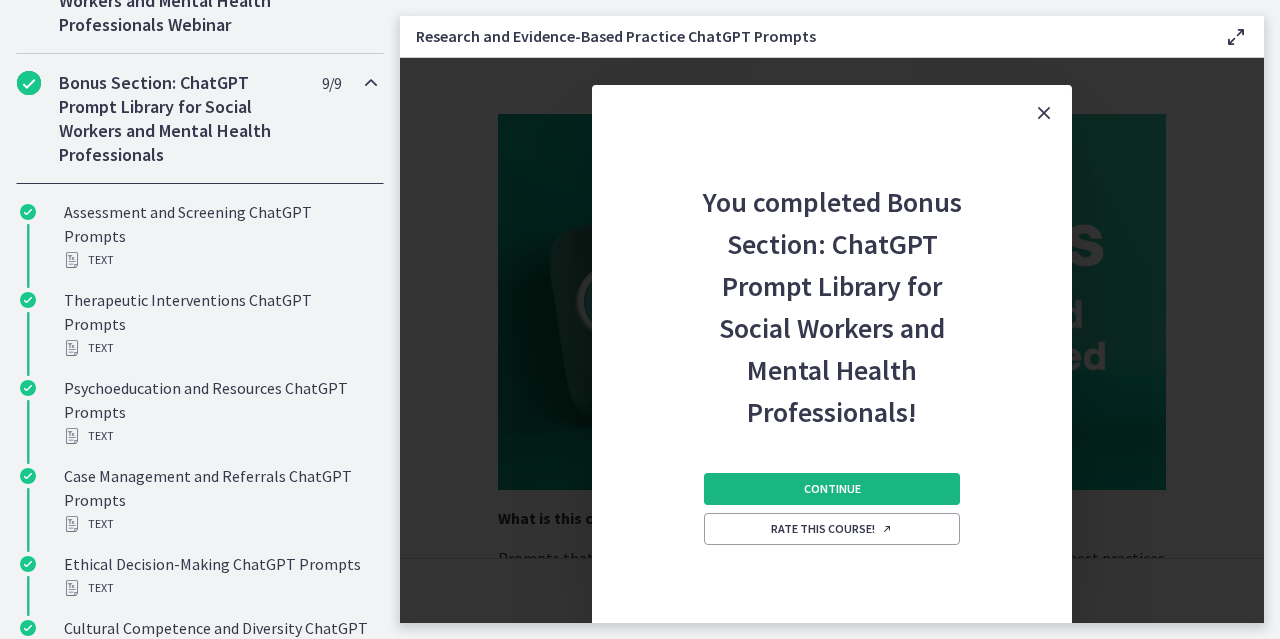 click on "Continue" at bounding box center (832, 489) 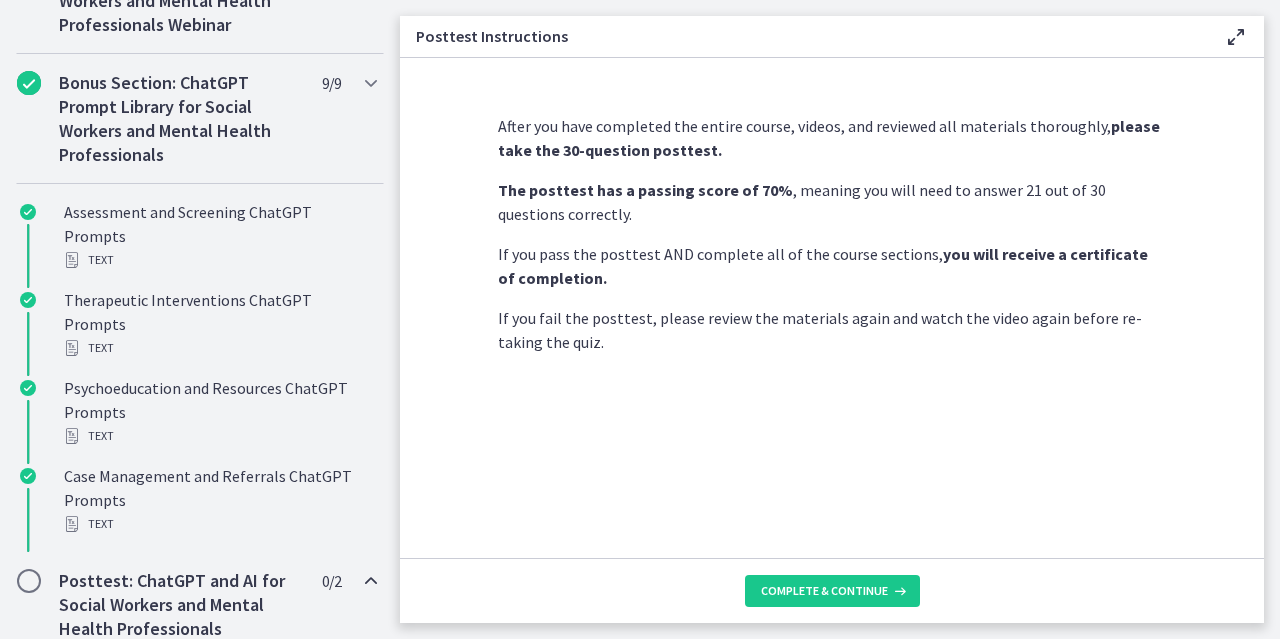 scroll, scrollTop: 1062, scrollLeft: 0, axis: vertical 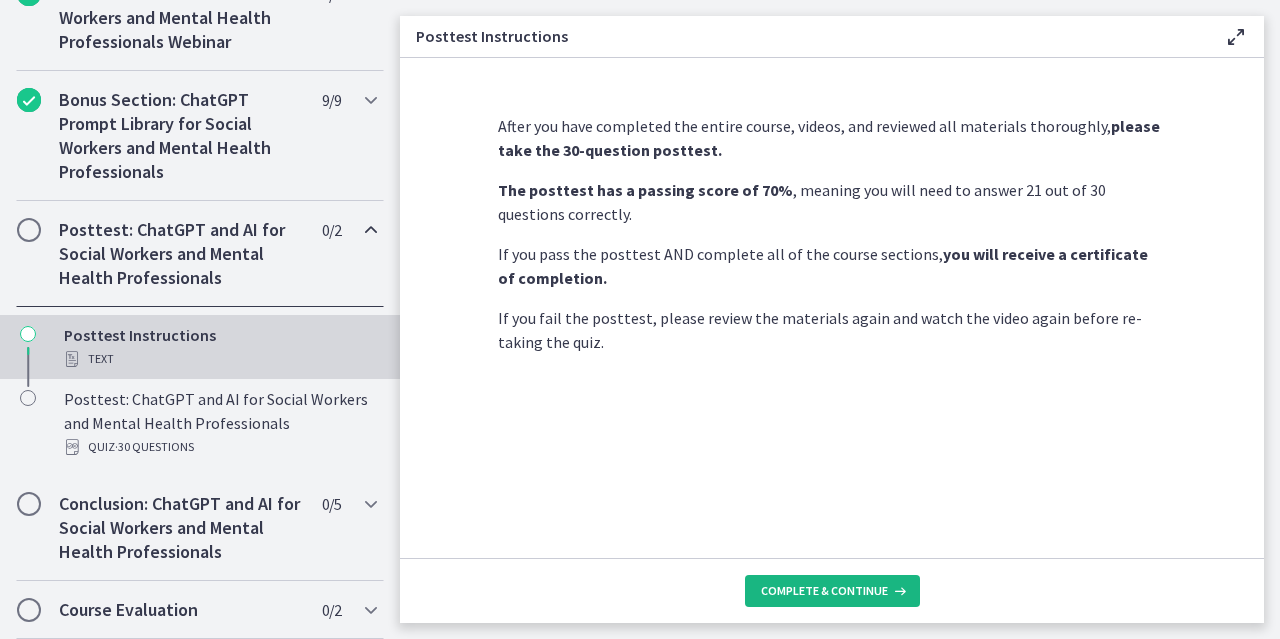 click on "Complete & continue" at bounding box center [824, 591] 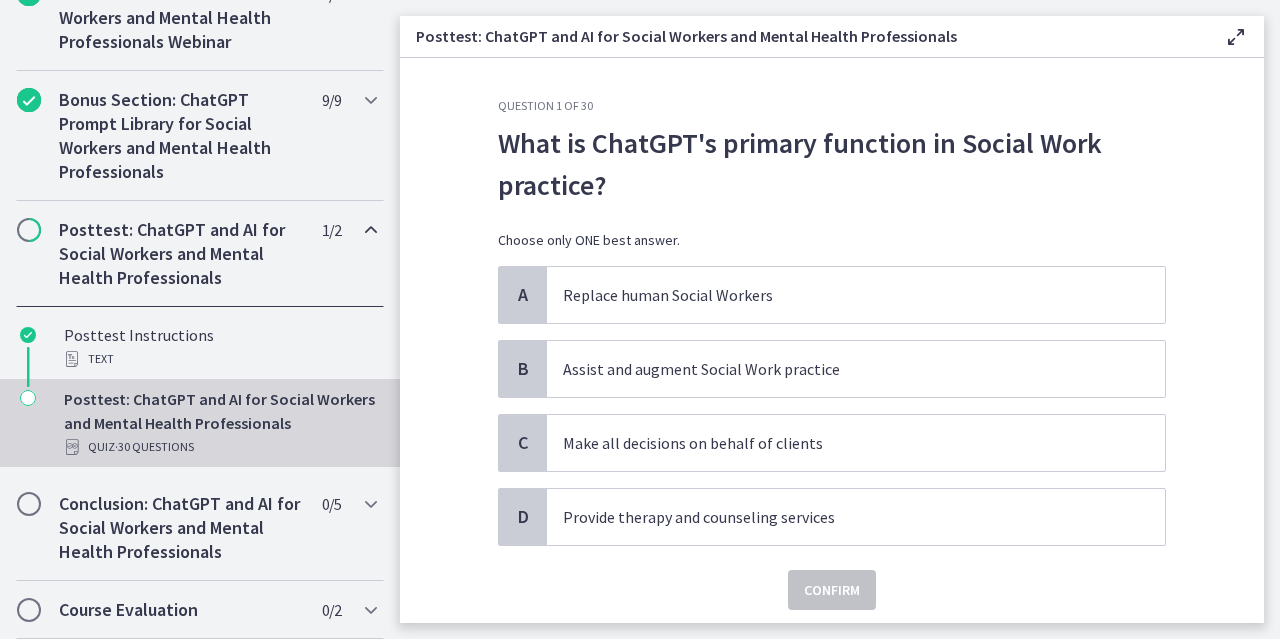 scroll, scrollTop: 64, scrollLeft: 0, axis: vertical 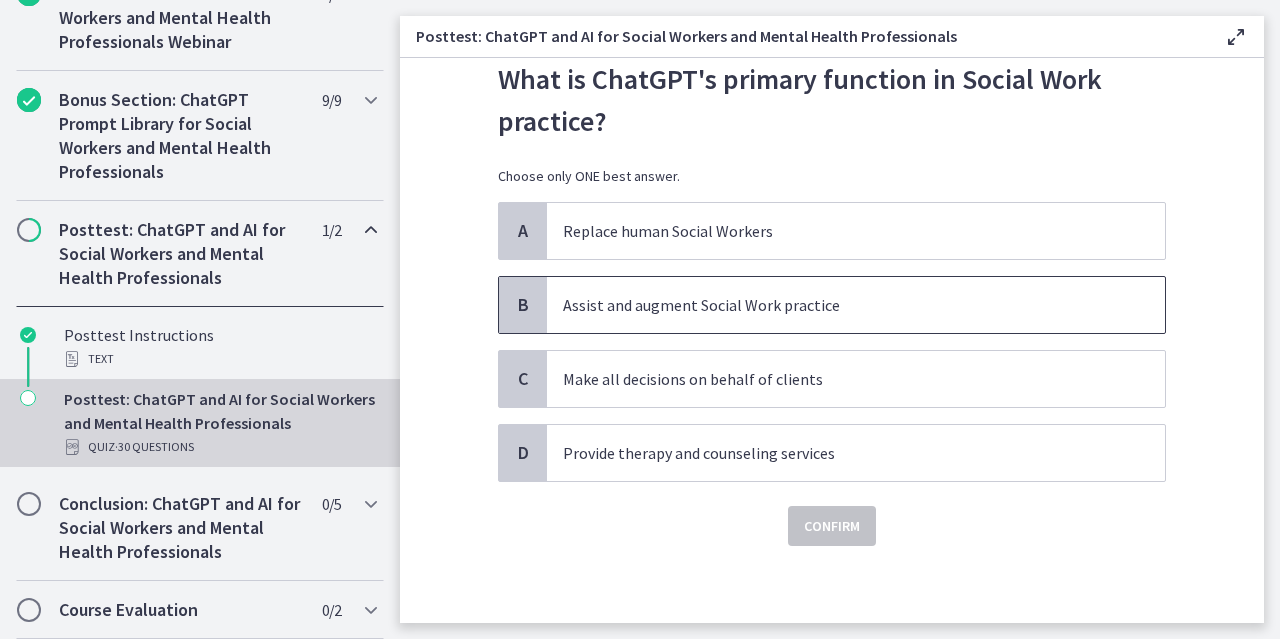 click on "Assist and augment Social Work practice" at bounding box center (856, 305) 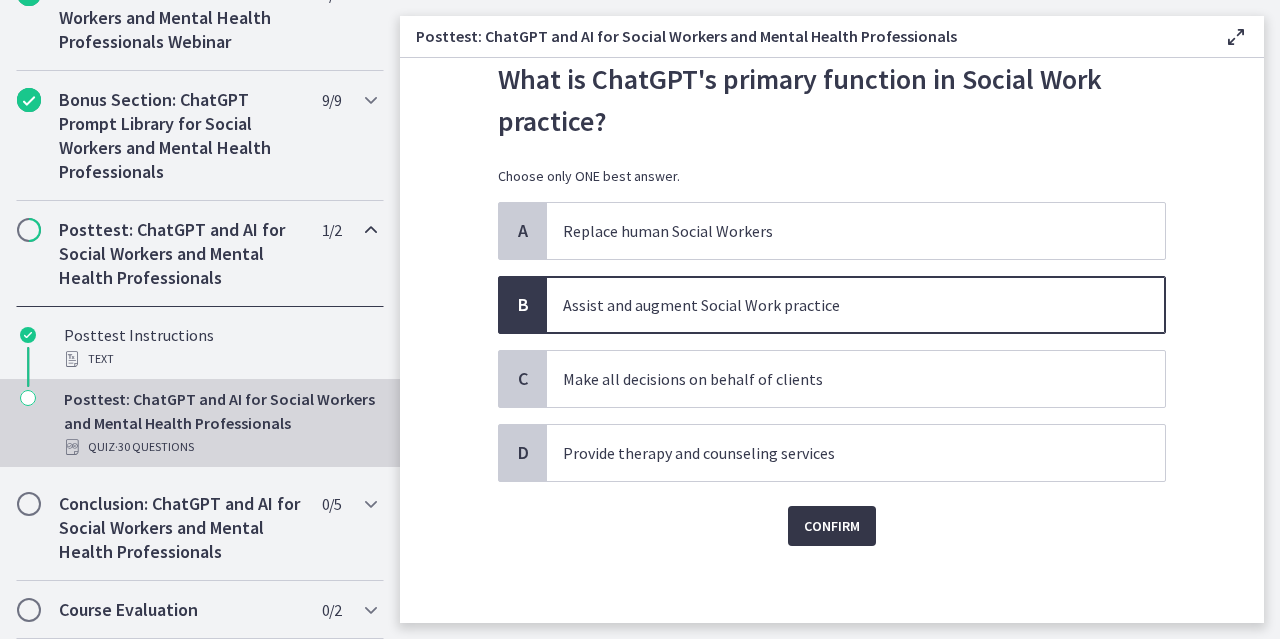 click on "Confirm" at bounding box center [832, 526] 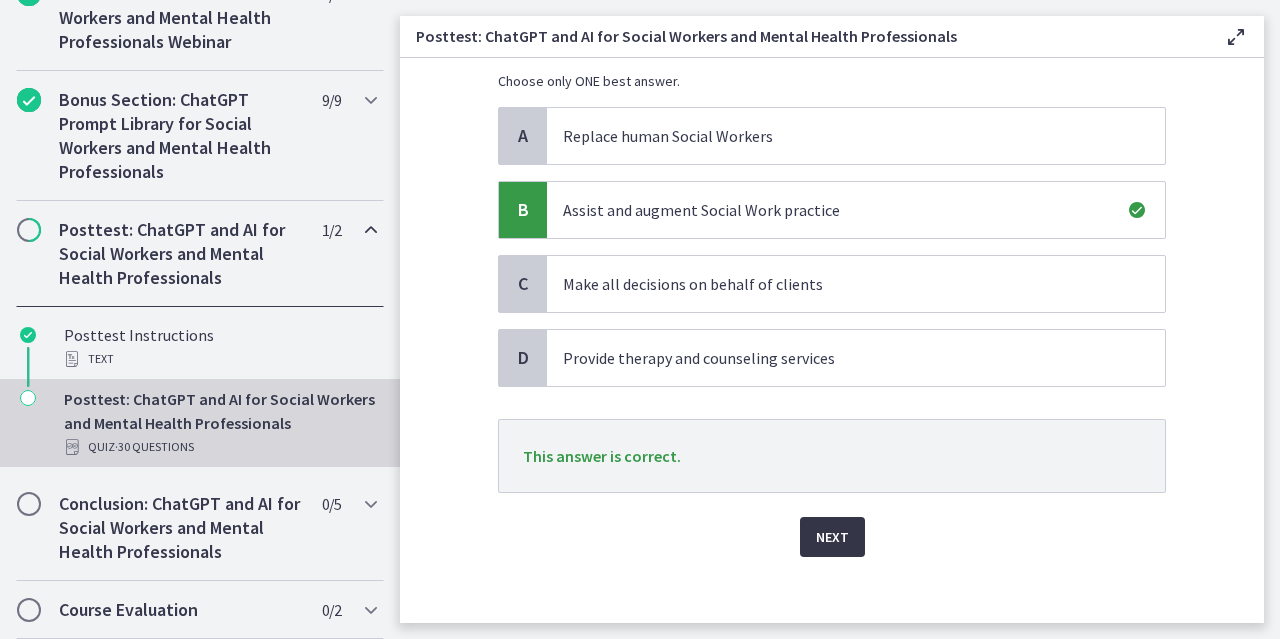 scroll, scrollTop: 162, scrollLeft: 0, axis: vertical 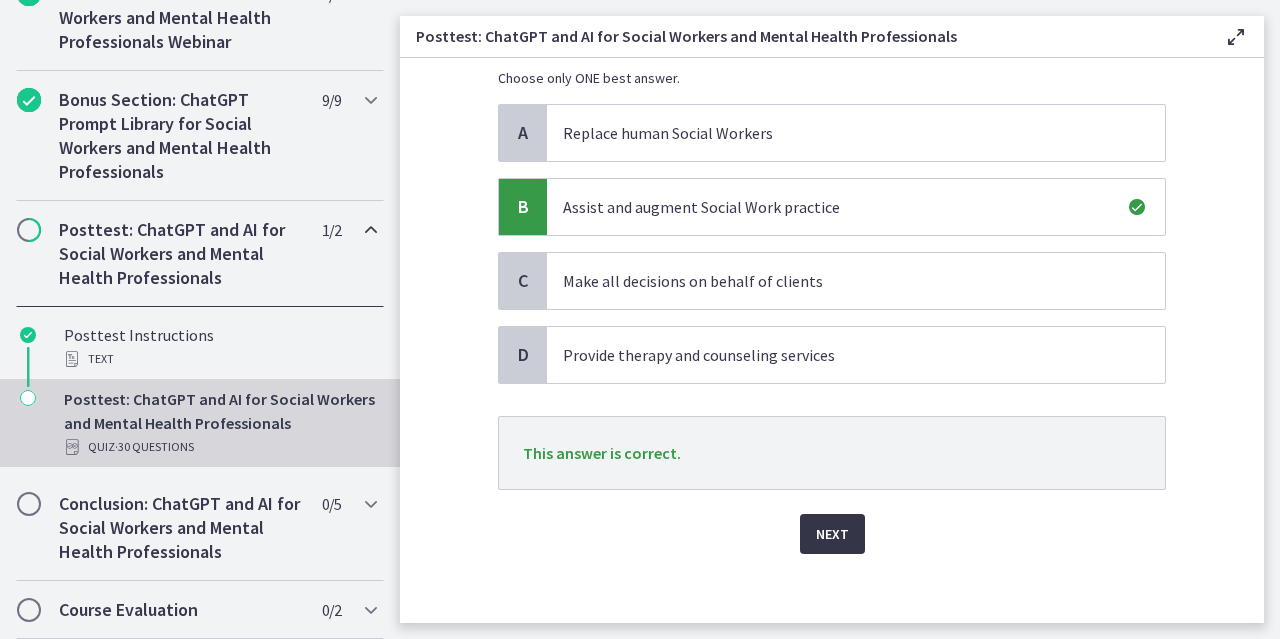 click on "Next" at bounding box center (832, 534) 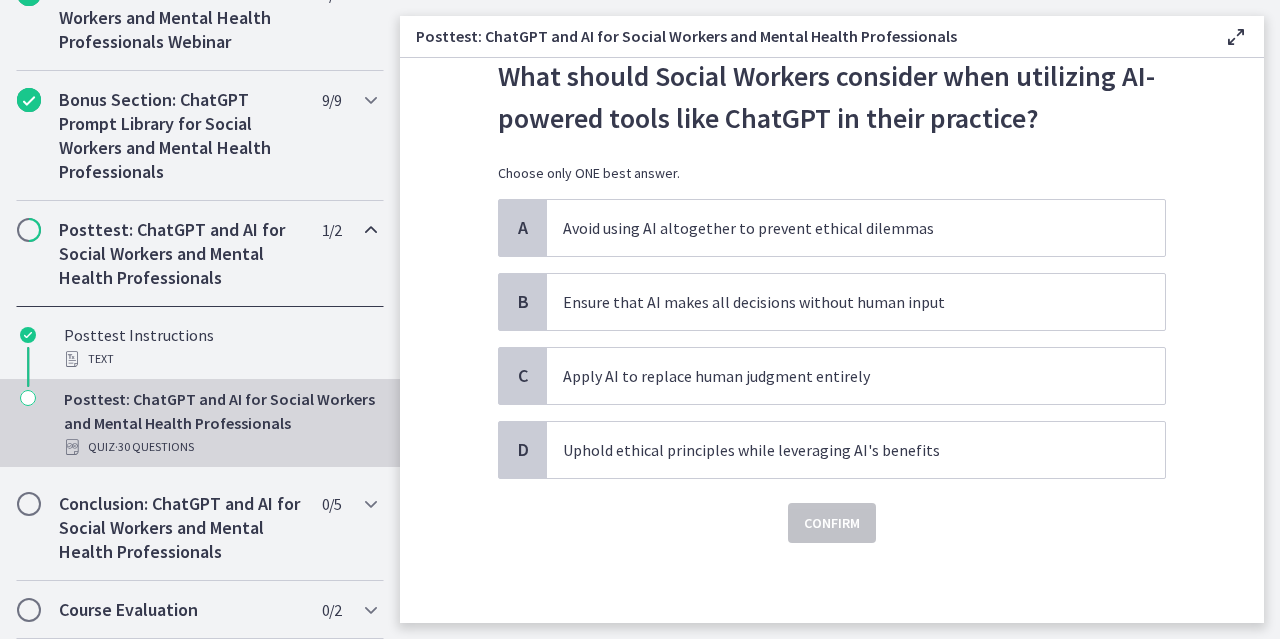 scroll, scrollTop: 0, scrollLeft: 0, axis: both 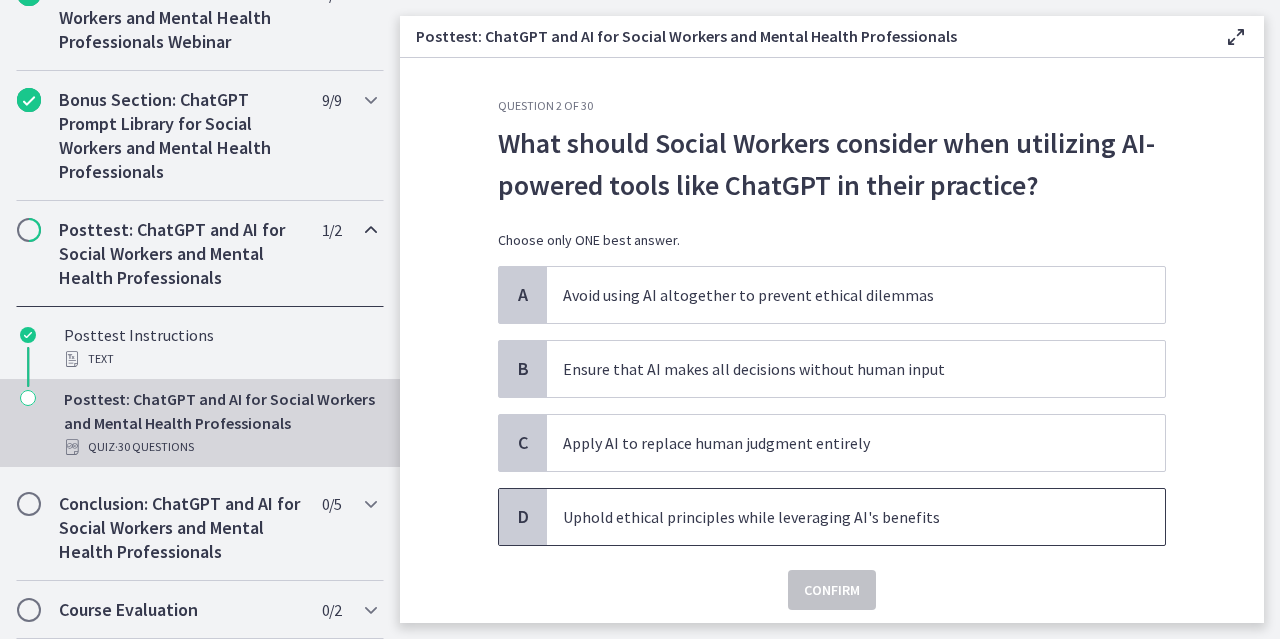 click on "Uphold ethical principles while leveraging AI's benefits" at bounding box center (836, 517) 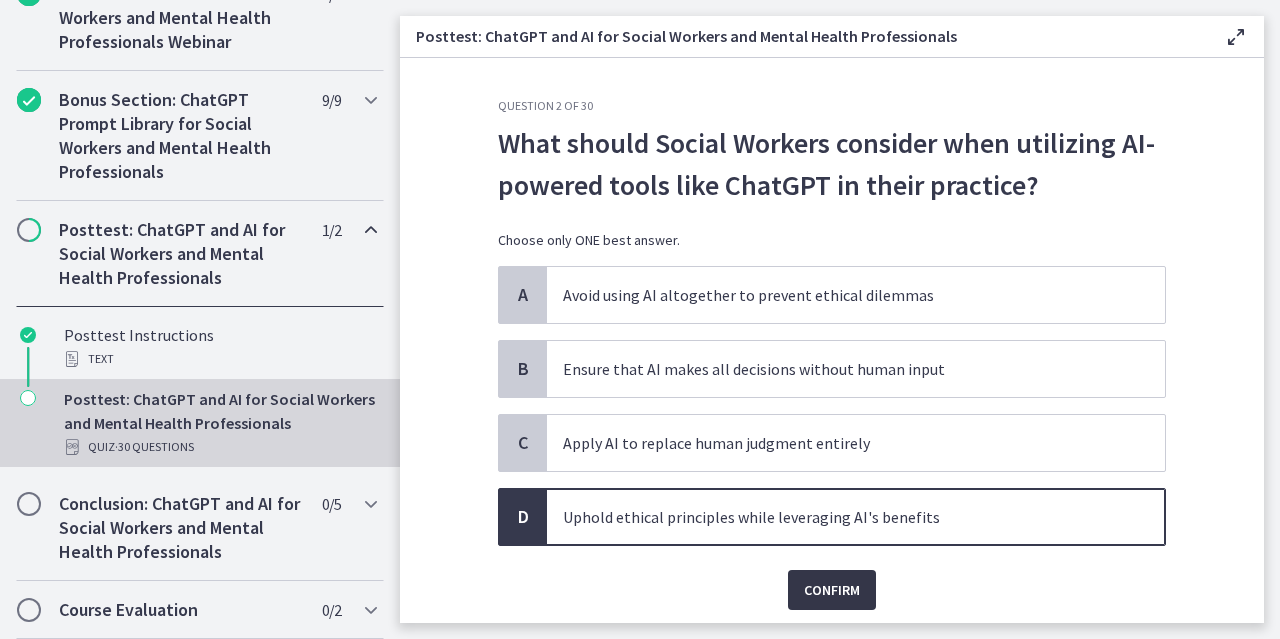 click on "Confirm" at bounding box center (832, 590) 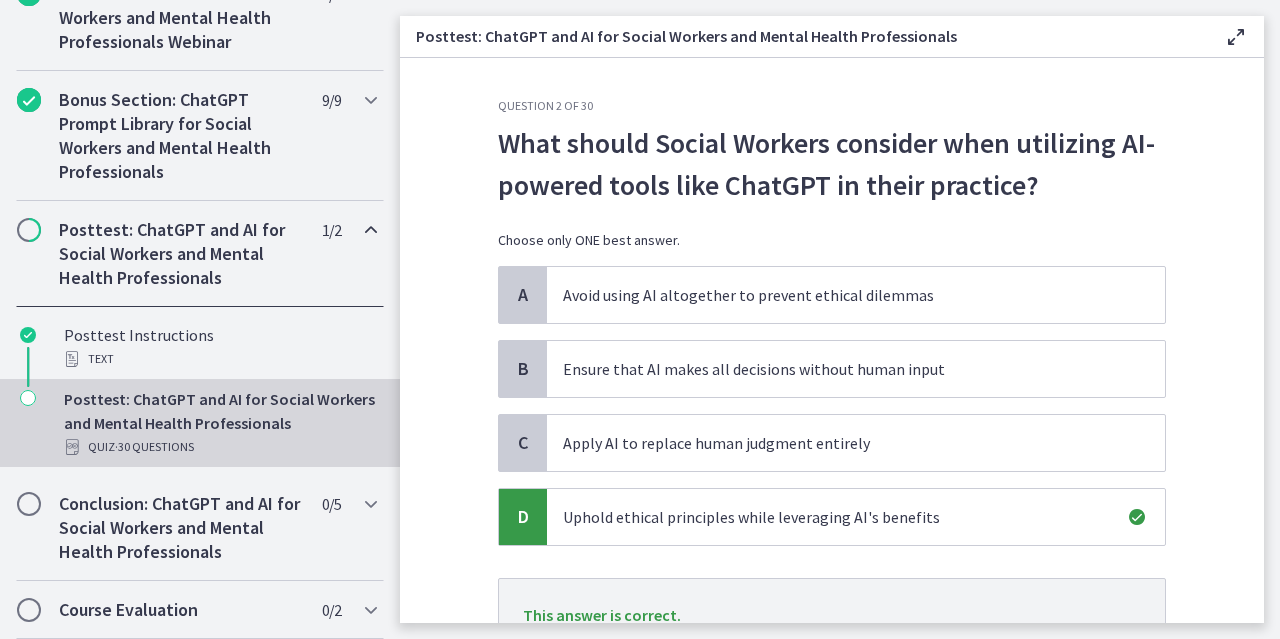 scroll, scrollTop: 169, scrollLeft: 0, axis: vertical 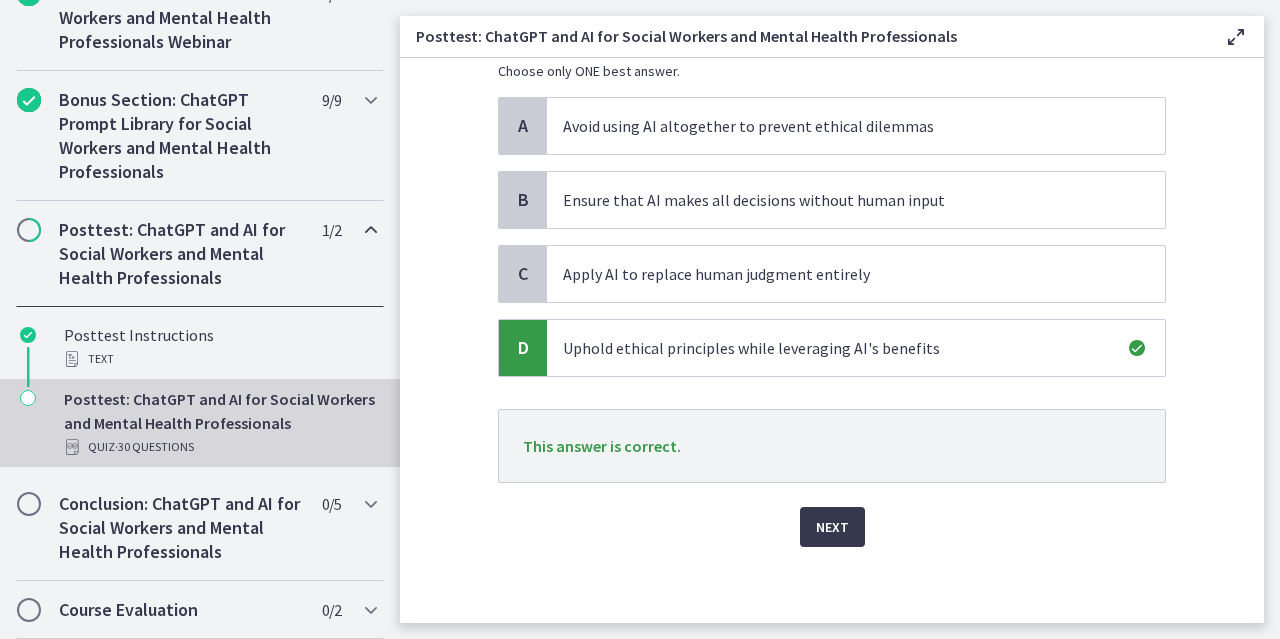drag, startPoint x: 825, startPoint y: 529, endPoint x: 549, endPoint y: 539, distance: 276.1811 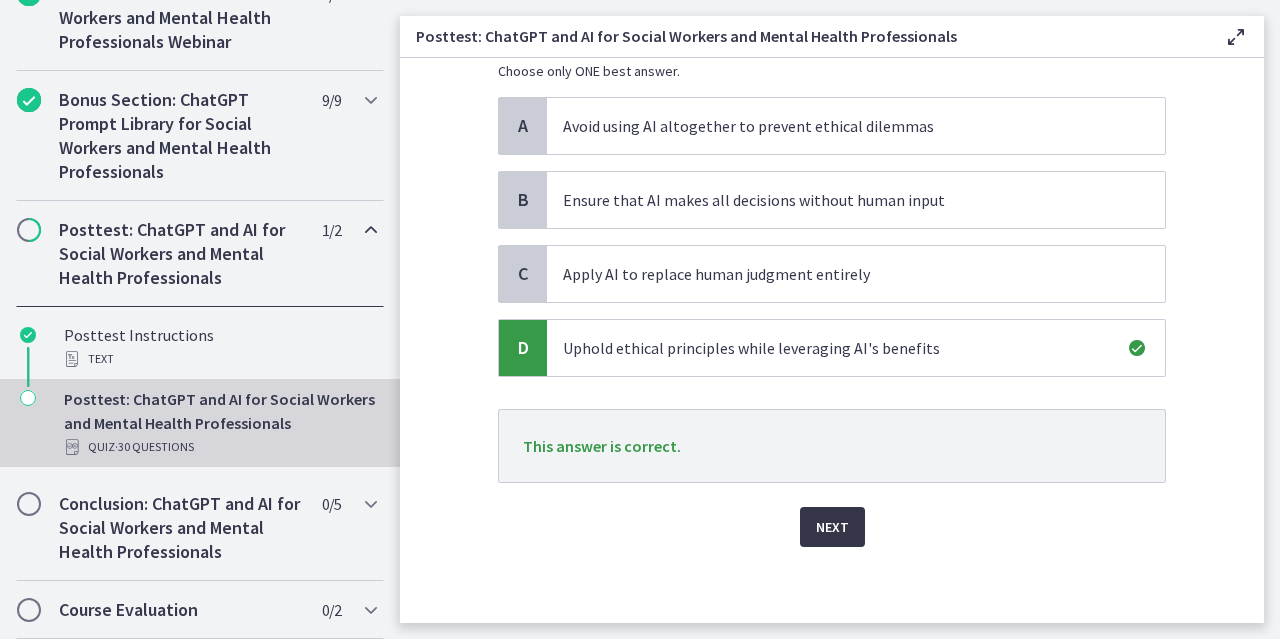 click on "Next" at bounding box center [832, 527] 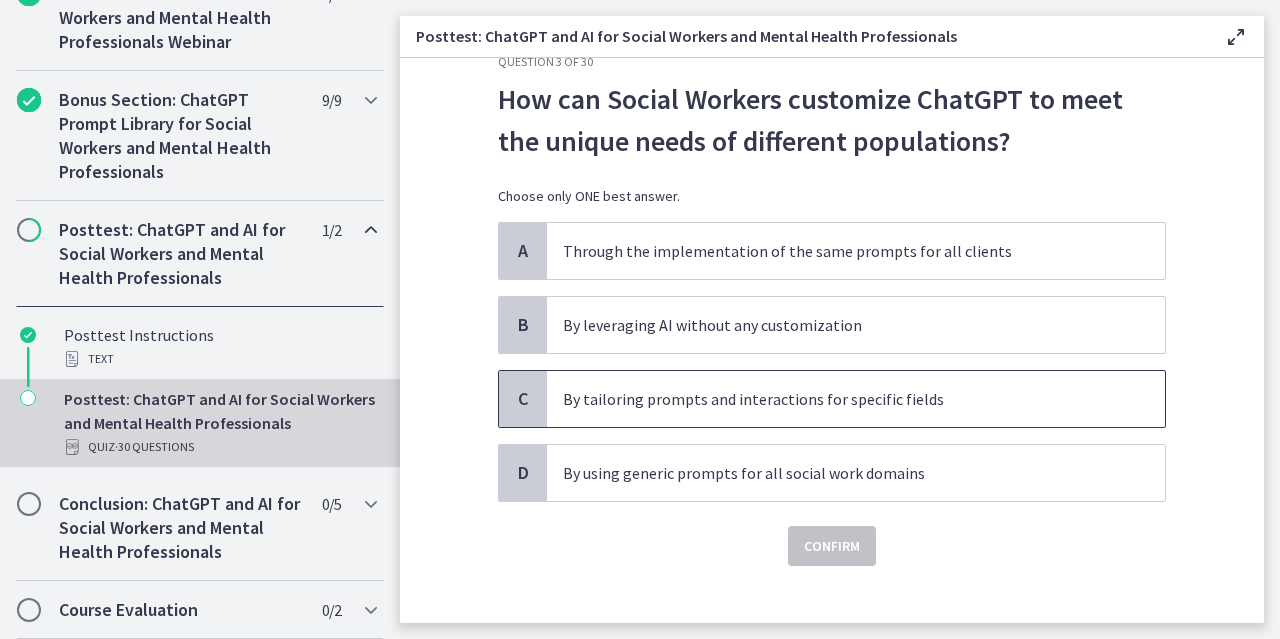scroll, scrollTop: 59, scrollLeft: 0, axis: vertical 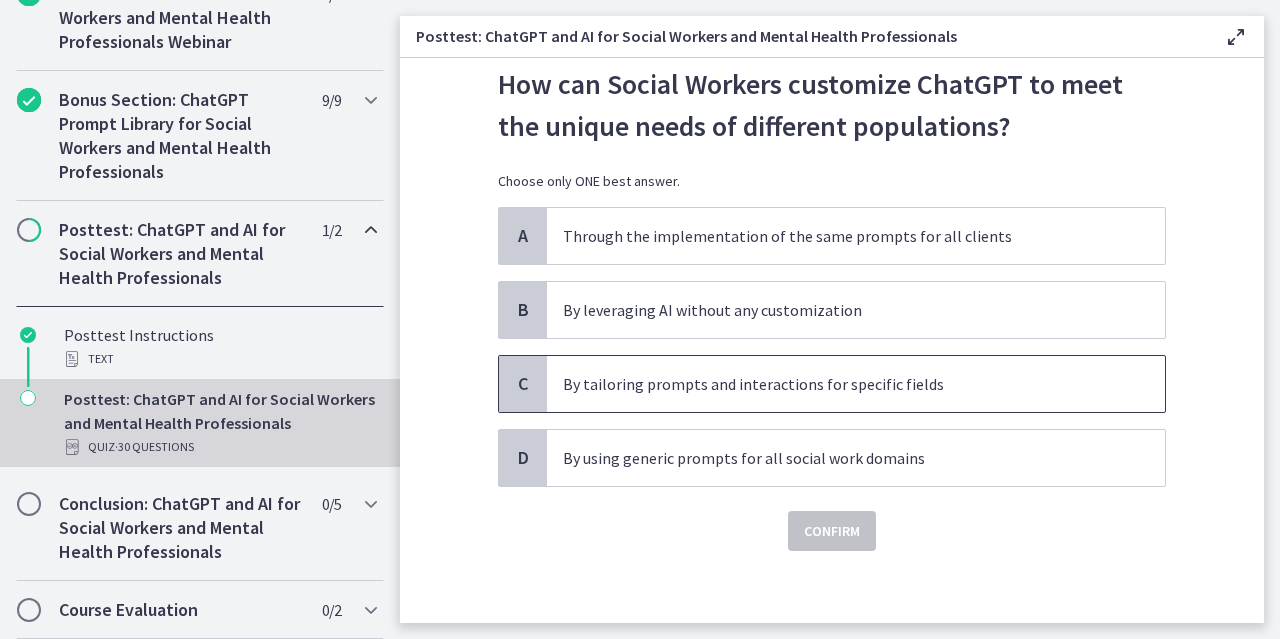 click on "By tailoring prompts and interactions for specific fields" at bounding box center [836, 384] 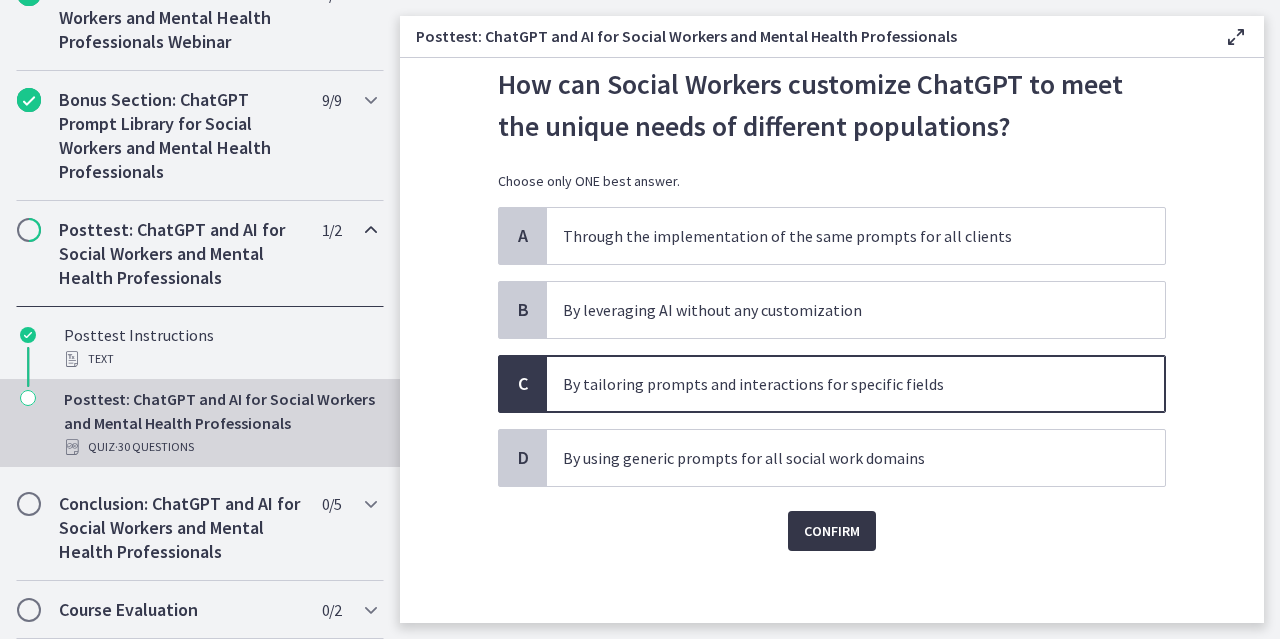 click on "Confirm" at bounding box center (832, 531) 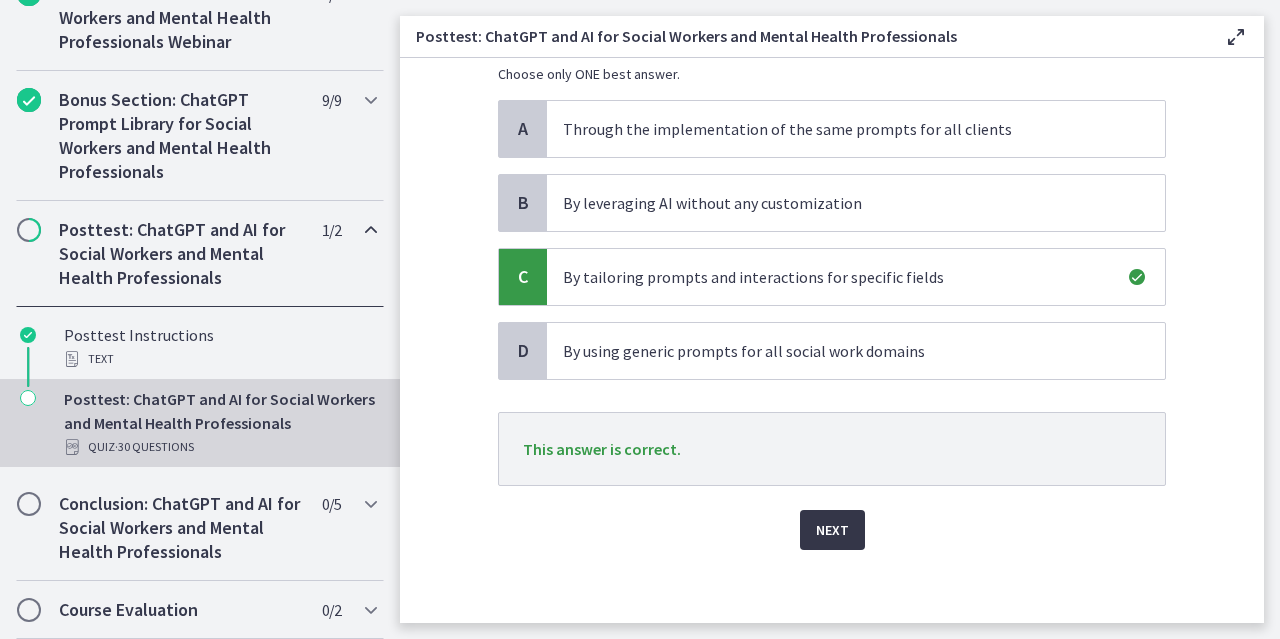 scroll, scrollTop: 167, scrollLeft: 0, axis: vertical 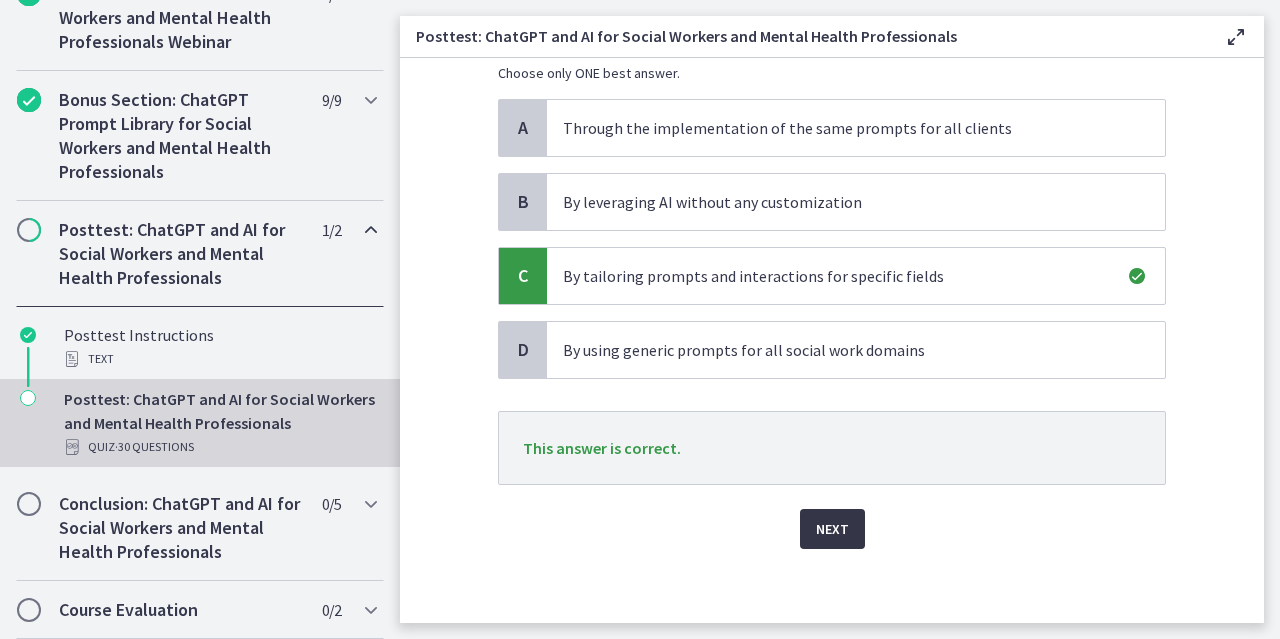 click on "Next" at bounding box center (832, 529) 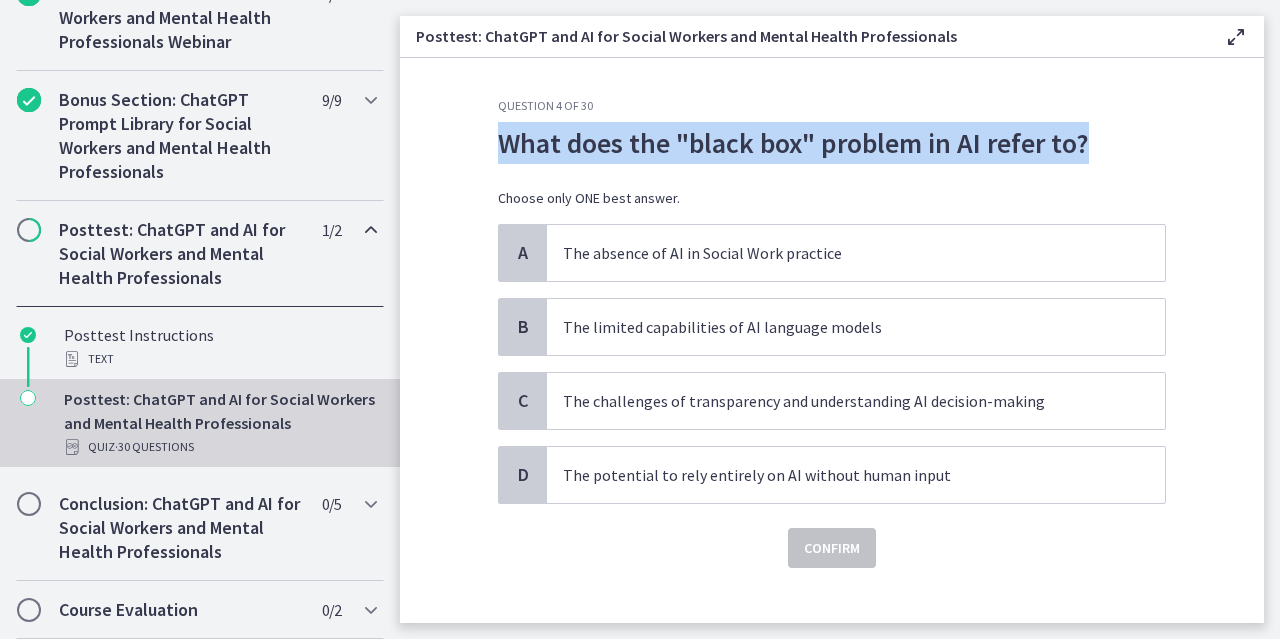 scroll, scrollTop: 0, scrollLeft: 0, axis: both 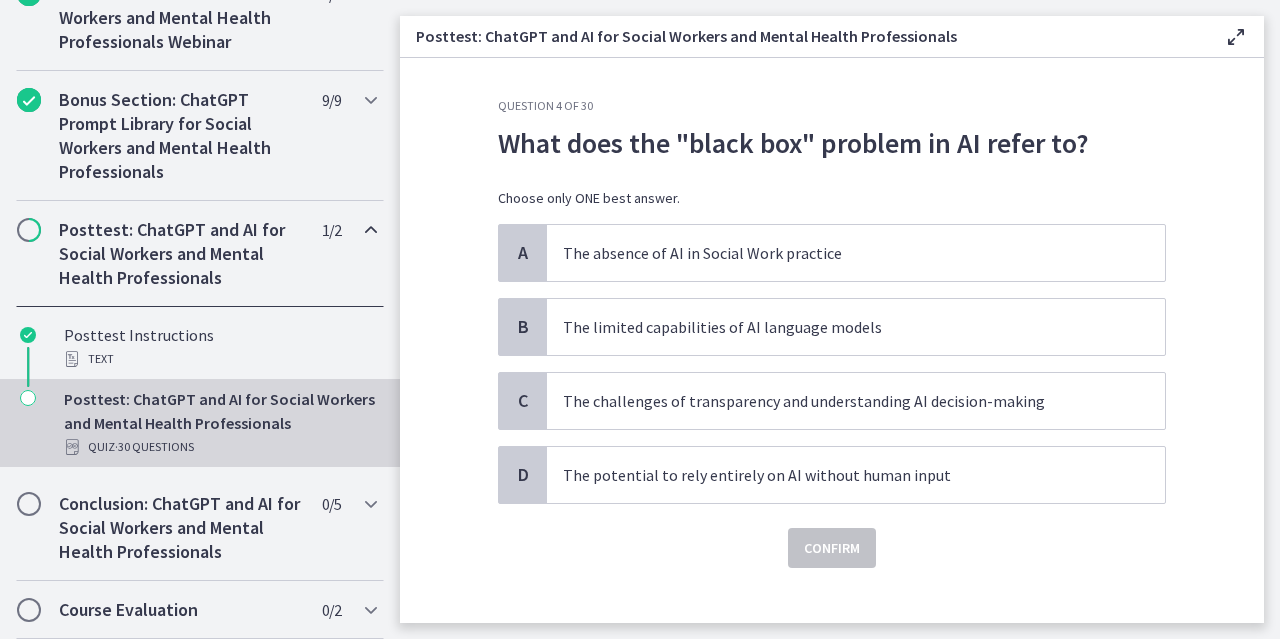 click on "What does the "black box" problem in AI refer to?
Choose only ONE best answer." at bounding box center (832, 173) 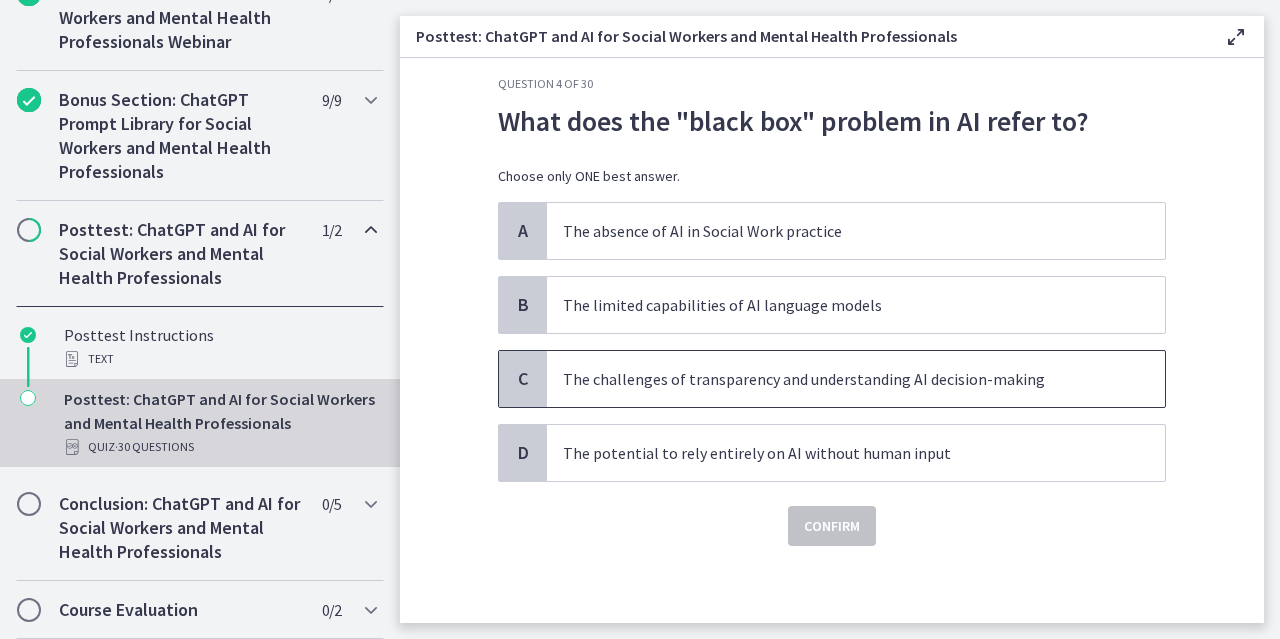 click on "The challenges of transparency and understanding AI decision-making" at bounding box center [856, 379] 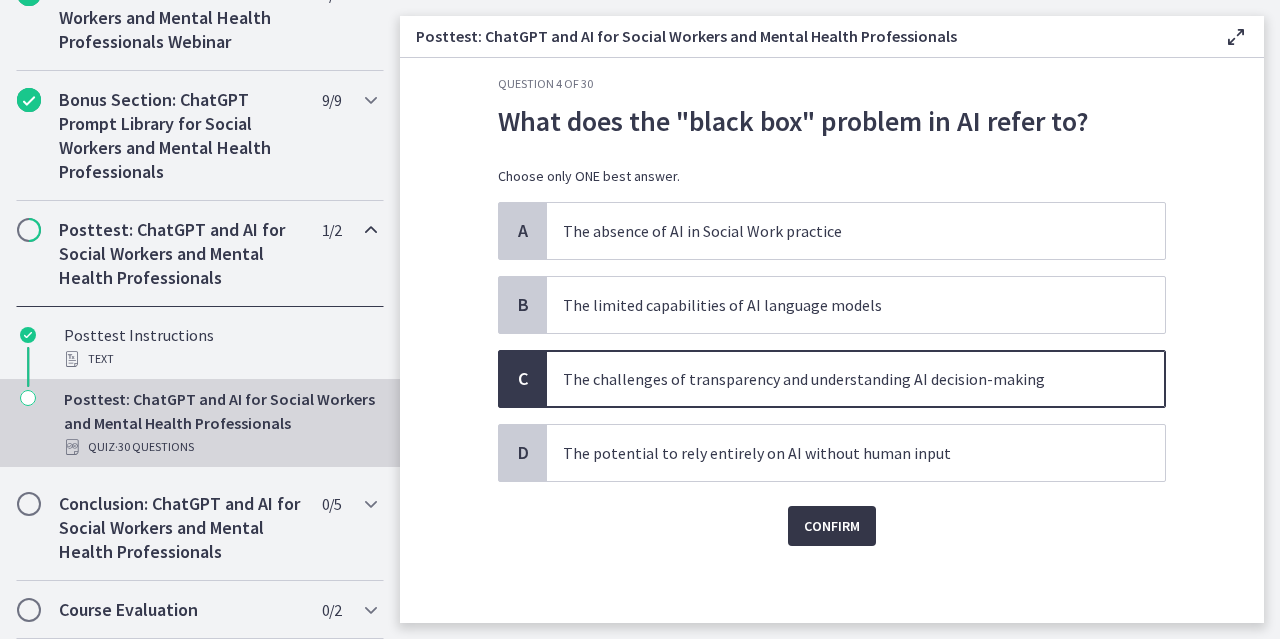 click on "Confirm" at bounding box center (832, 526) 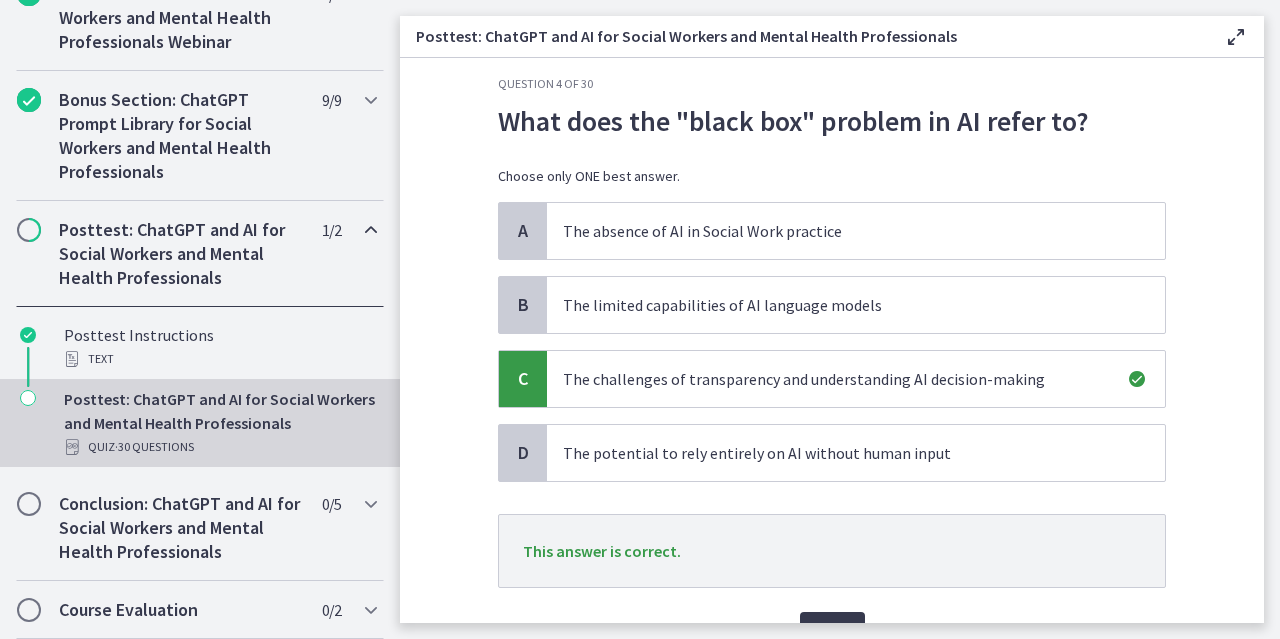 scroll, scrollTop: 127, scrollLeft: 0, axis: vertical 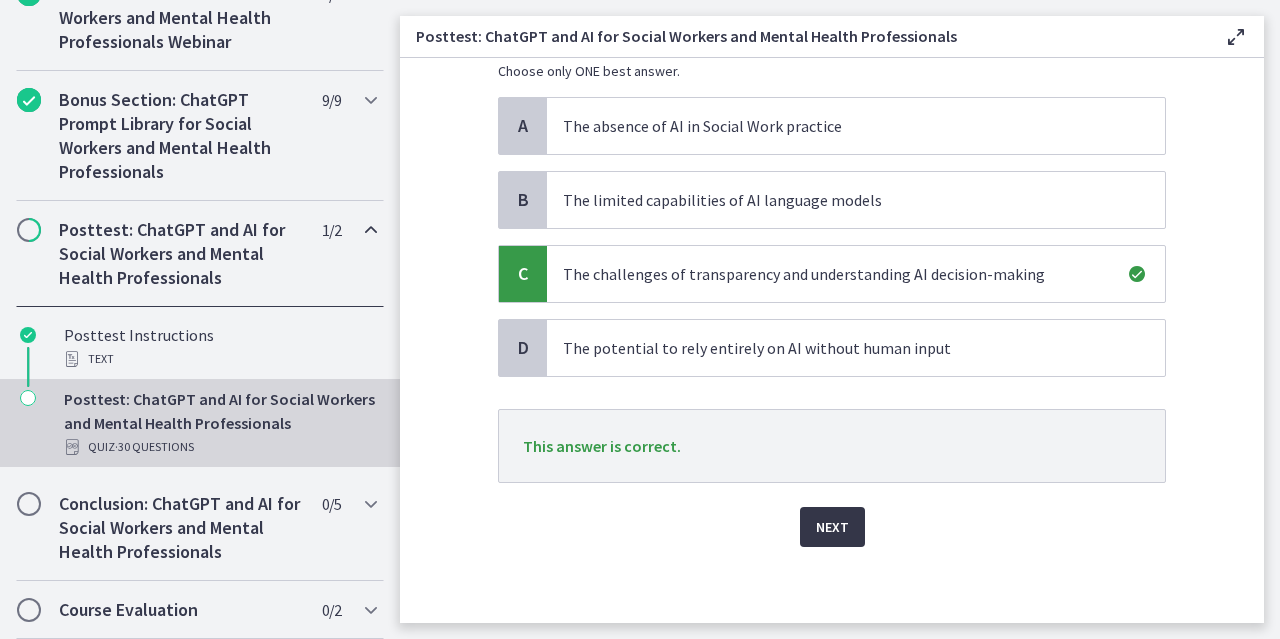 click on "Next" at bounding box center (832, 527) 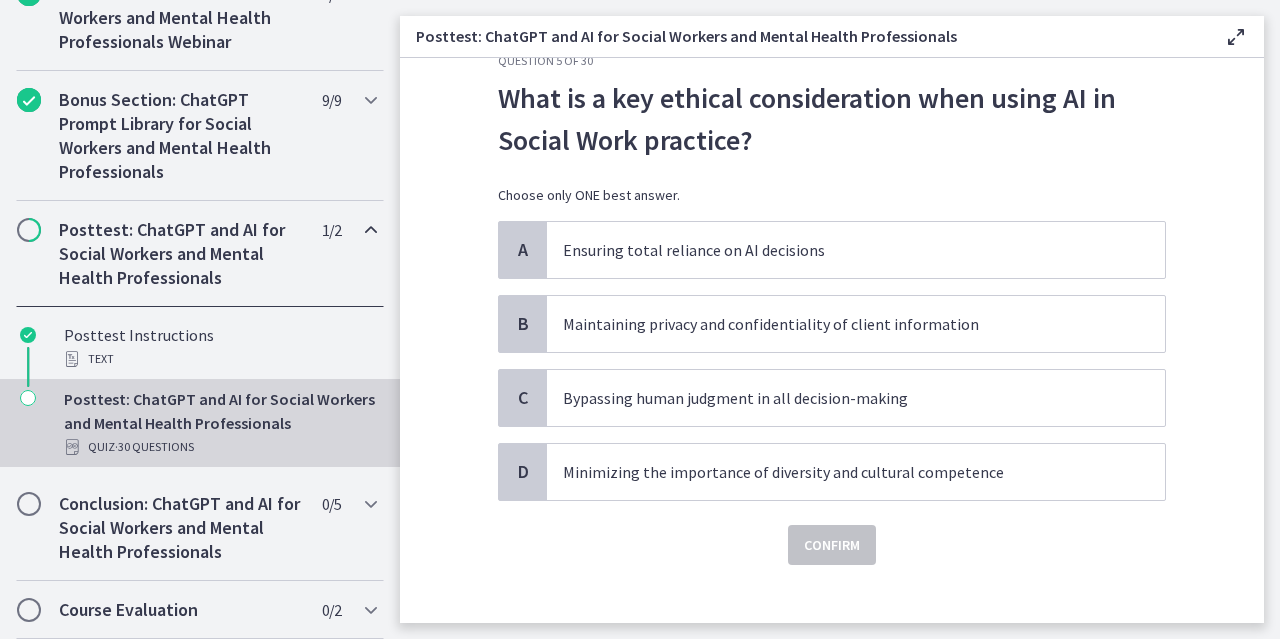 scroll, scrollTop: 64, scrollLeft: 0, axis: vertical 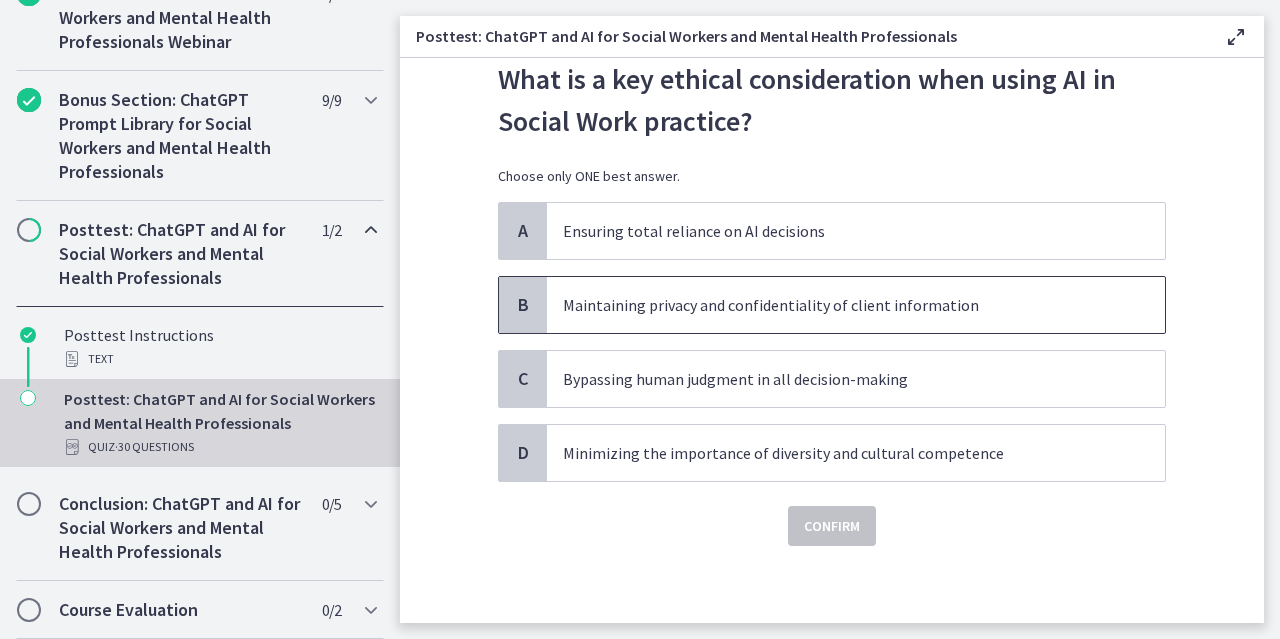 click on "Maintaining privacy and confidentiality of client information" at bounding box center (856, 305) 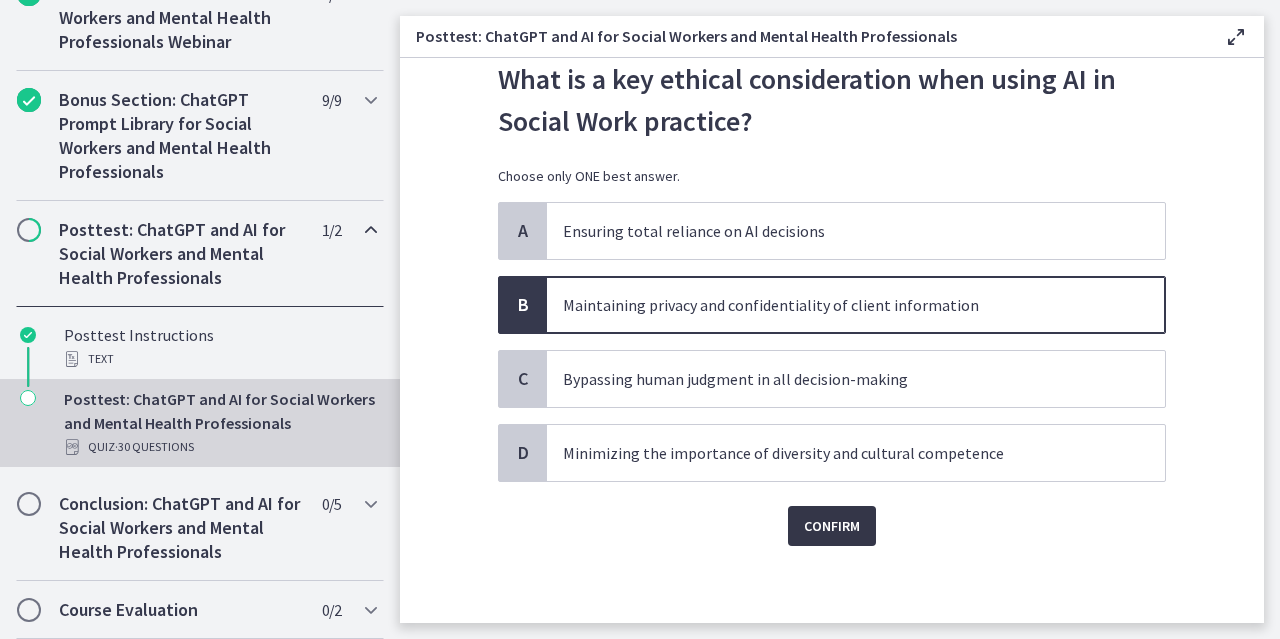 click on "Confirm" at bounding box center (832, 526) 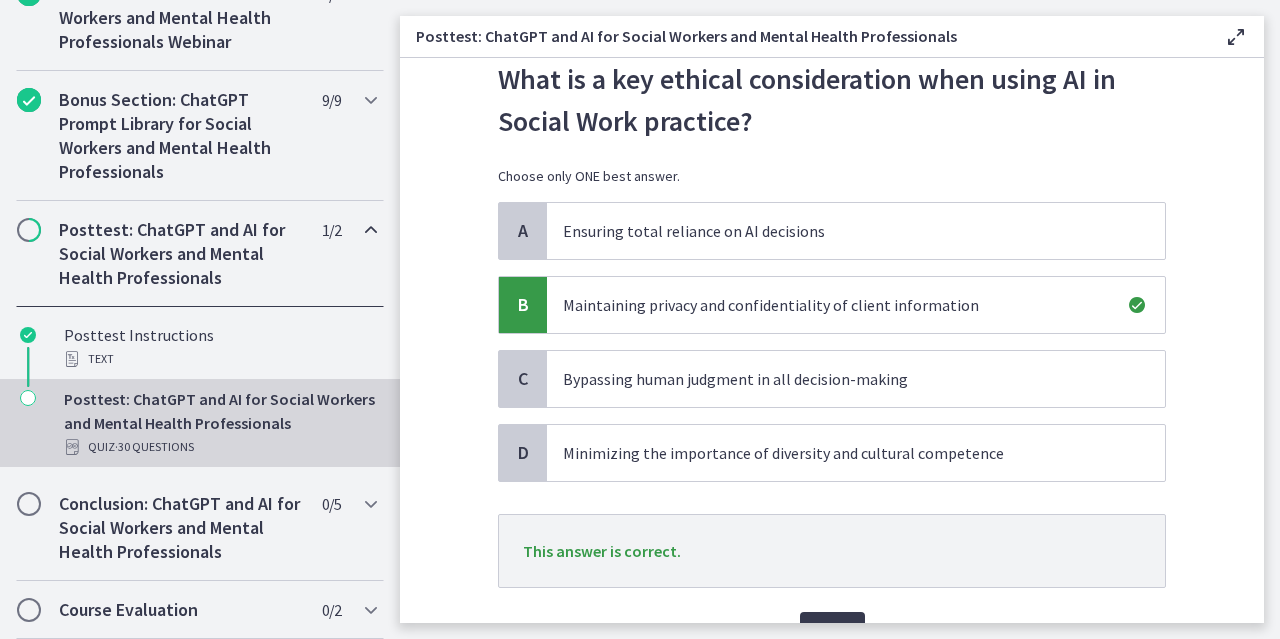 scroll, scrollTop: 169, scrollLeft: 0, axis: vertical 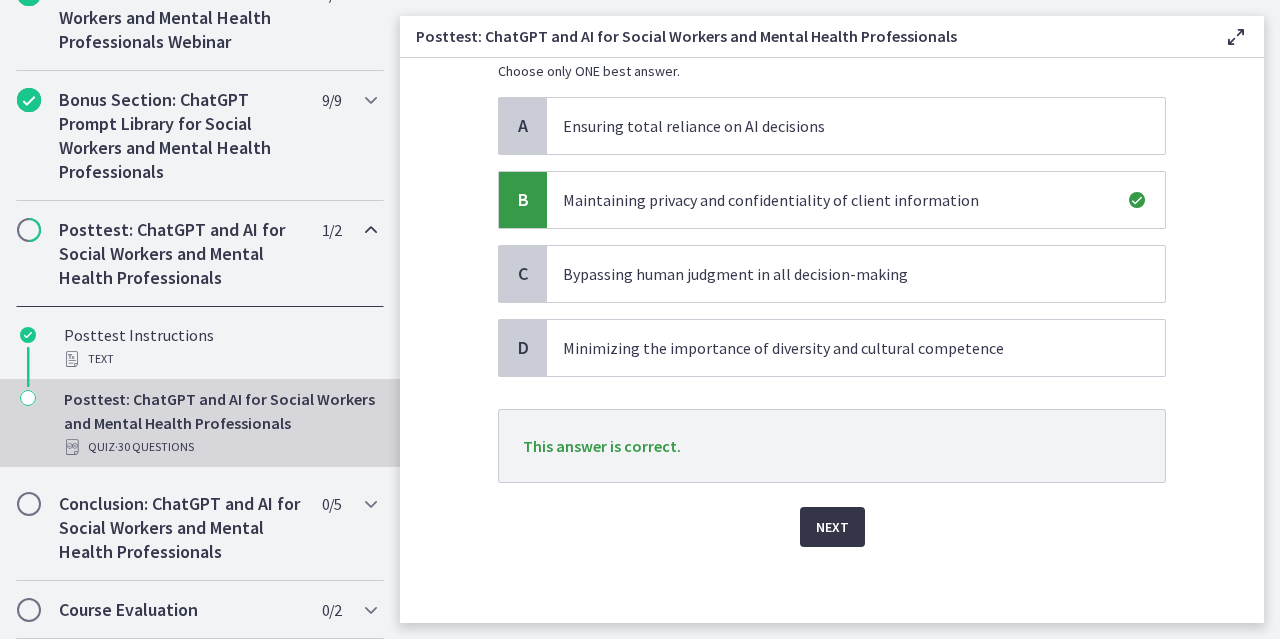 click on "Next" at bounding box center [832, 527] 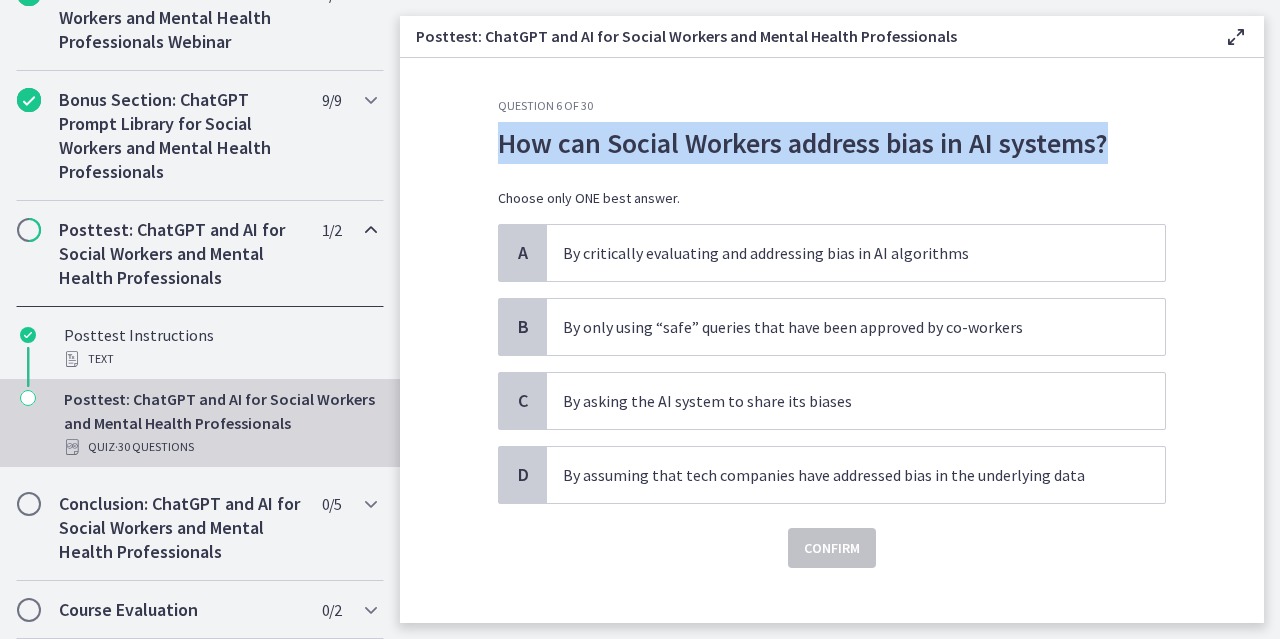 drag, startPoint x: 1108, startPoint y: 147, endPoint x: 497, endPoint y: 147, distance: 611 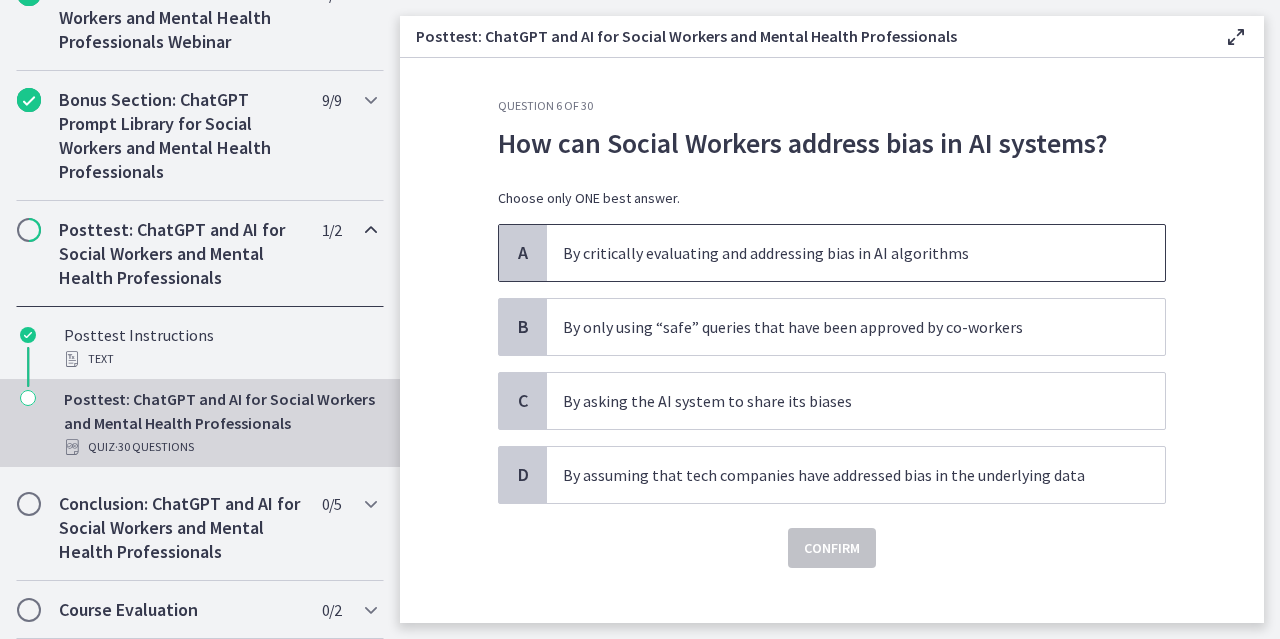 click on "By critically evaluating and addressing bias in AI algorithms" at bounding box center [856, 253] 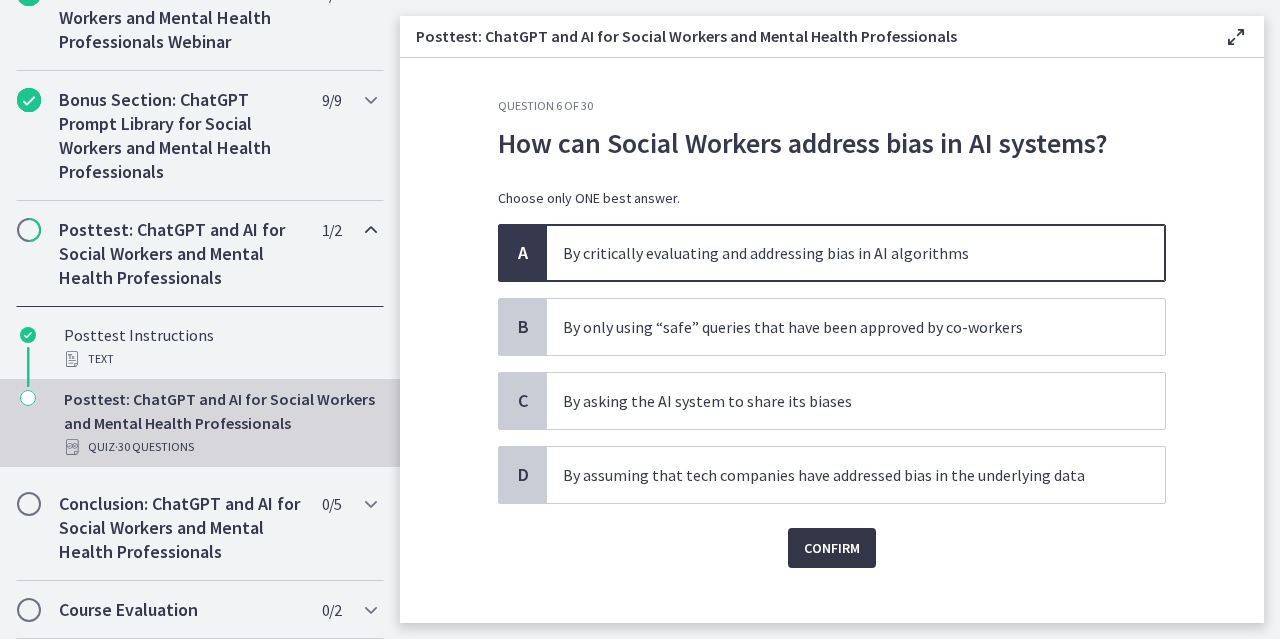 click on "Confirm" at bounding box center [832, 548] 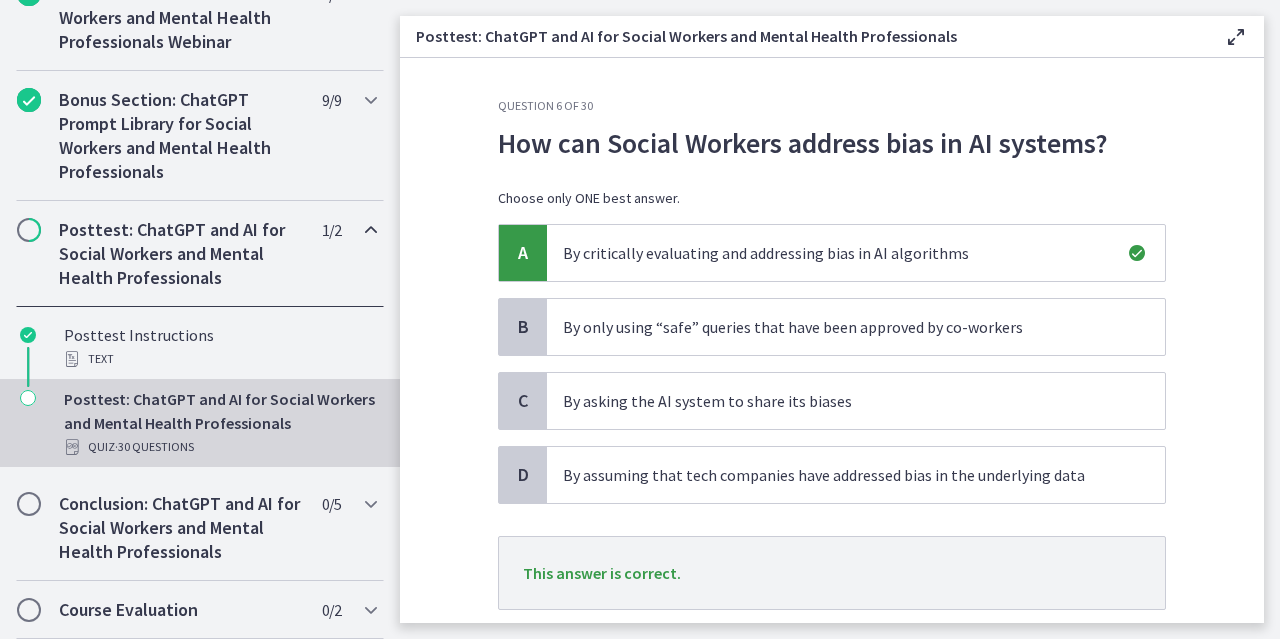 scroll, scrollTop: 127, scrollLeft: 0, axis: vertical 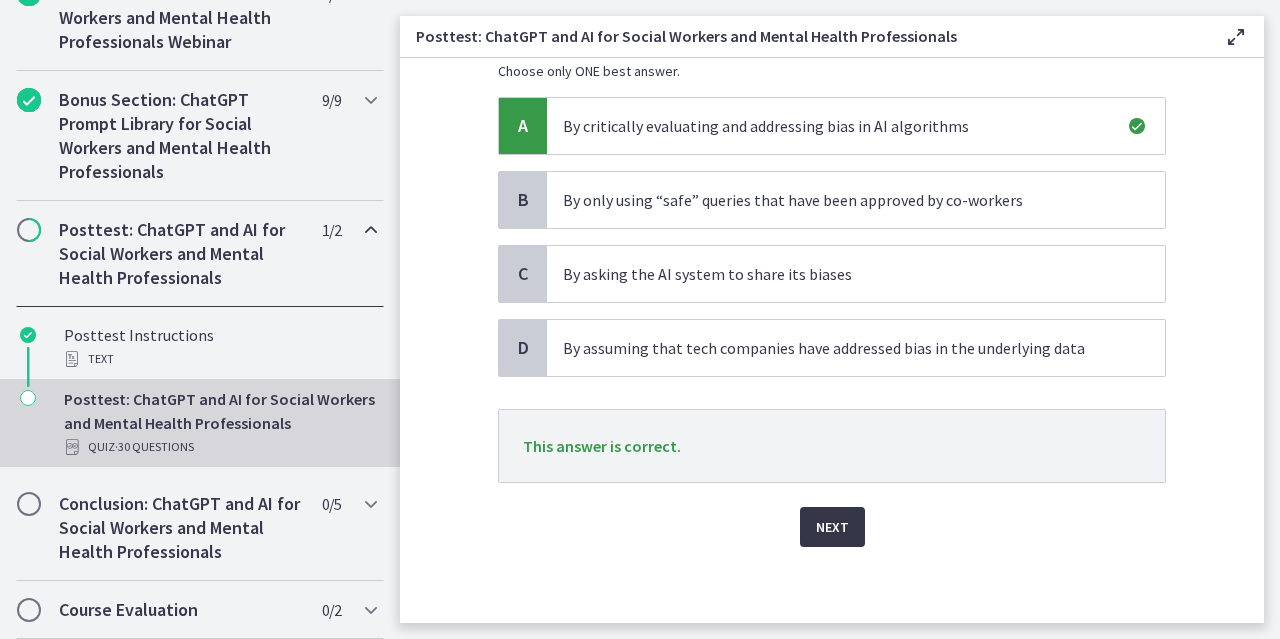 click on "Next" at bounding box center [832, 527] 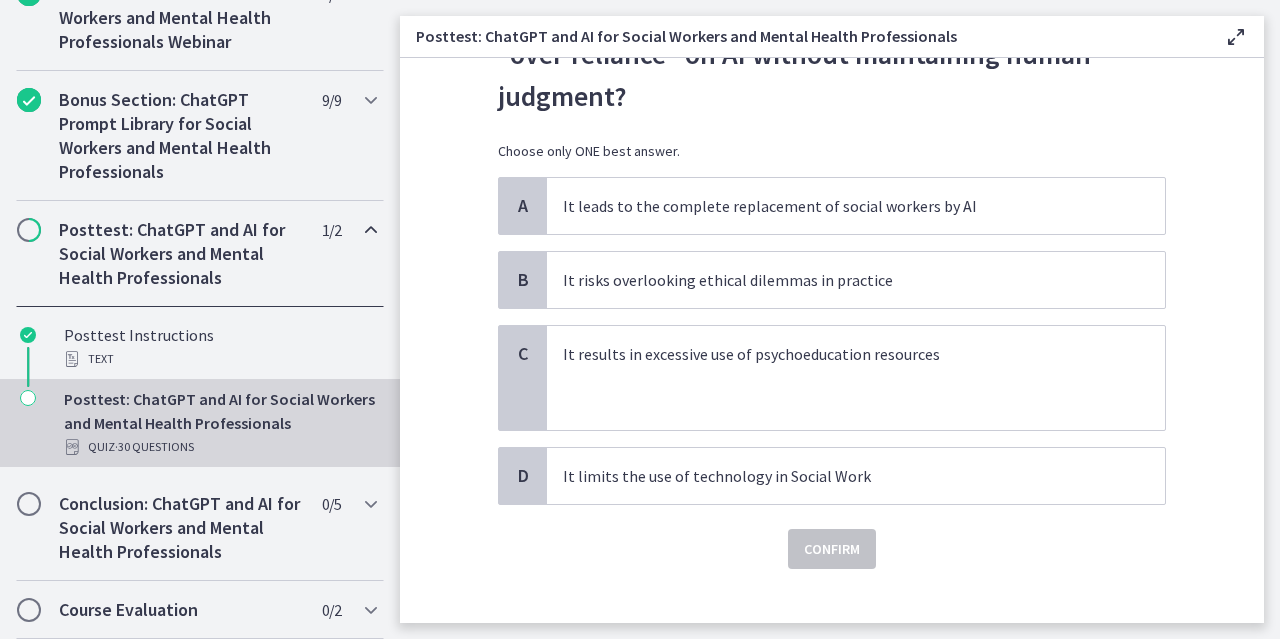 scroll, scrollTop: 132, scrollLeft: 0, axis: vertical 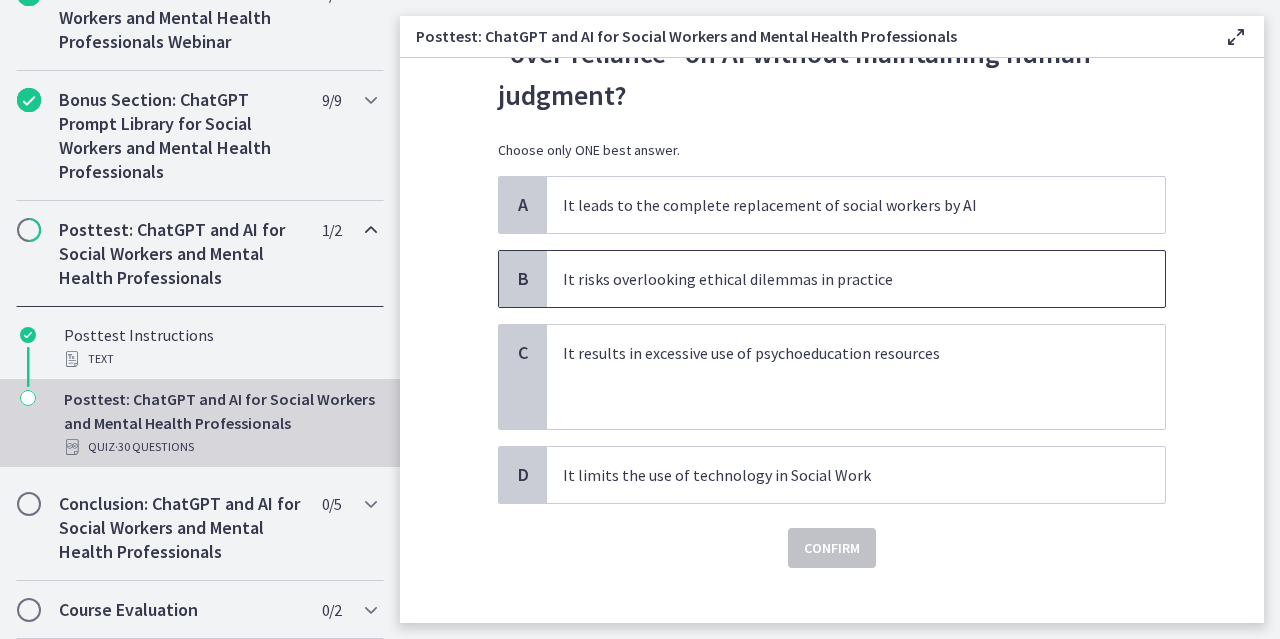 click on "It risks overlooking ethical dilemmas in practice" at bounding box center (856, 279) 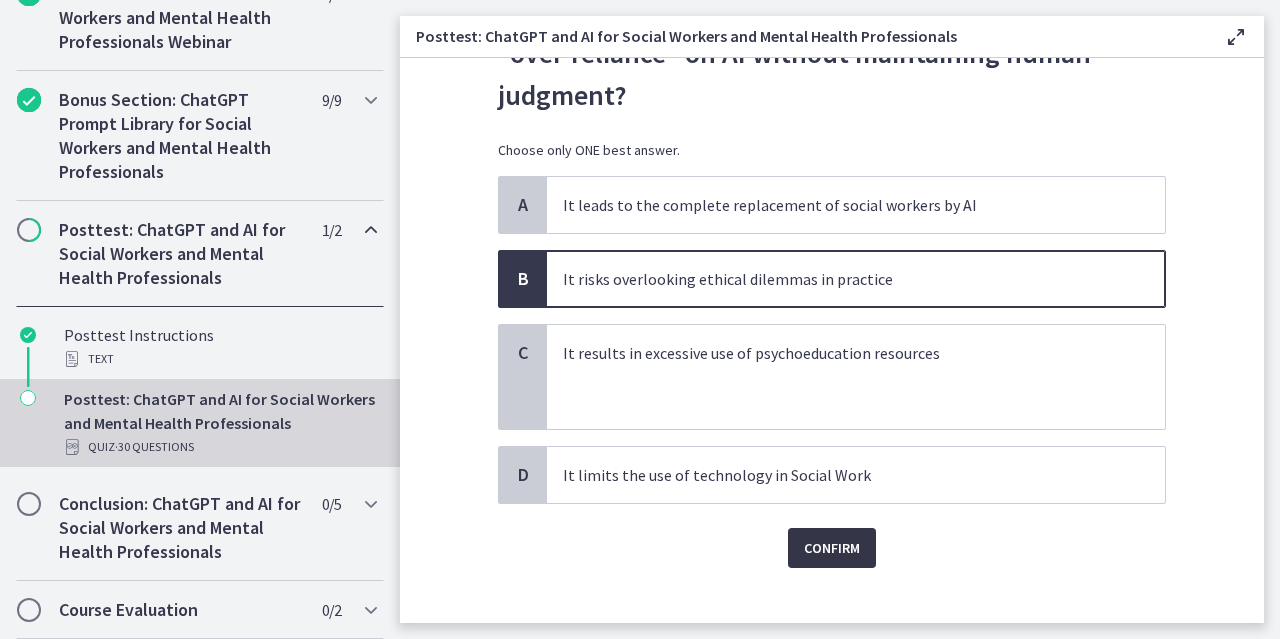 click on "Confirm" at bounding box center [832, 548] 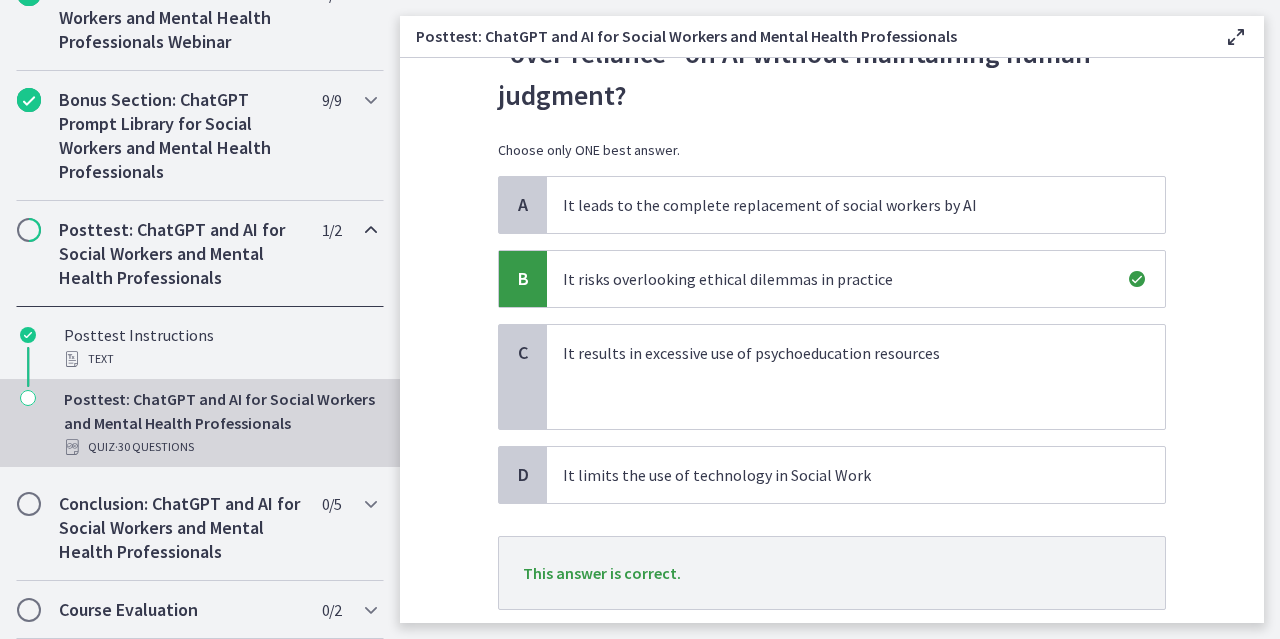 scroll, scrollTop: 259, scrollLeft: 0, axis: vertical 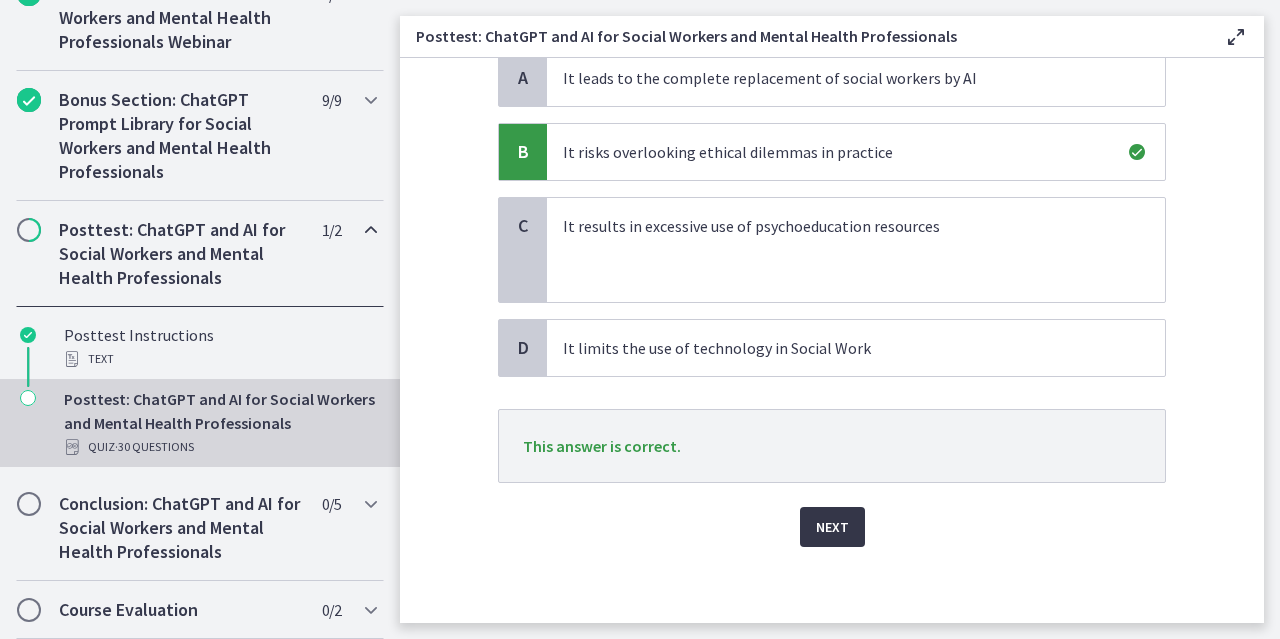 click on "Next" at bounding box center (832, 527) 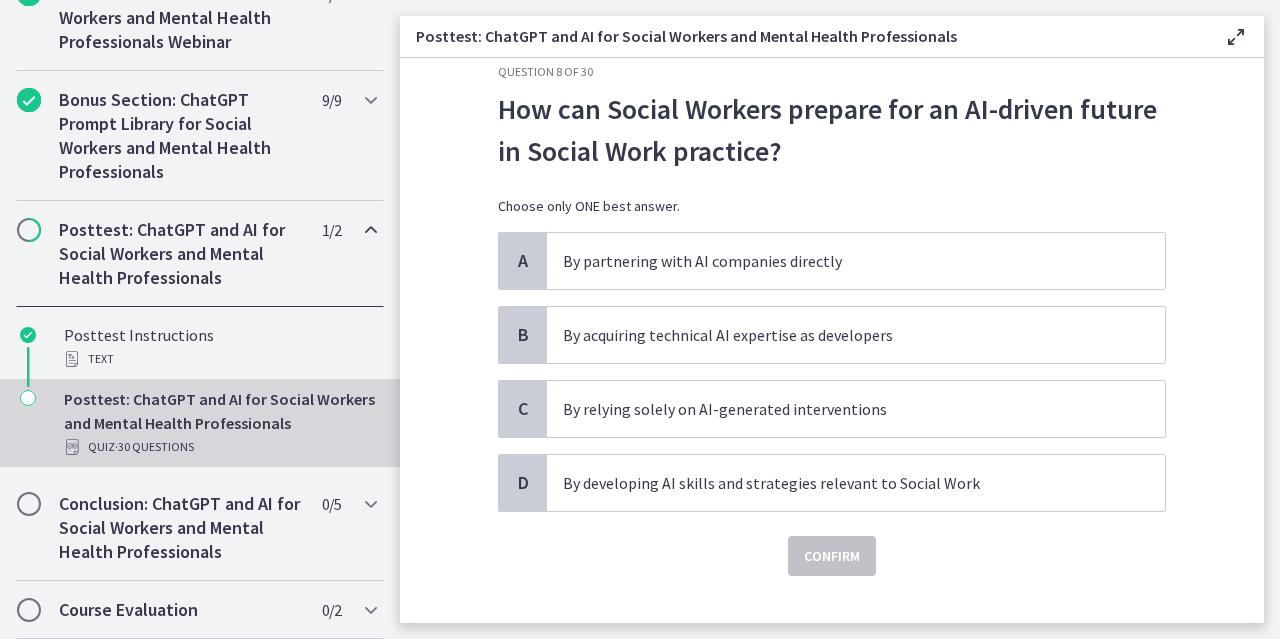 scroll, scrollTop: 25, scrollLeft: 0, axis: vertical 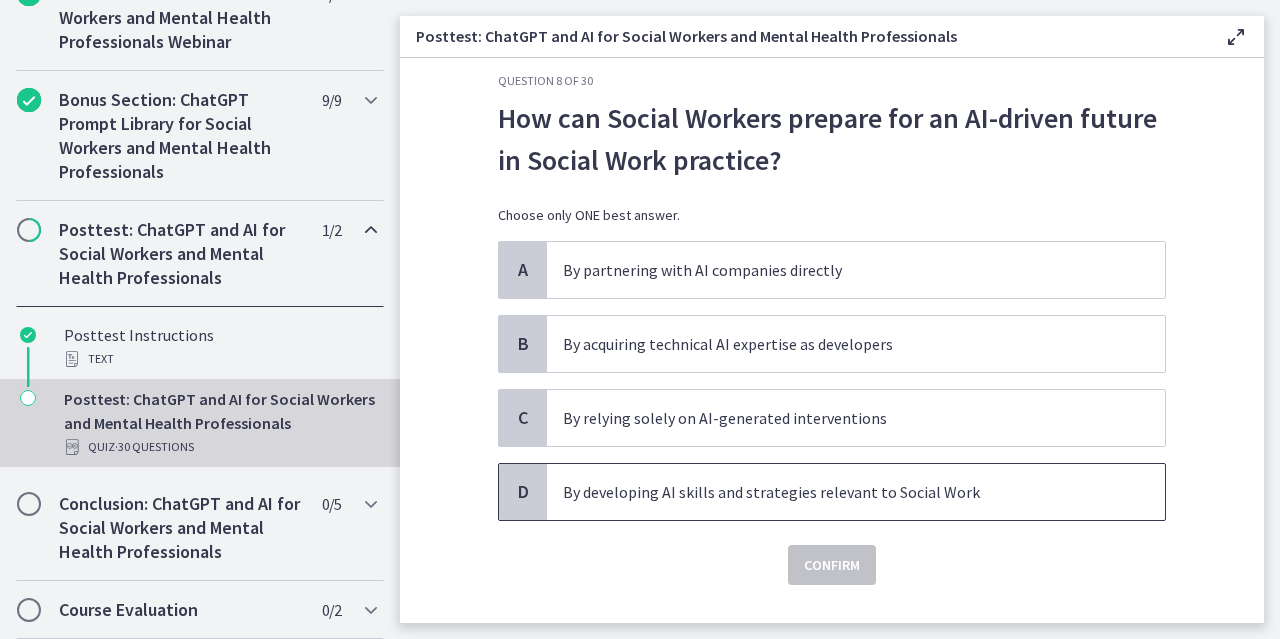 click on "By developing AI skills and strategies relevant to Social Work" at bounding box center [836, 492] 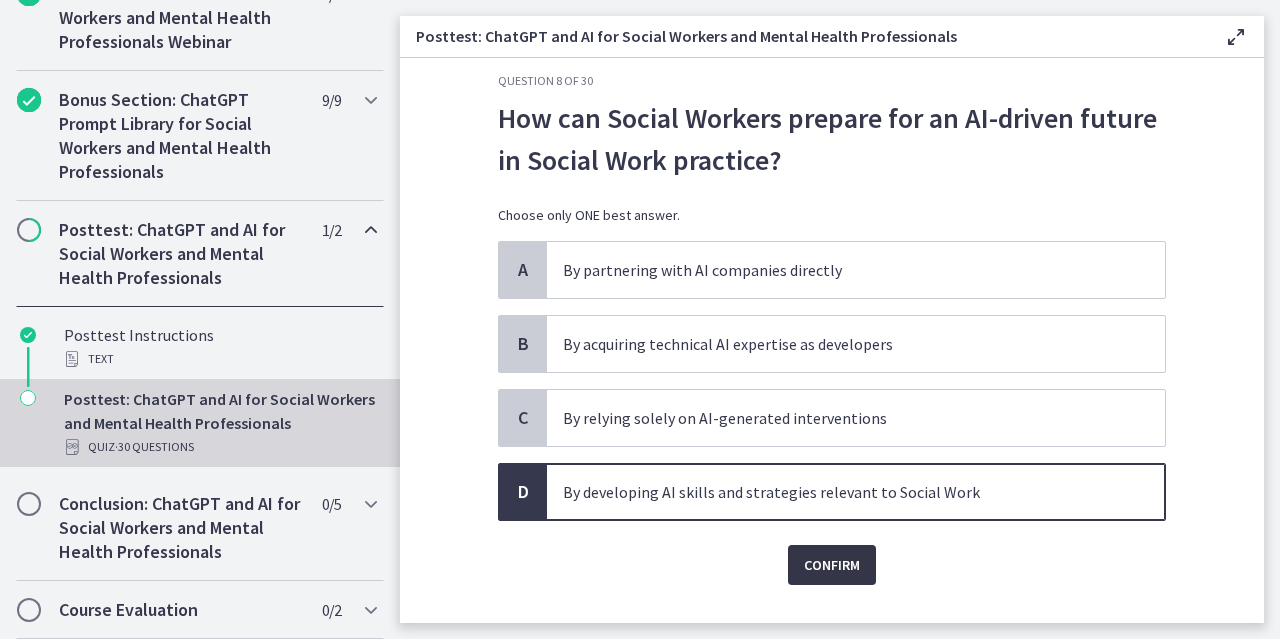 click on "Confirm" at bounding box center (832, 565) 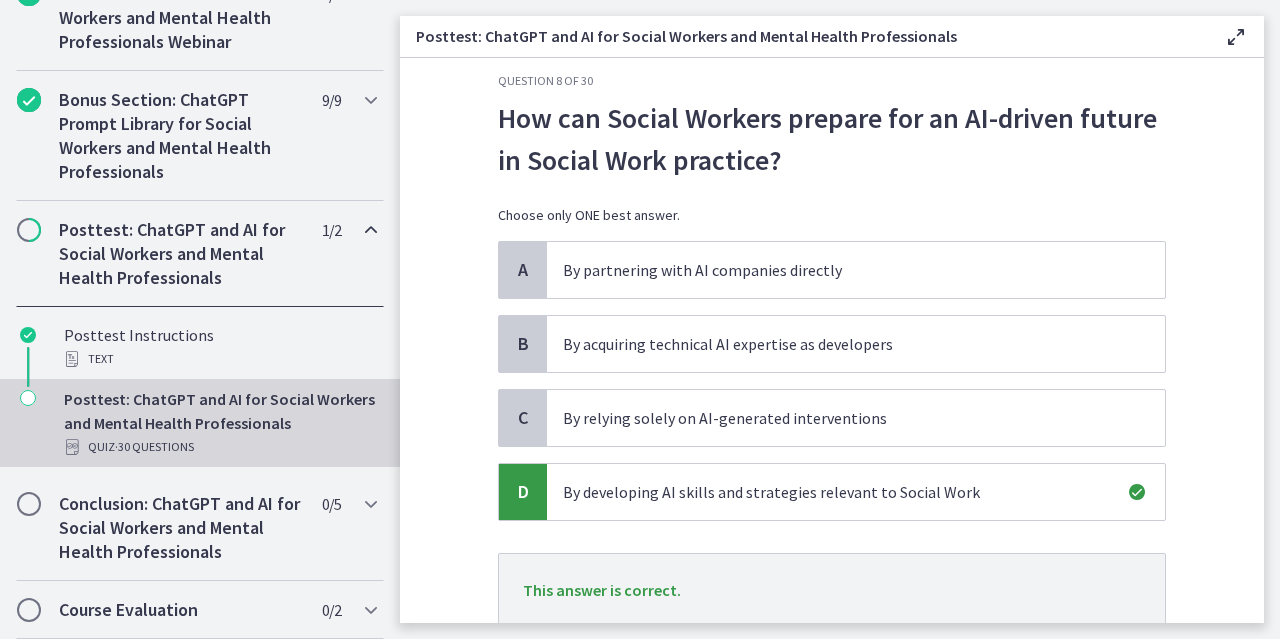 scroll, scrollTop: 169, scrollLeft: 0, axis: vertical 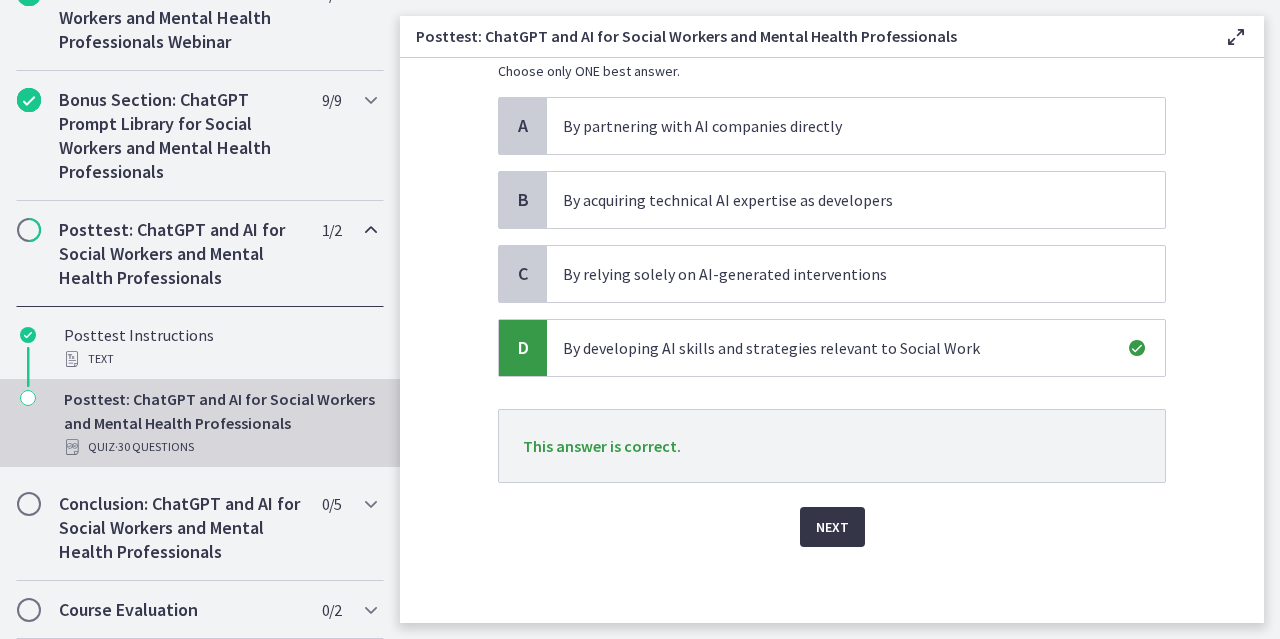 click on "Next" at bounding box center (832, 527) 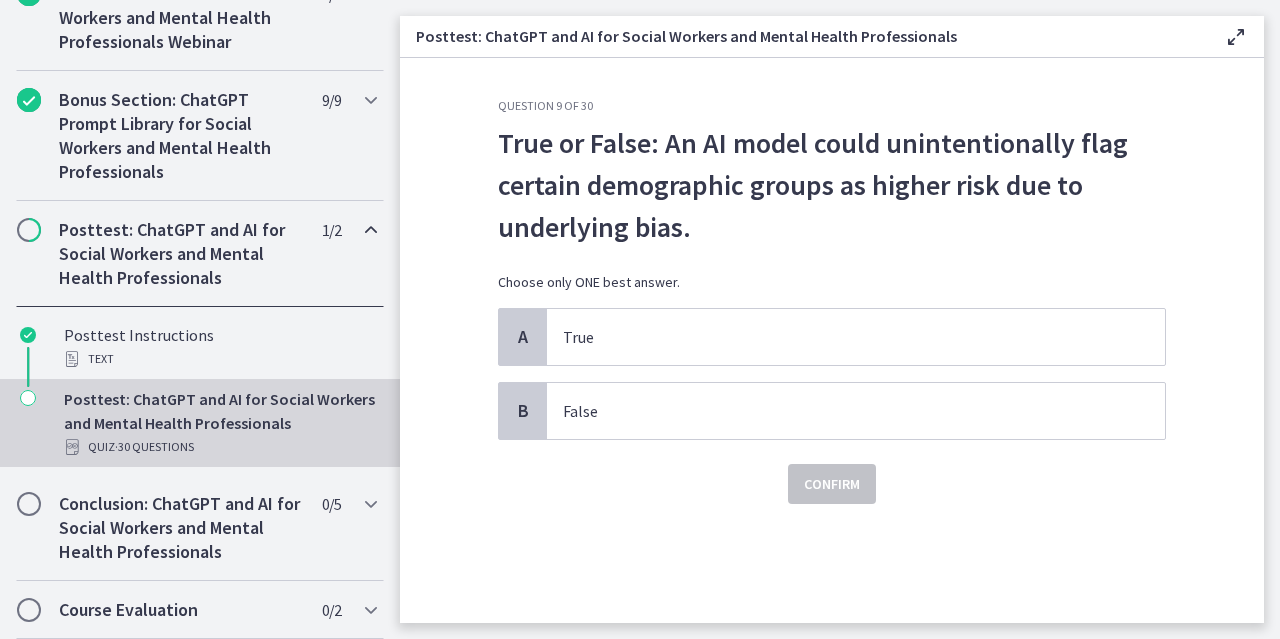 scroll, scrollTop: 0, scrollLeft: 0, axis: both 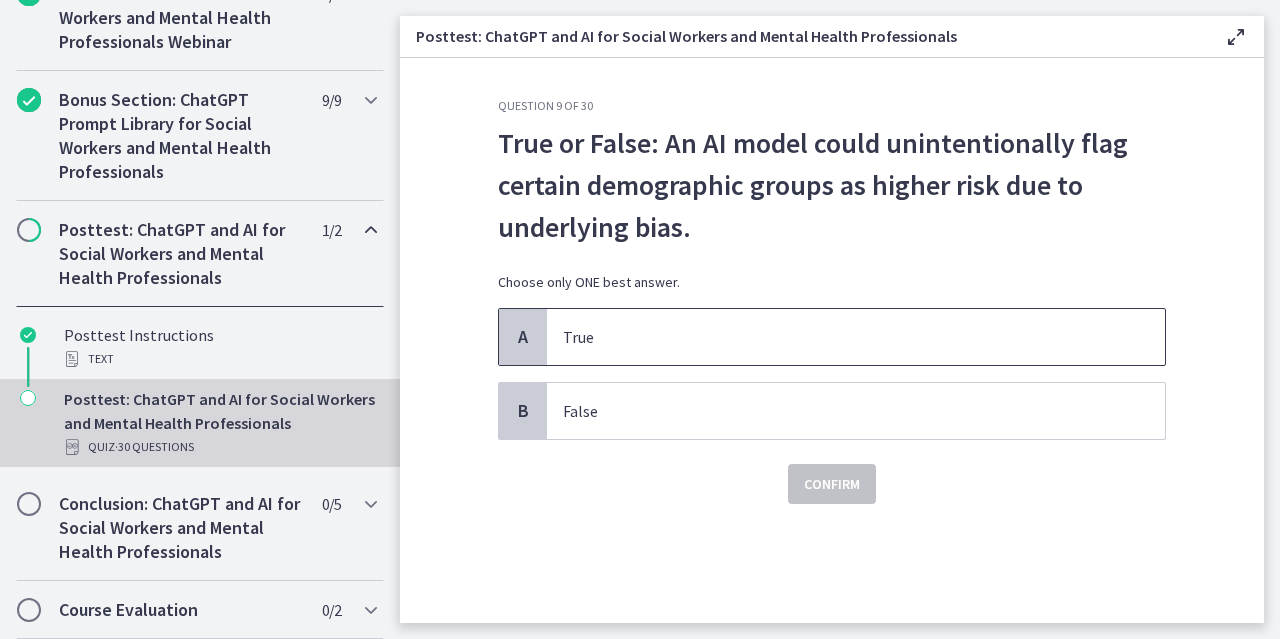 click on "True" at bounding box center (856, 337) 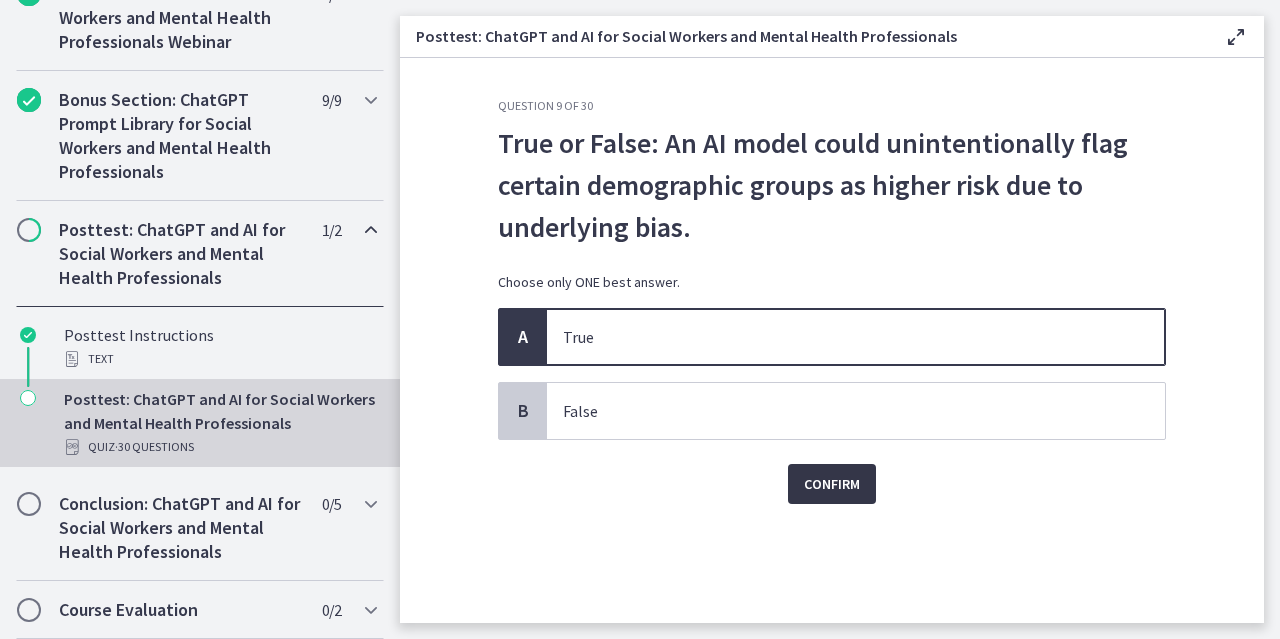 click on "Confirm" at bounding box center [832, 484] 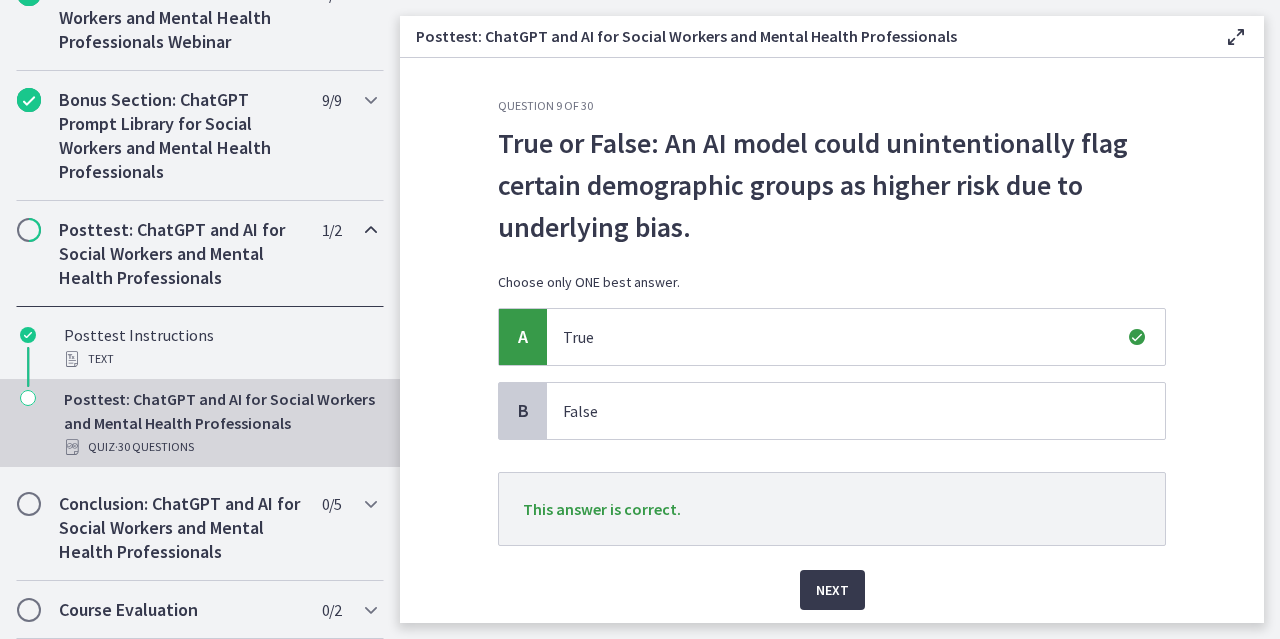 scroll, scrollTop: 64, scrollLeft: 0, axis: vertical 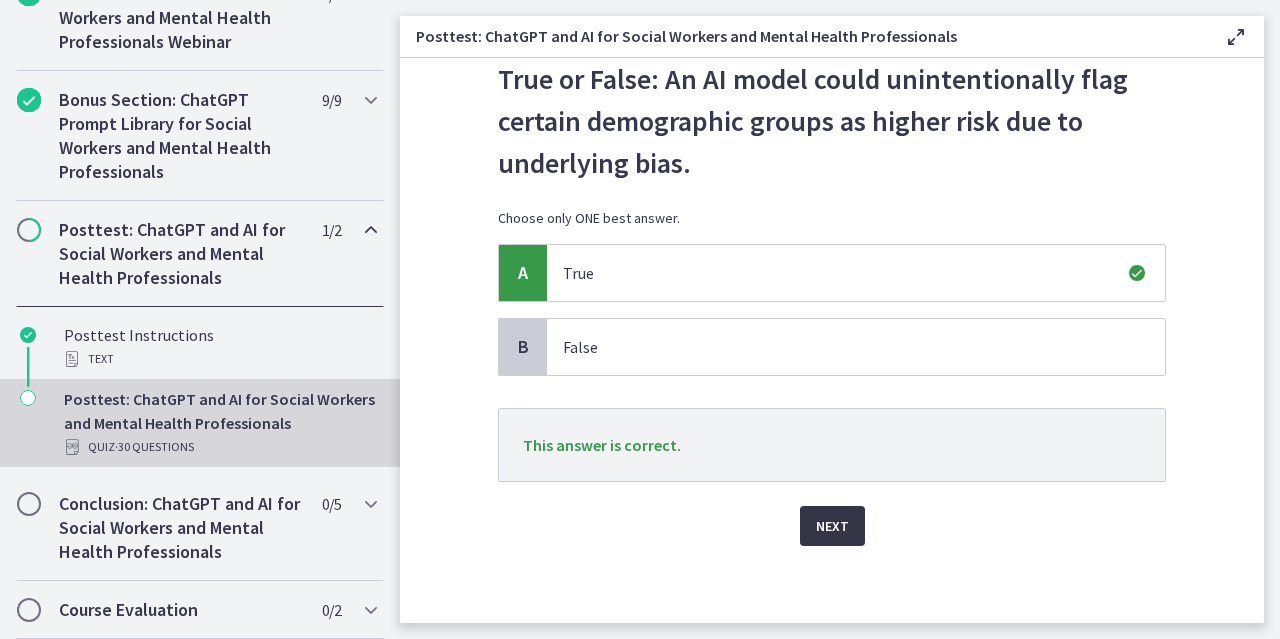 click on "Next" at bounding box center (832, 526) 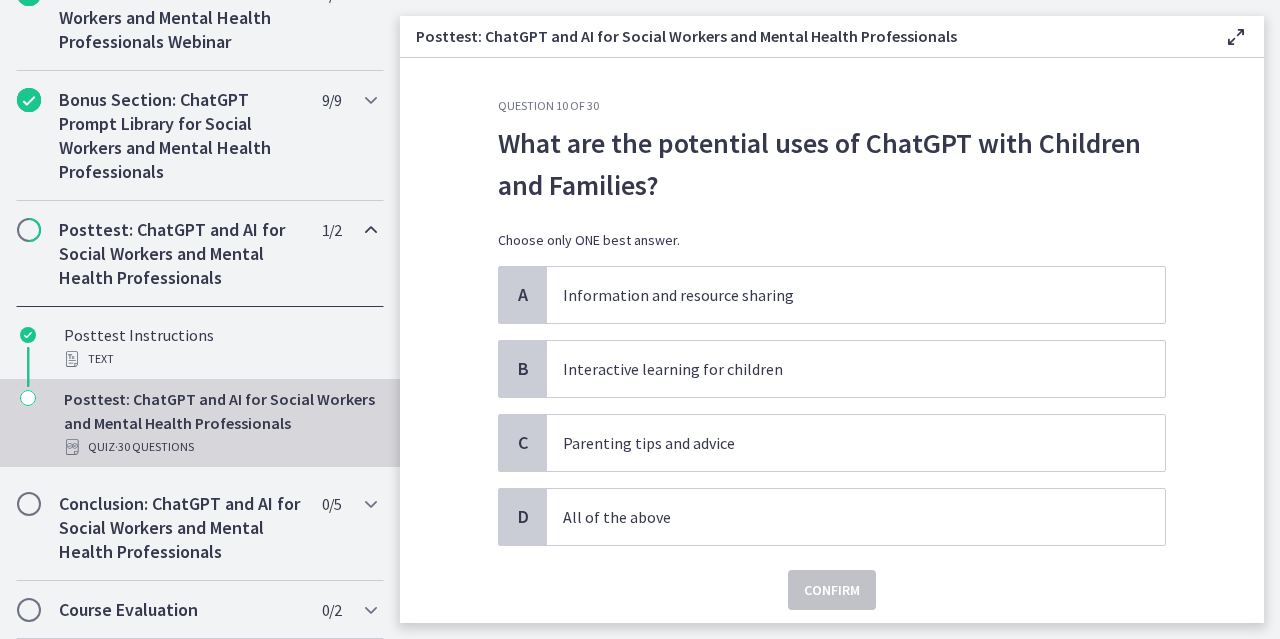 scroll, scrollTop: 64, scrollLeft: 0, axis: vertical 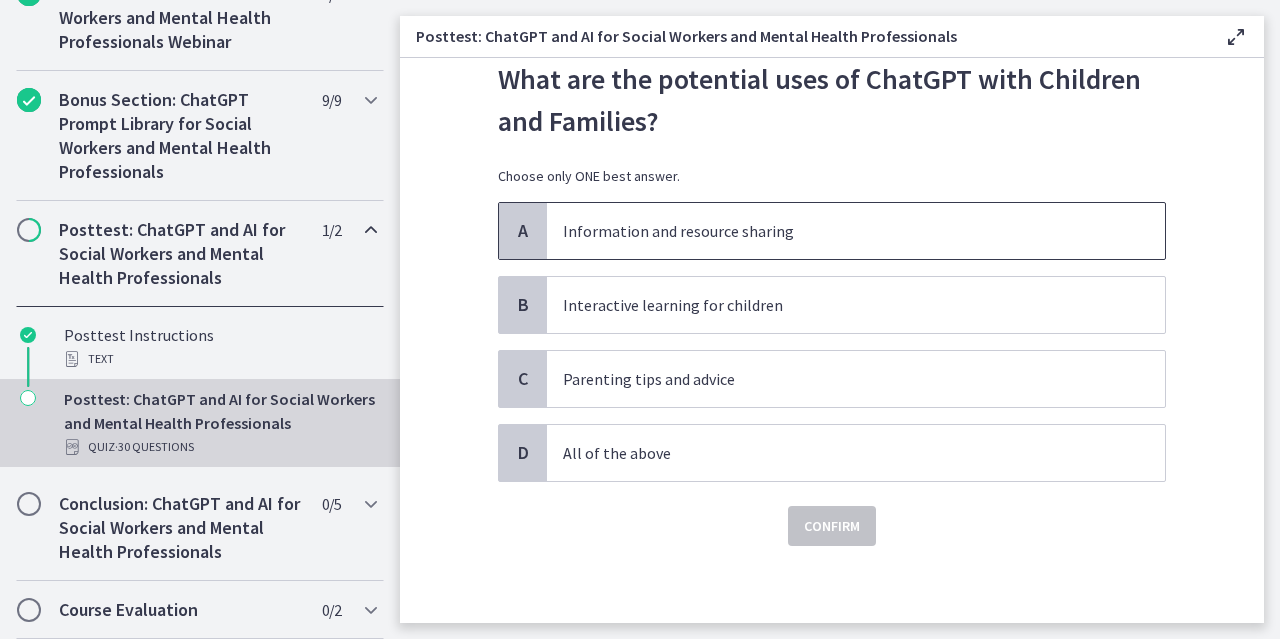 click on "Information and resource sharing" at bounding box center (836, 231) 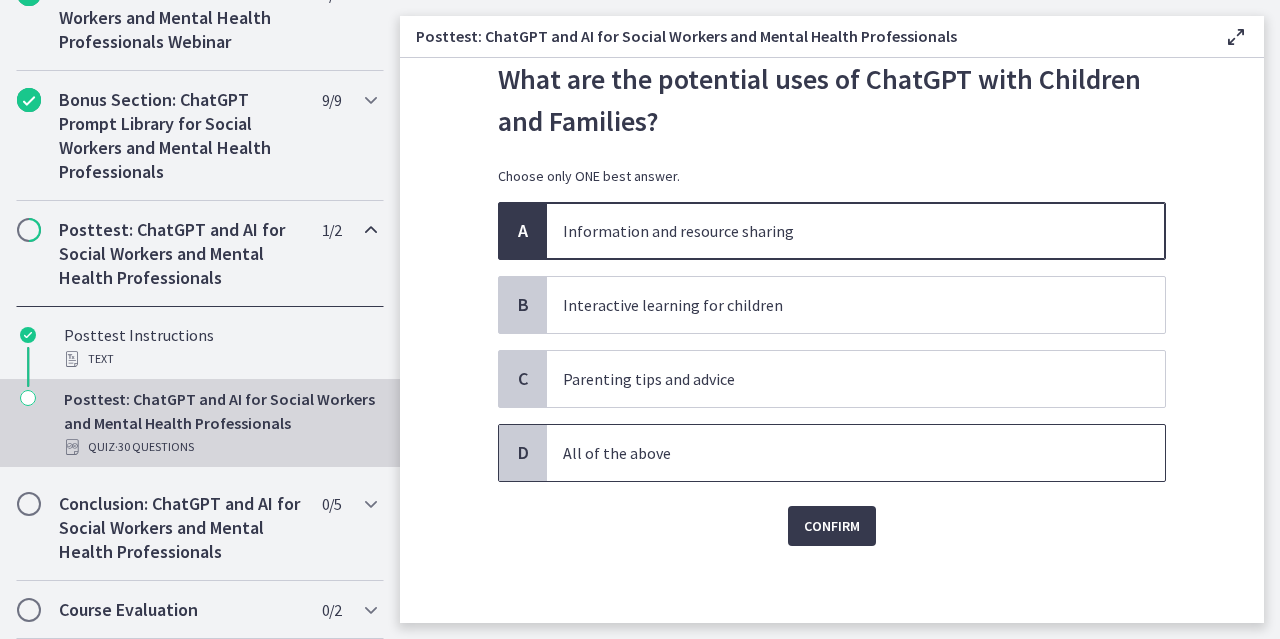 click on "All of the above" at bounding box center (836, 453) 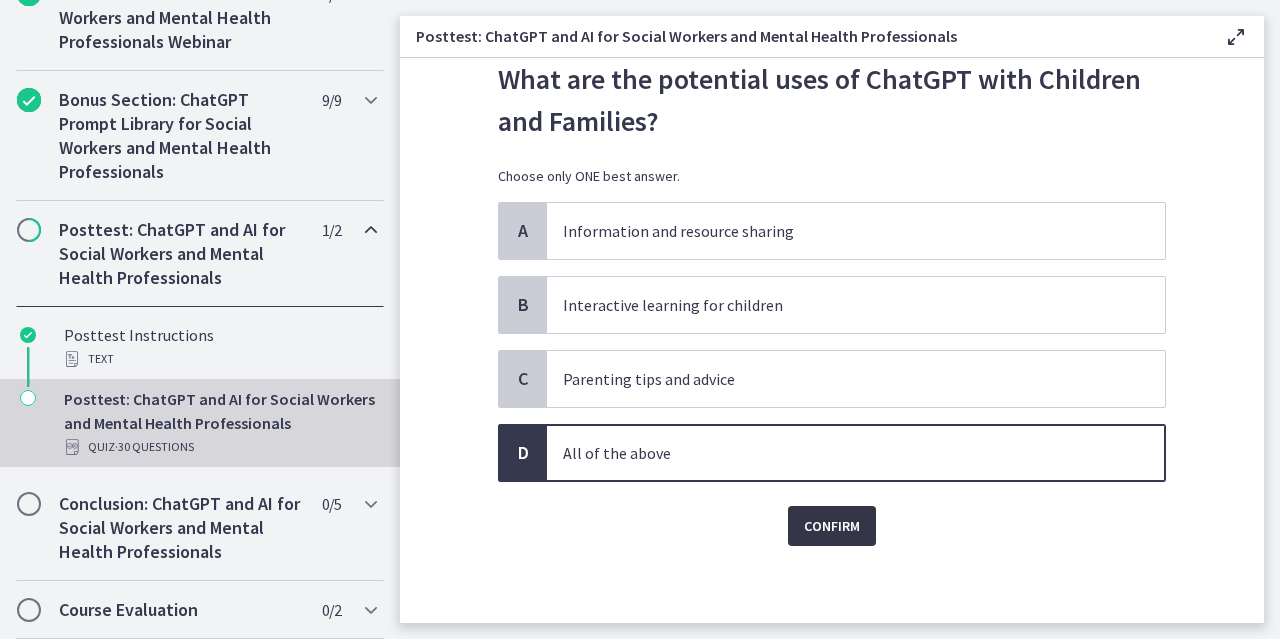 click on "Confirm" at bounding box center (832, 526) 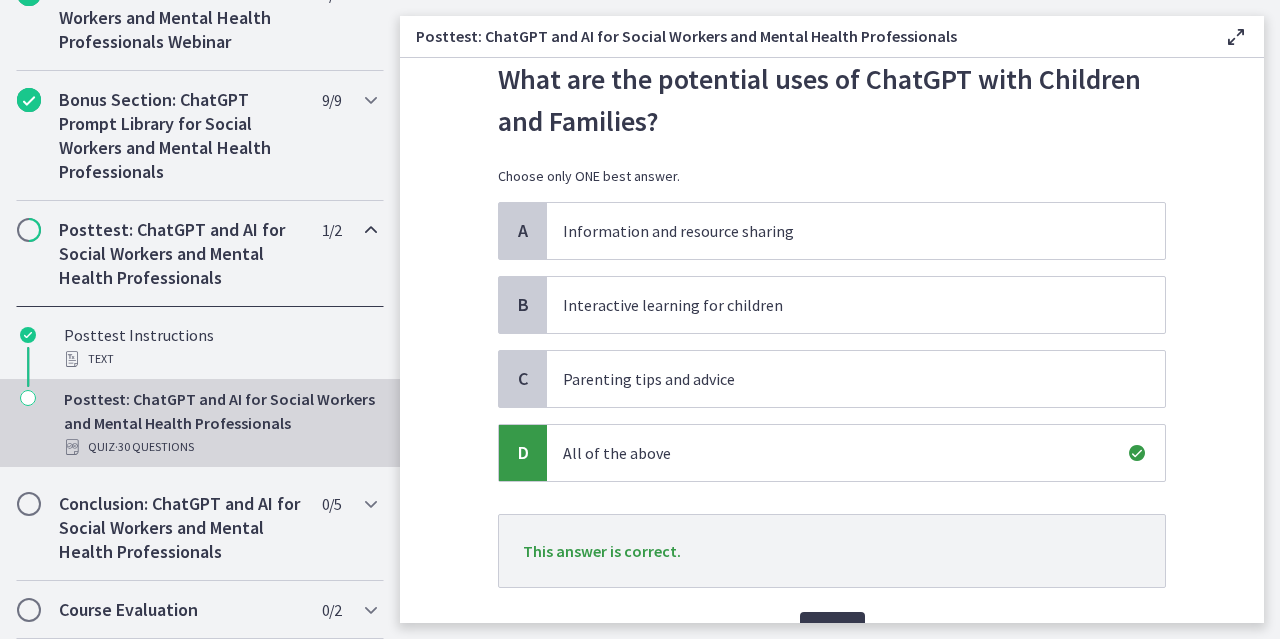 scroll, scrollTop: 169, scrollLeft: 0, axis: vertical 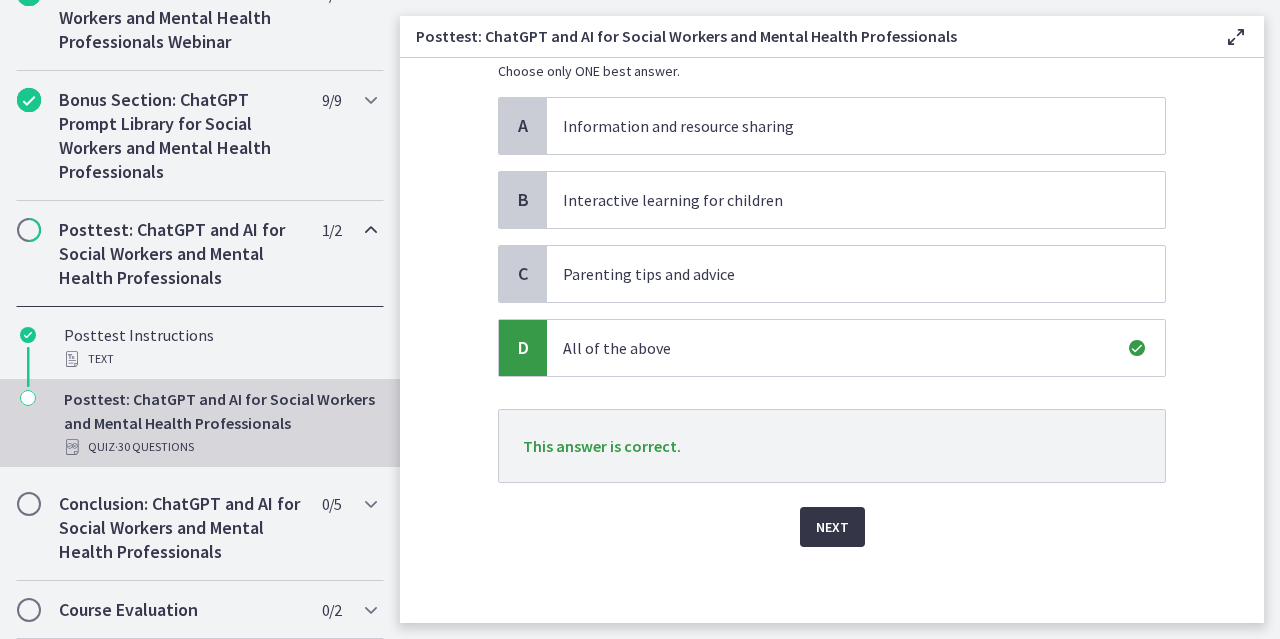click on "Next" at bounding box center (832, 527) 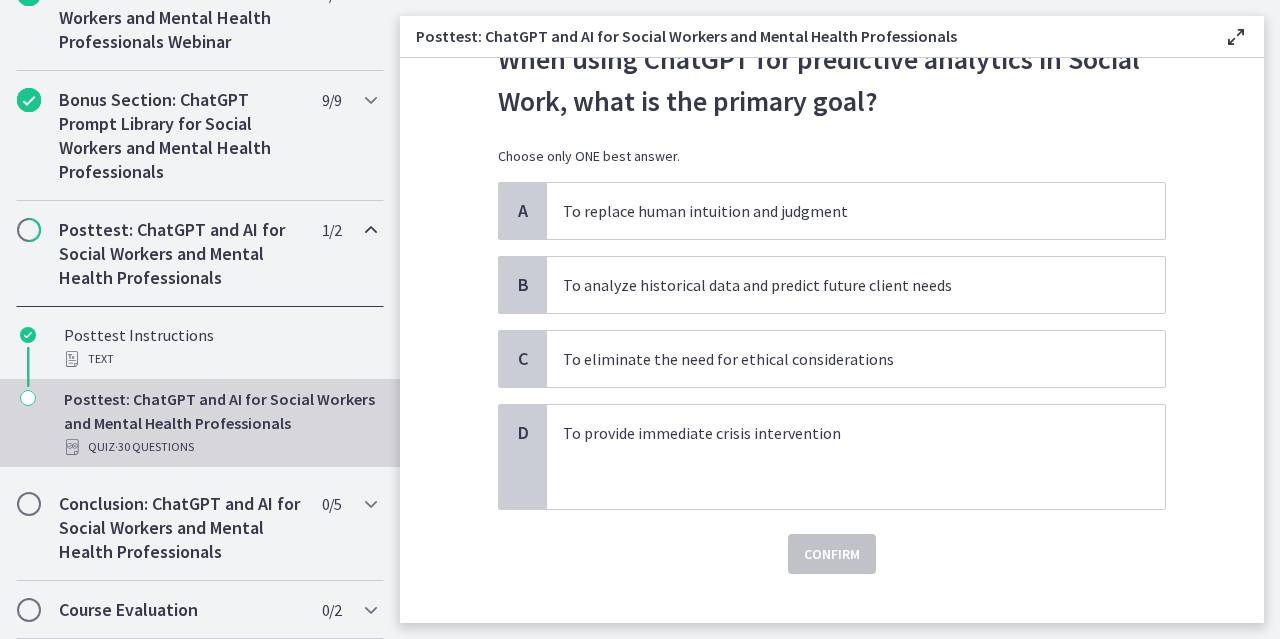 scroll, scrollTop: 45, scrollLeft: 0, axis: vertical 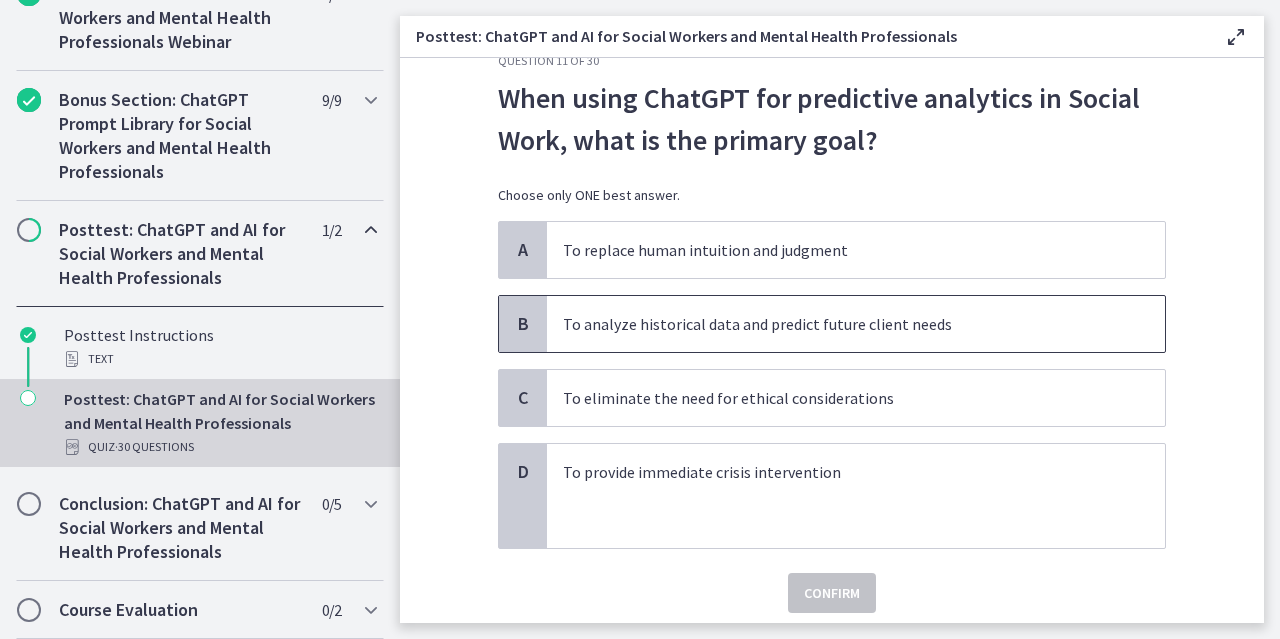 click on "To analyze historical data and predict future client needs" at bounding box center (836, 324) 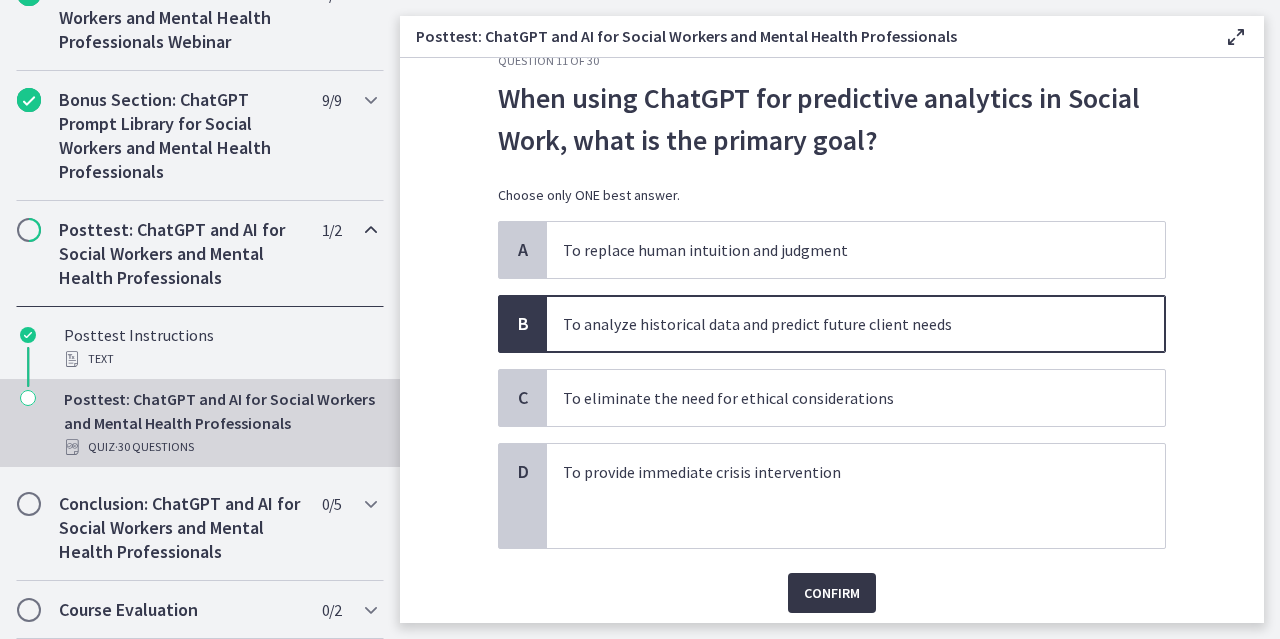 click on "Confirm" at bounding box center (832, 593) 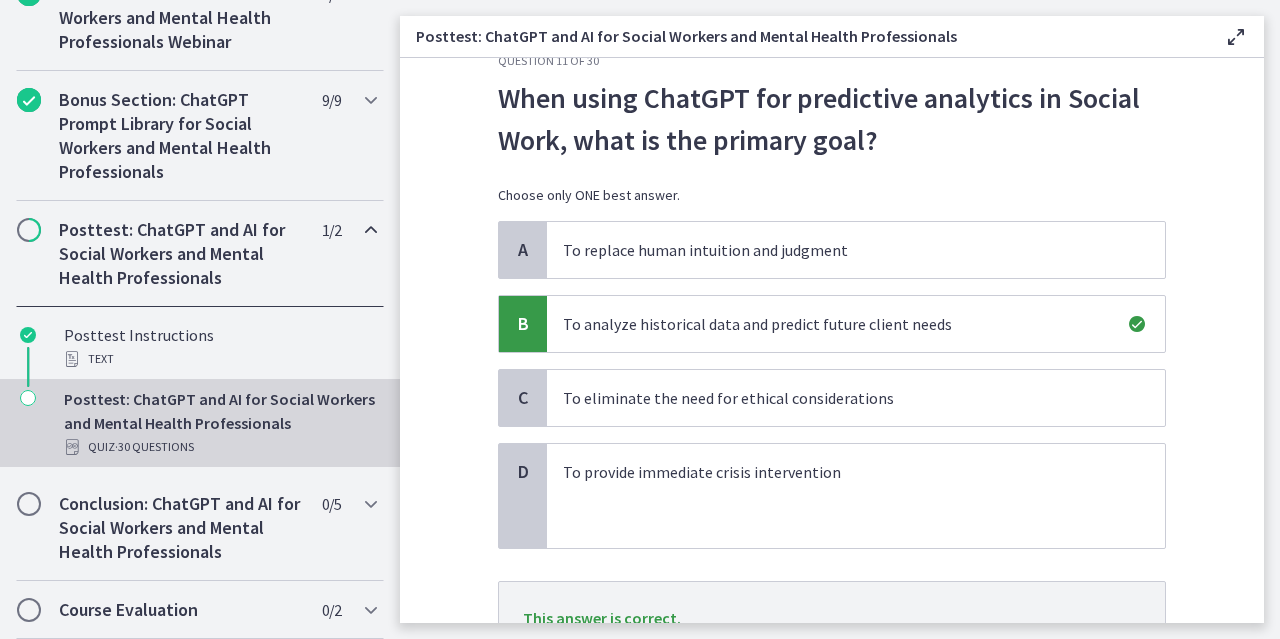 scroll, scrollTop: 217, scrollLeft: 0, axis: vertical 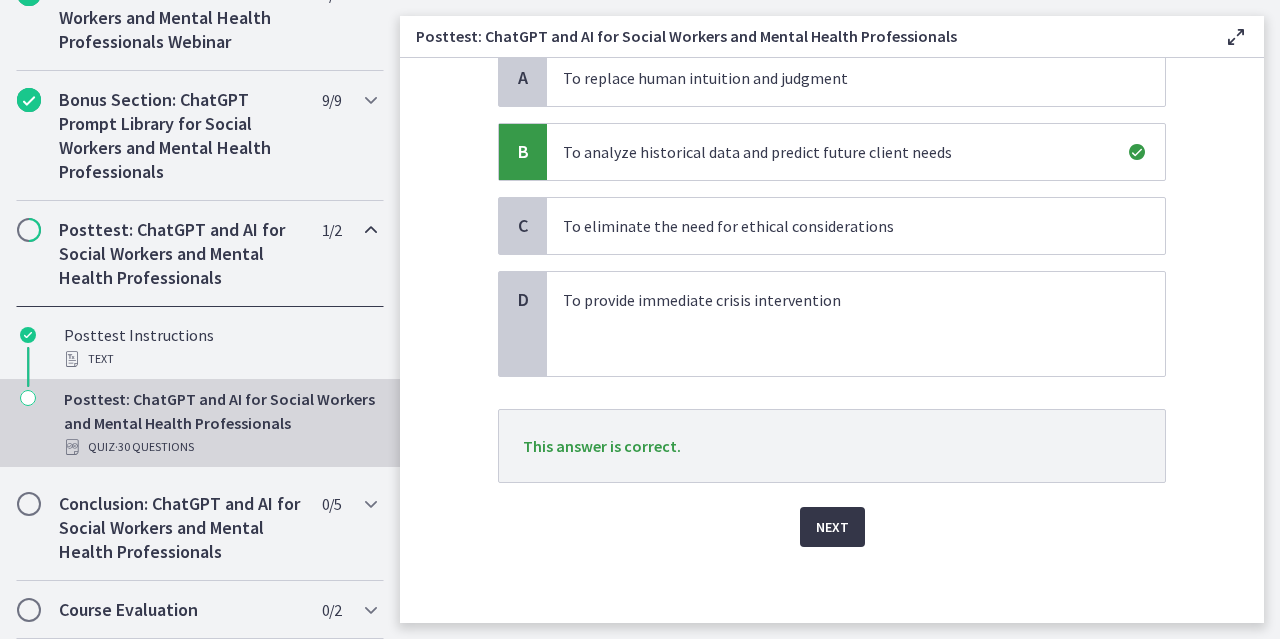 drag, startPoint x: 837, startPoint y: 514, endPoint x: 826, endPoint y: 525, distance: 15.556349 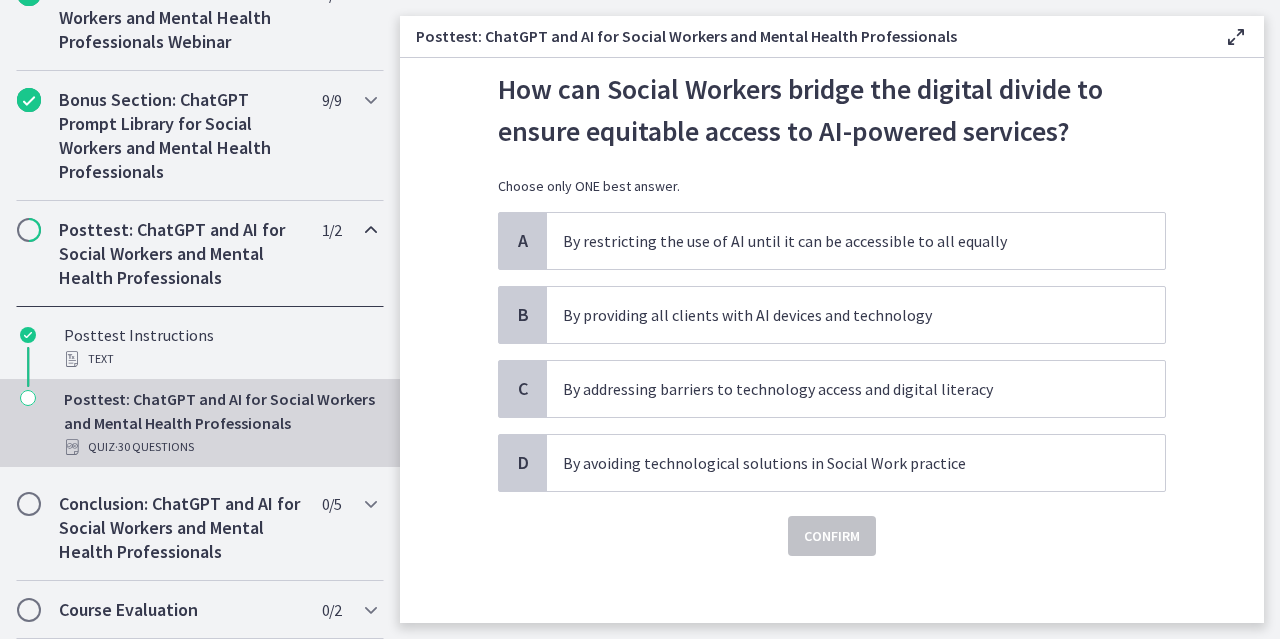 scroll, scrollTop: 64, scrollLeft: 0, axis: vertical 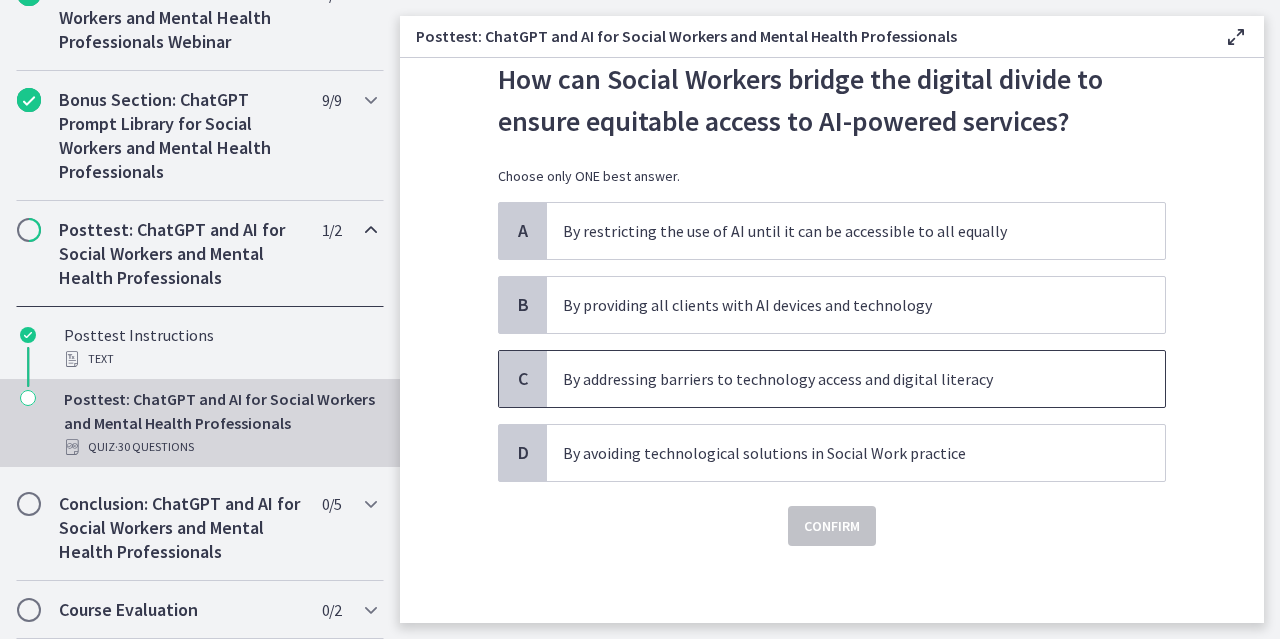 click on "By addressing barriers to technology access and digital literacy" at bounding box center (836, 379) 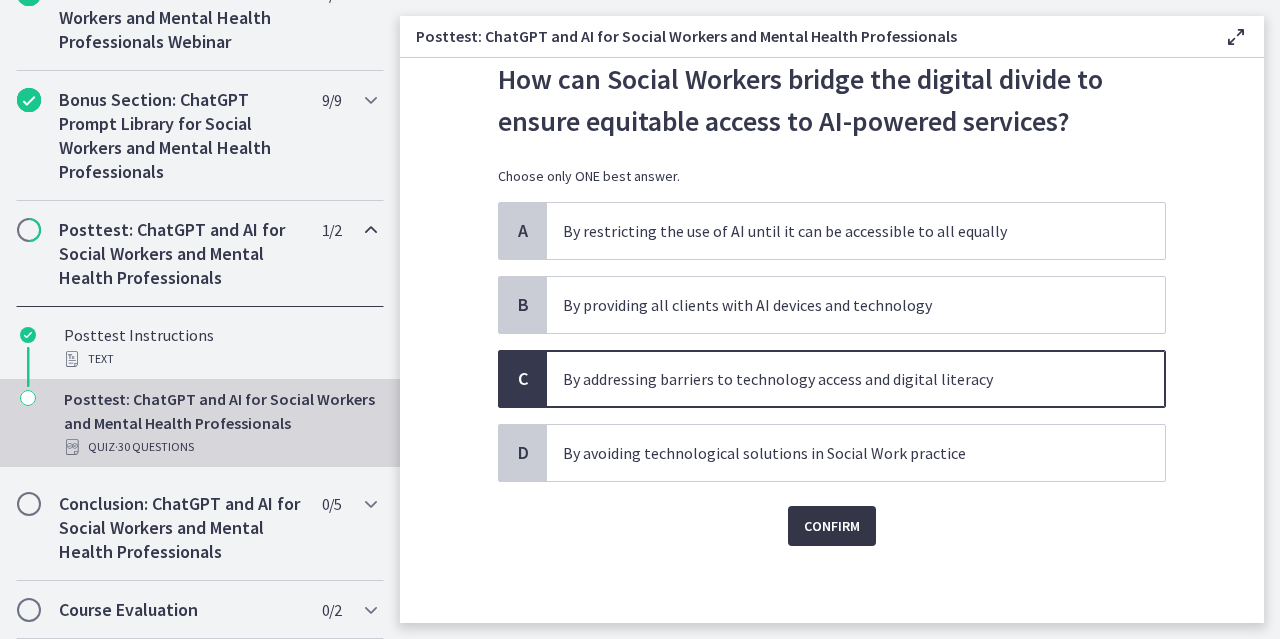 click on "Confirm" at bounding box center [832, 526] 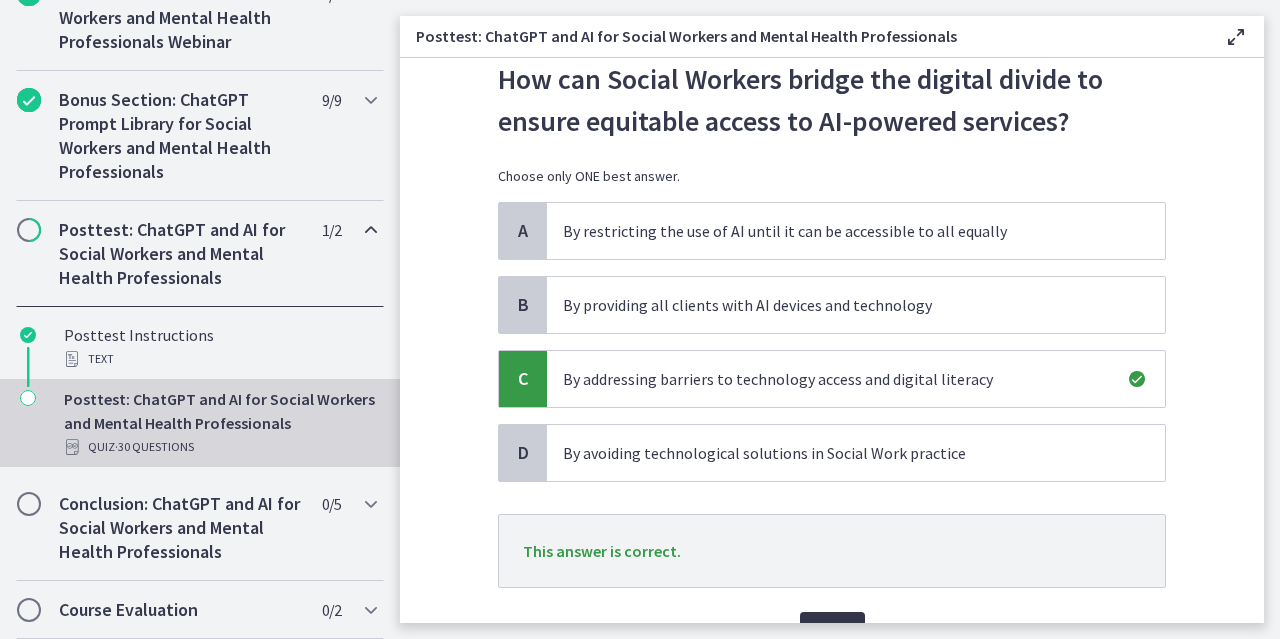 scroll, scrollTop: 169, scrollLeft: 0, axis: vertical 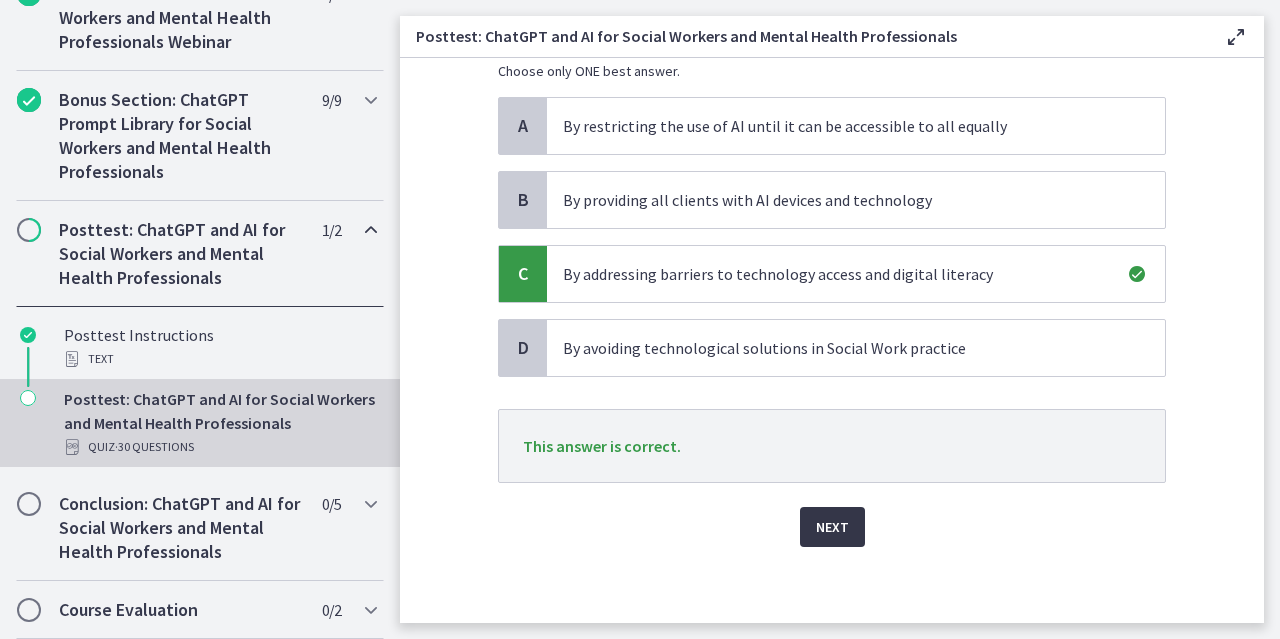 click on "Next" at bounding box center (832, 527) 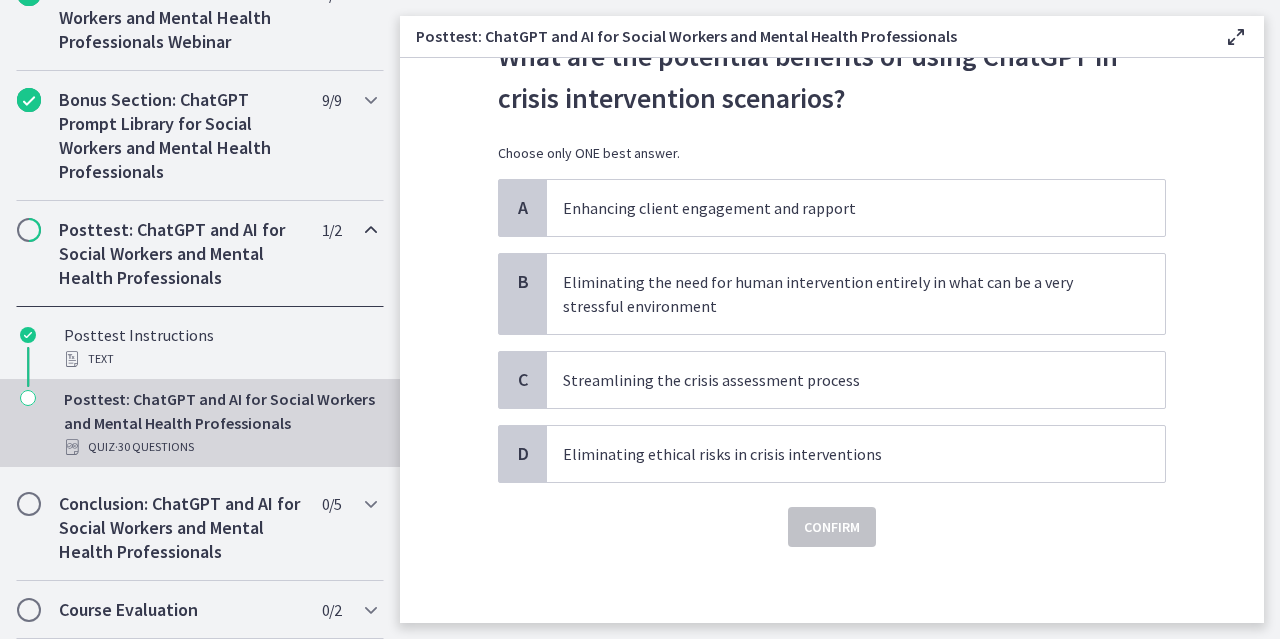 scroll, scrollTop: 88, scrollLeft: 0, axis: vertical 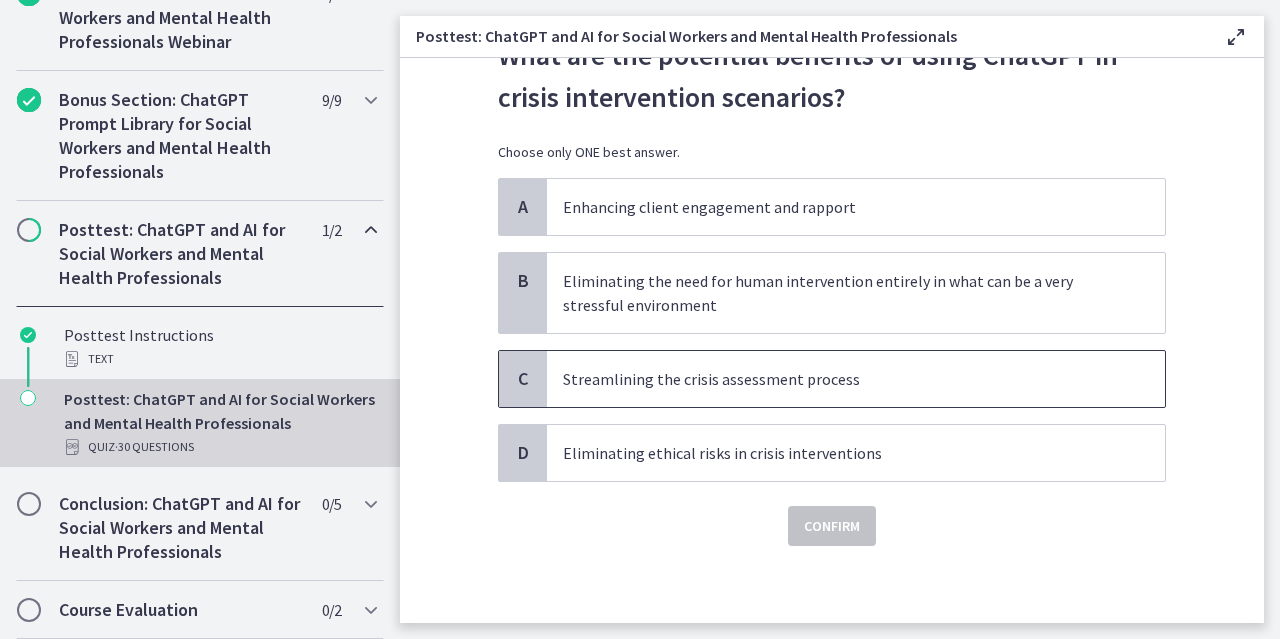 click on "Streamlining the crisis assessment process" at bounding box center [836, 379] 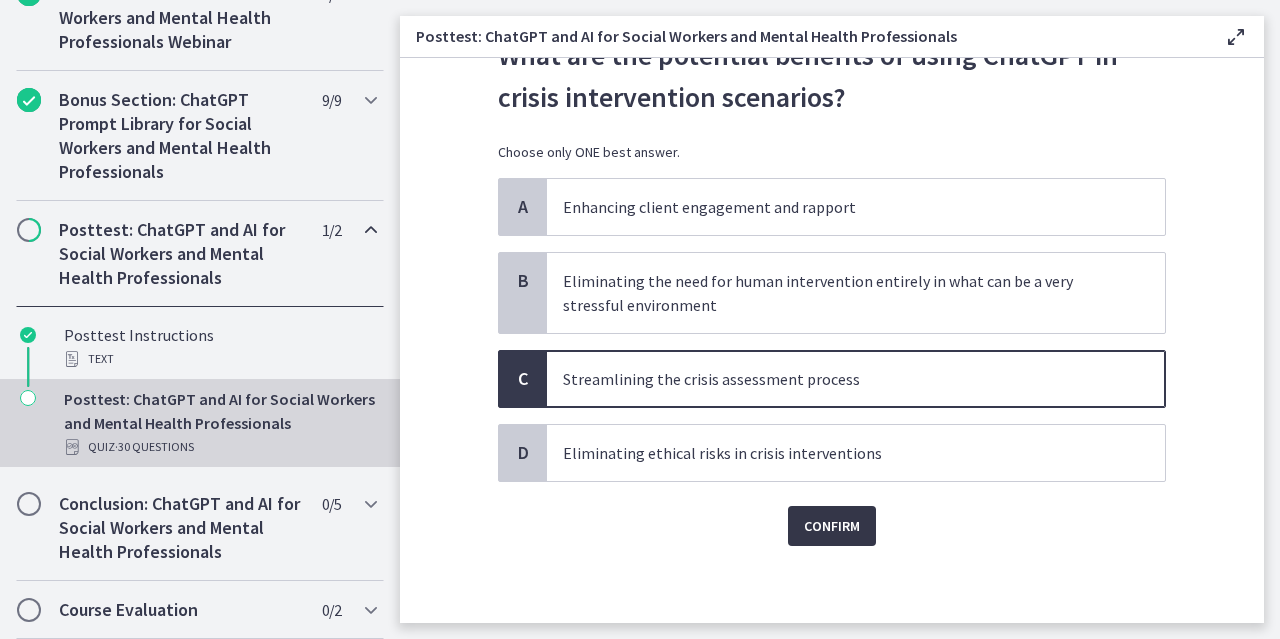 click on "Confirm" at bounding box center (832, 526) 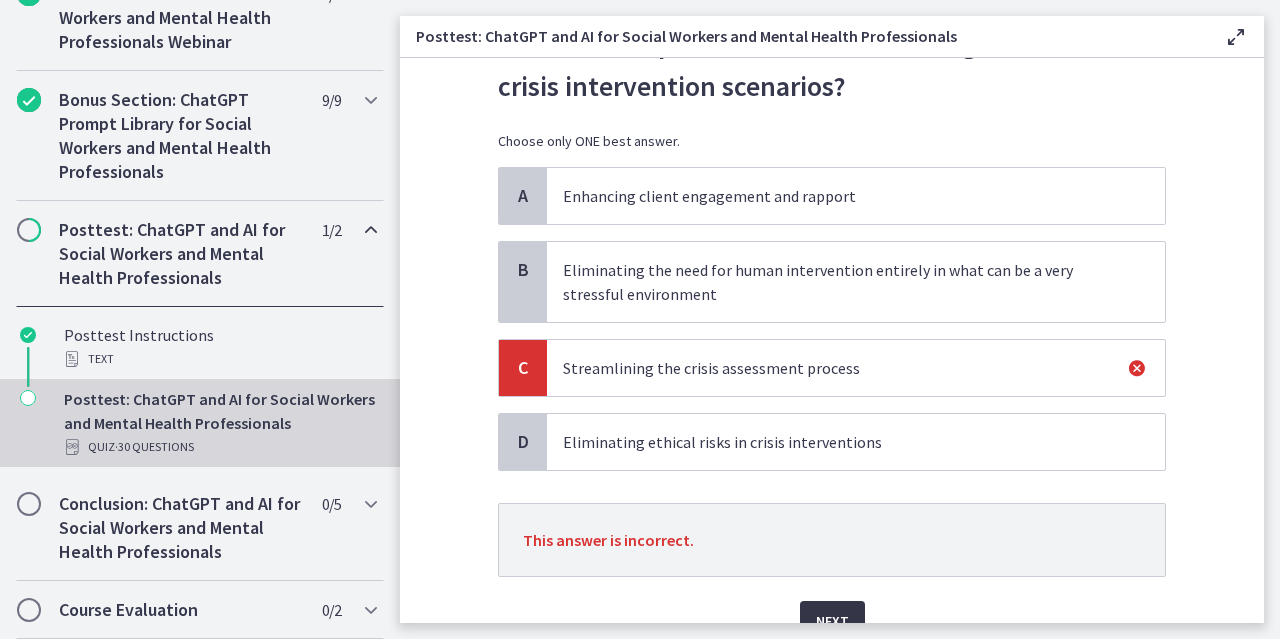 scroll, scrollTop: 100, scrollLeft: 0, axis: vertical 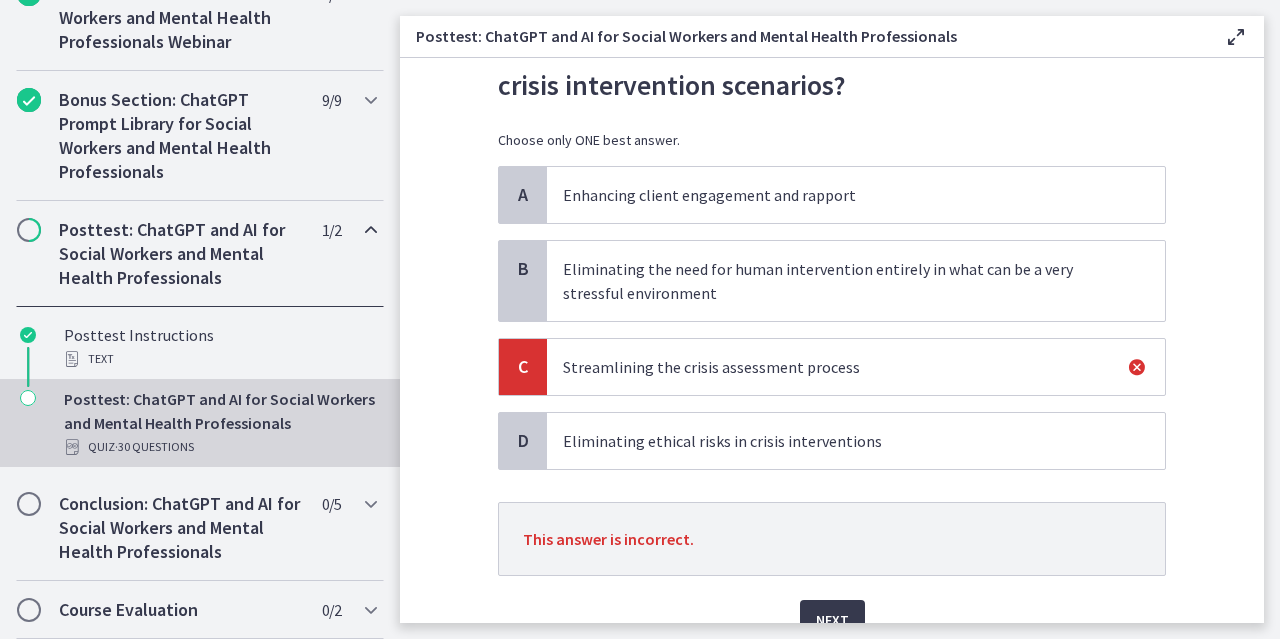 drag, startPoint x: 772, startPoint y: 458, endPoint x: 667, endPoint y: 441, distance: 106.36729 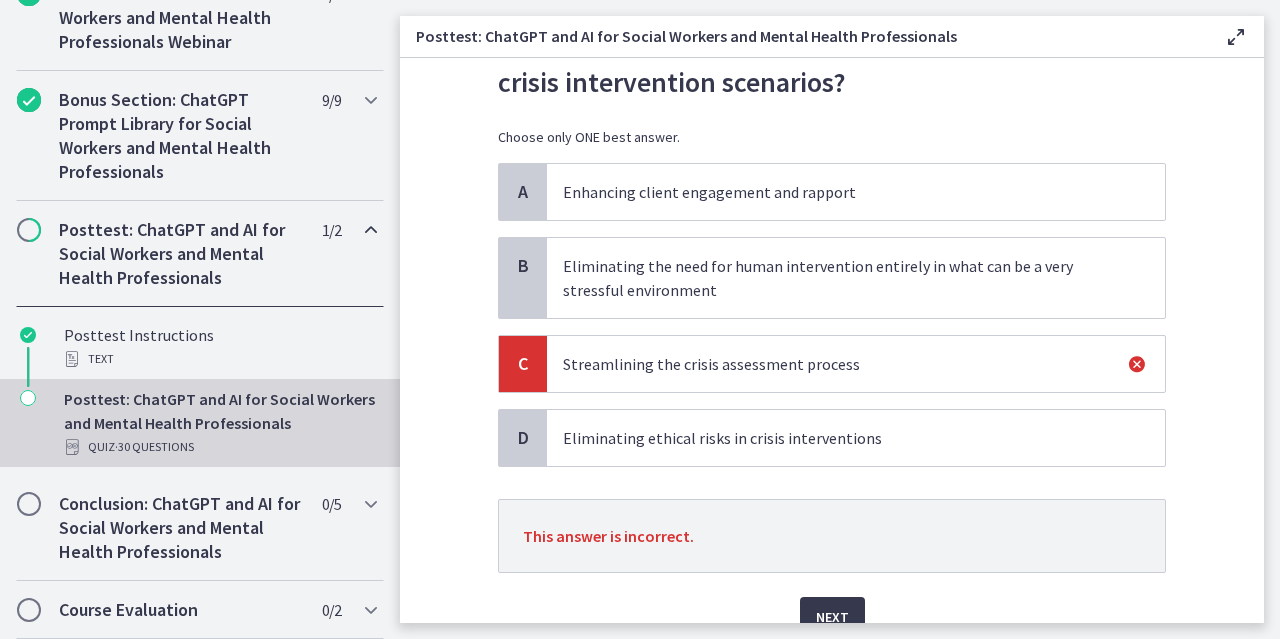 scroll, scrollTop: 193, scrollLeft: 0, axis: vertical 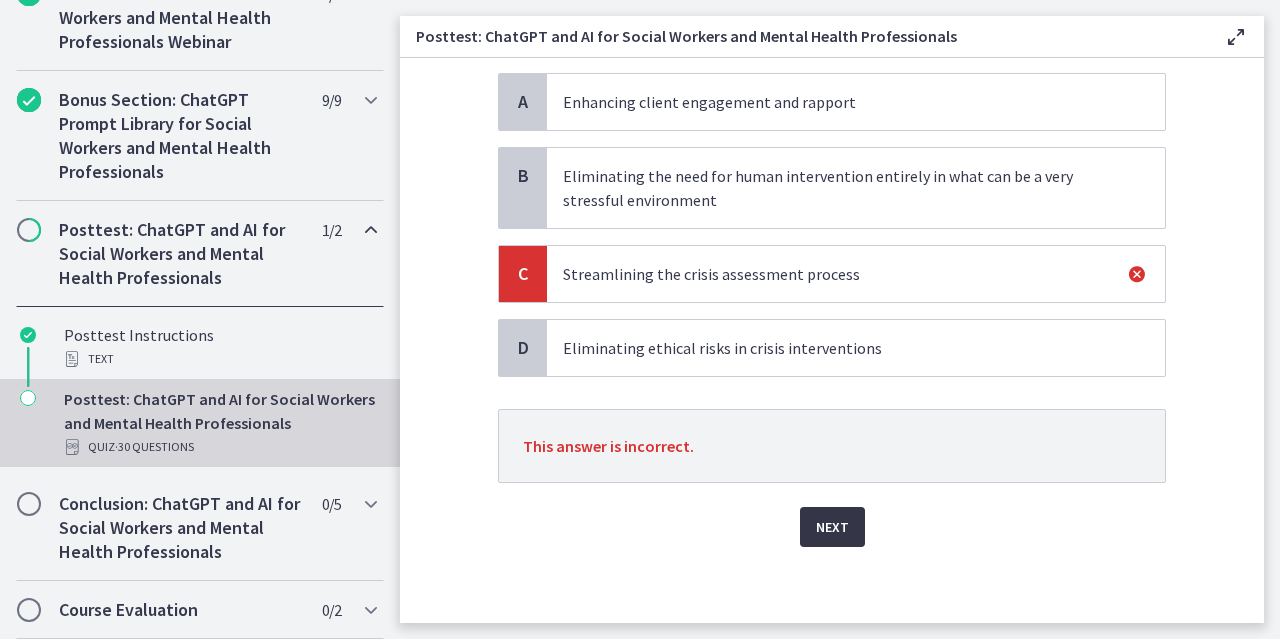 click on "Next" at bounding box center (832, 527) 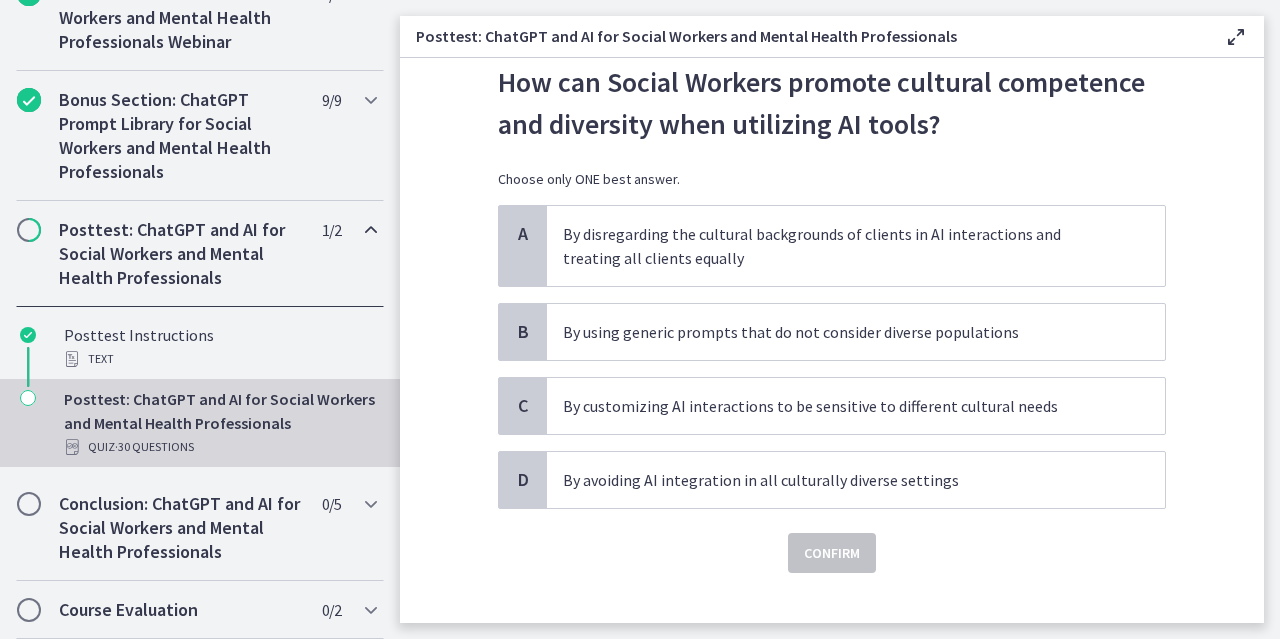 scroll, scrollTop: 63, scrollLeft: 0, axis: vertical 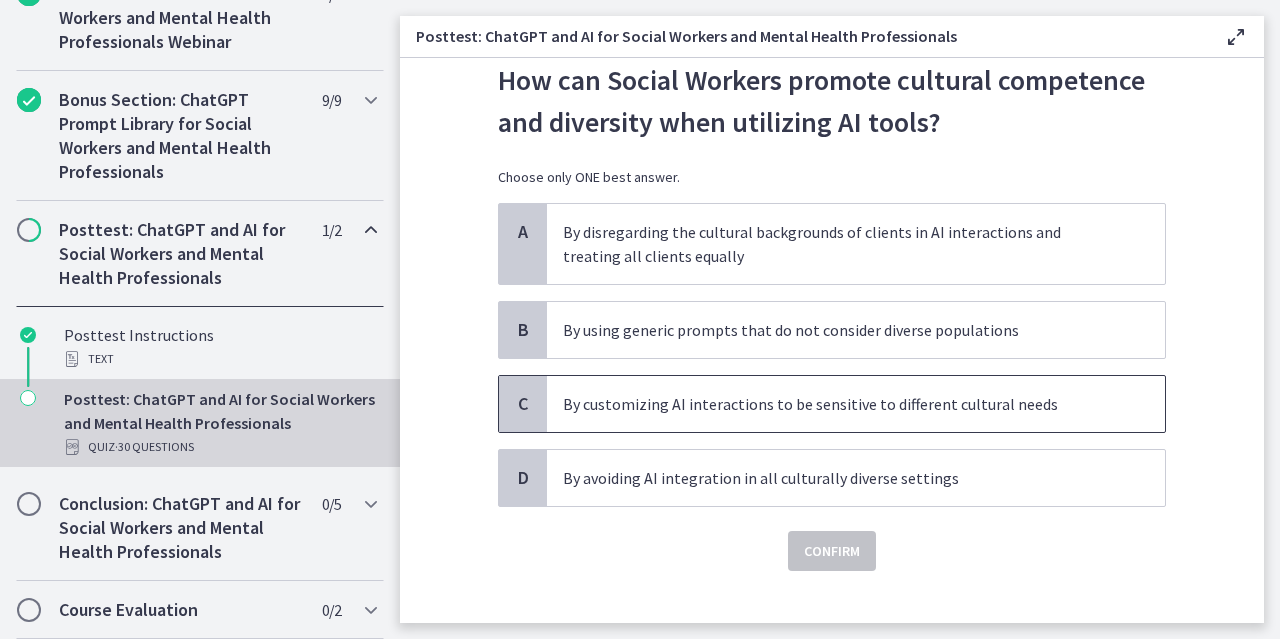 click on "By customizing AI interactions to be sensitive to different cultural needs" at bounding box center [856, 404] 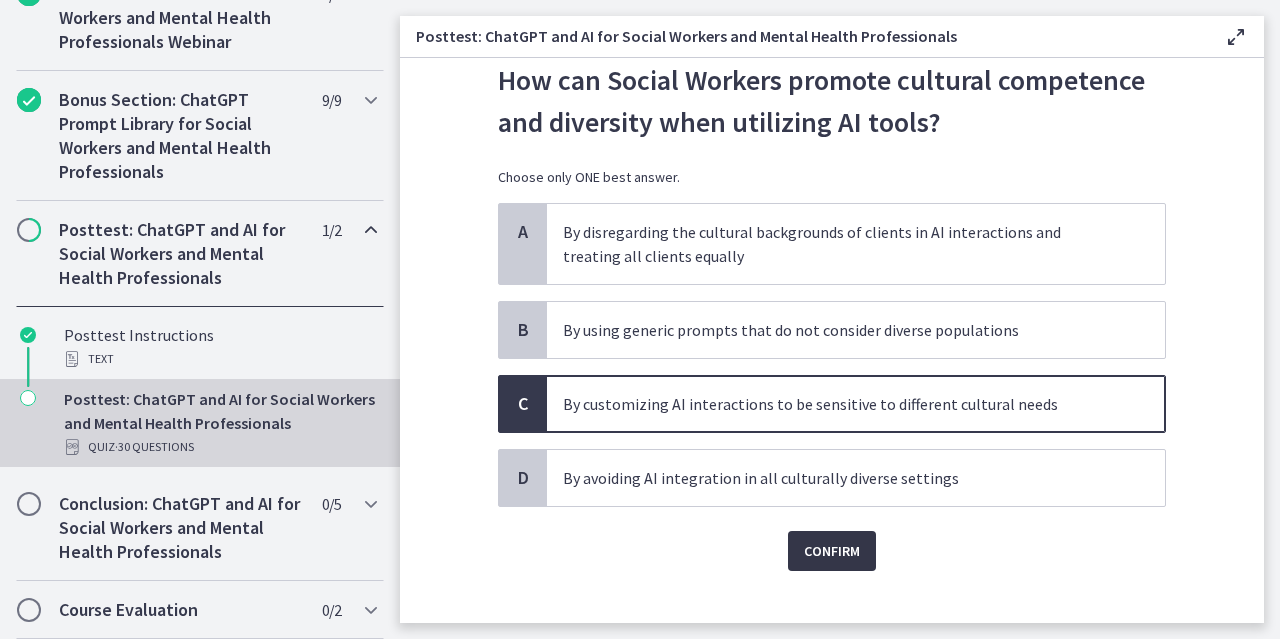 click on "Confirm" at bounding box center (832, 551) 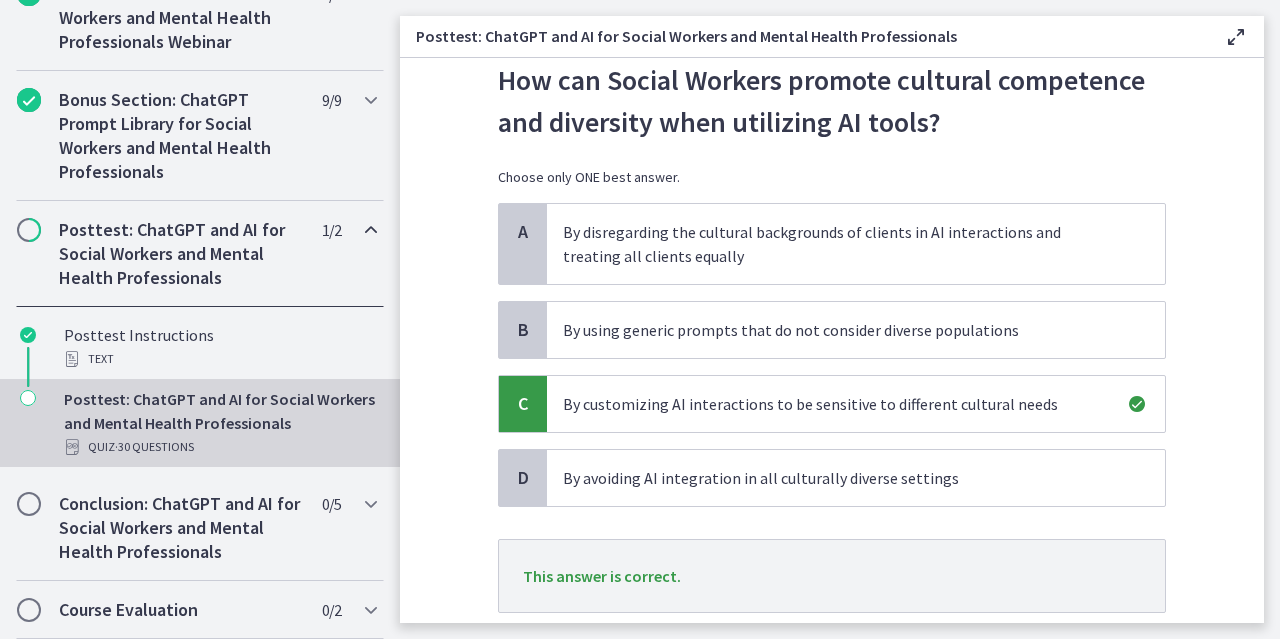 scroll, scrollTop: 193, scrollLeft: 0, axis: vertical 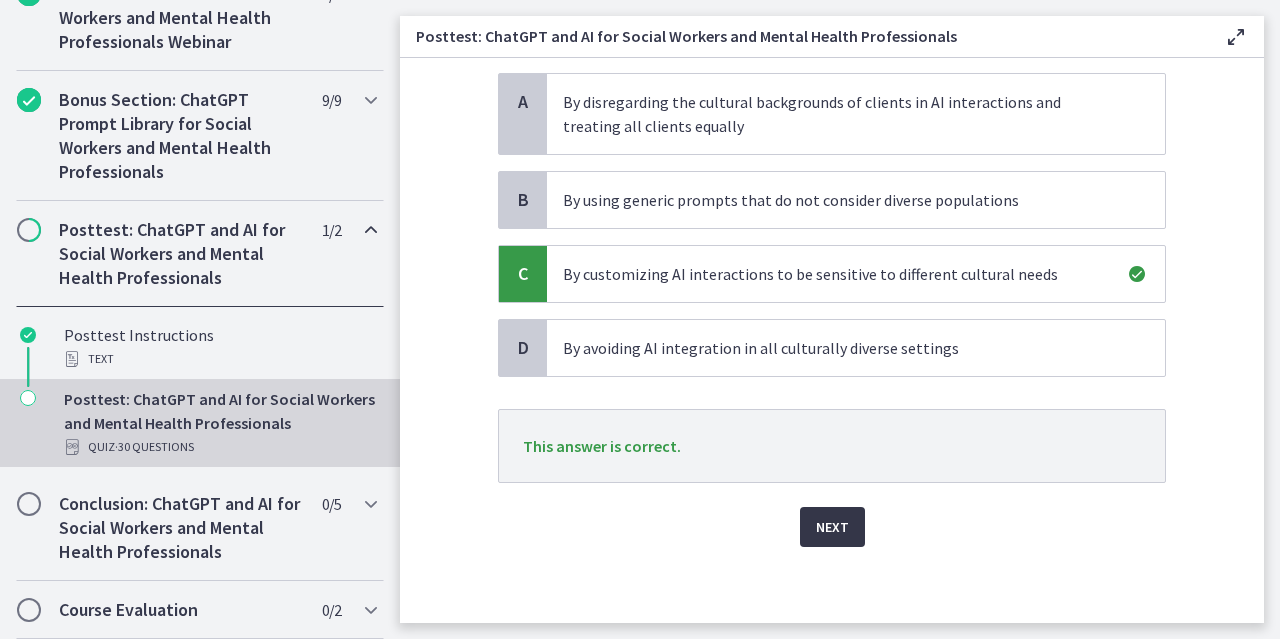 click on "Next" at bounding box center (832, 527) 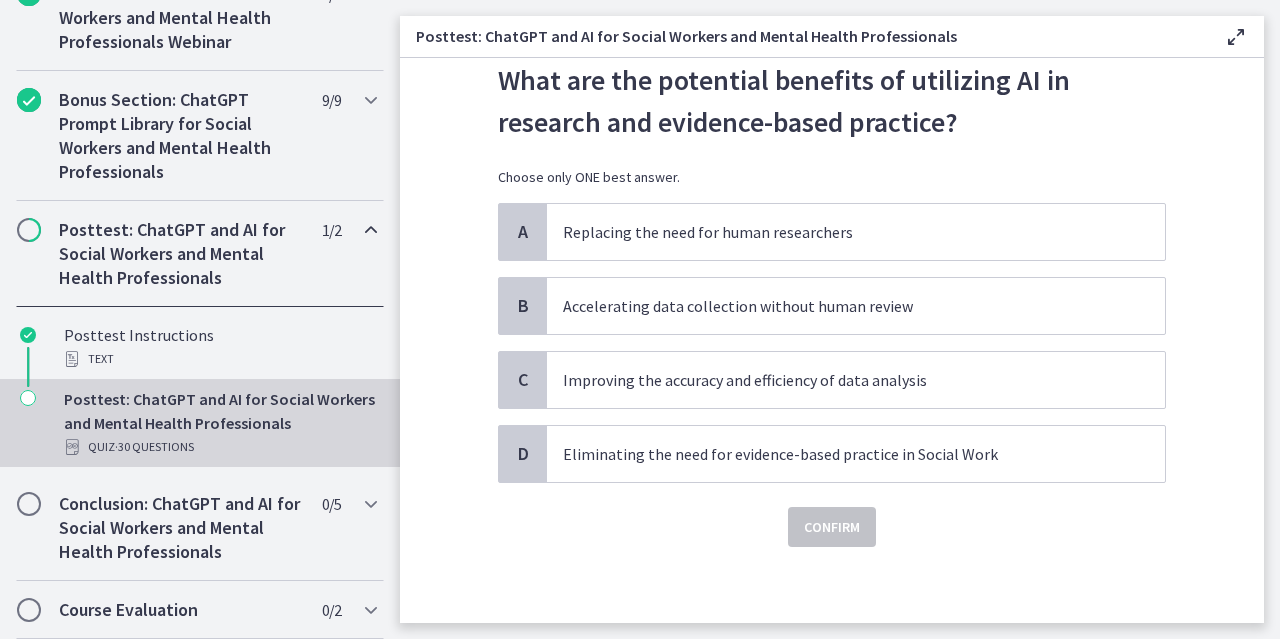 scroll, scrollTop: 64, scrollLeft: 0, axis: vertical 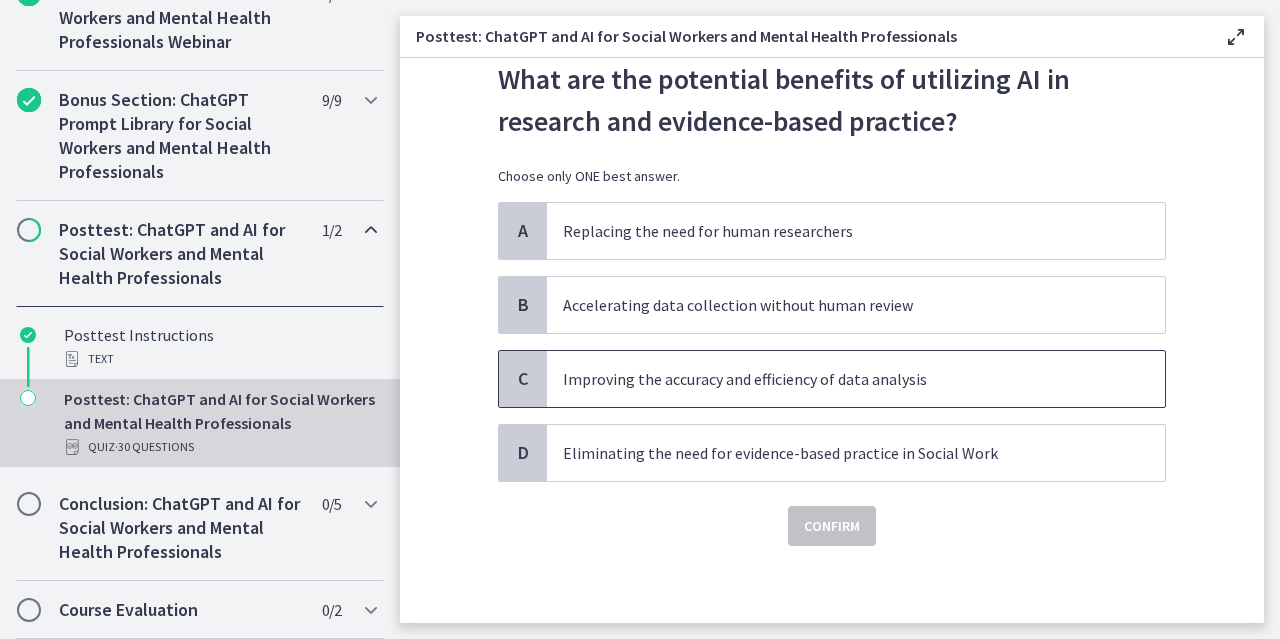 click on "Improving the accuracy and efficiency of data analysis" at bounding box center (836, 379) 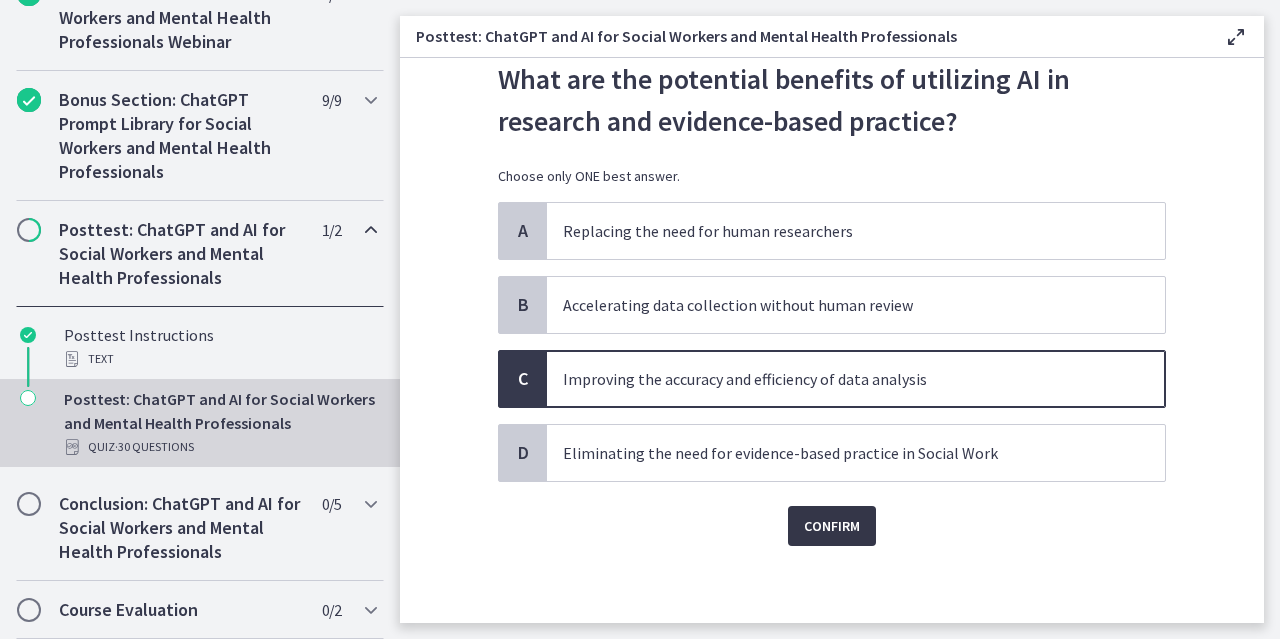 click on "Confirm" at bounding box center (832, 526) 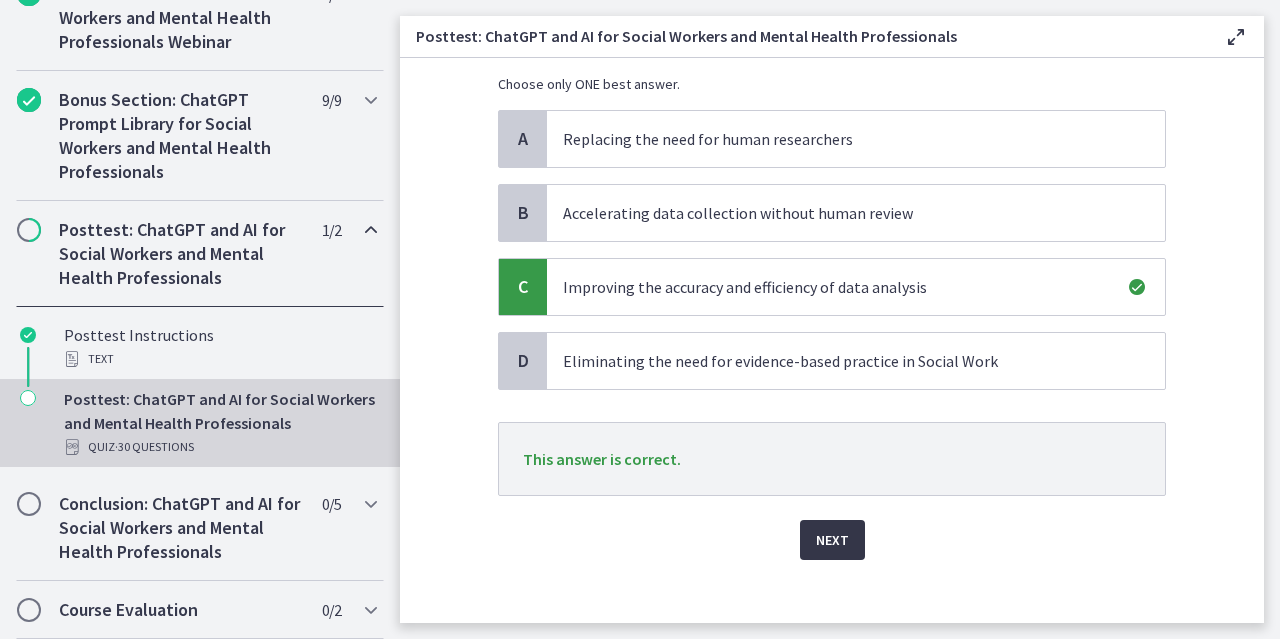 scroll, scrollTop: 169, scrollLeft: 0, axis: vertical 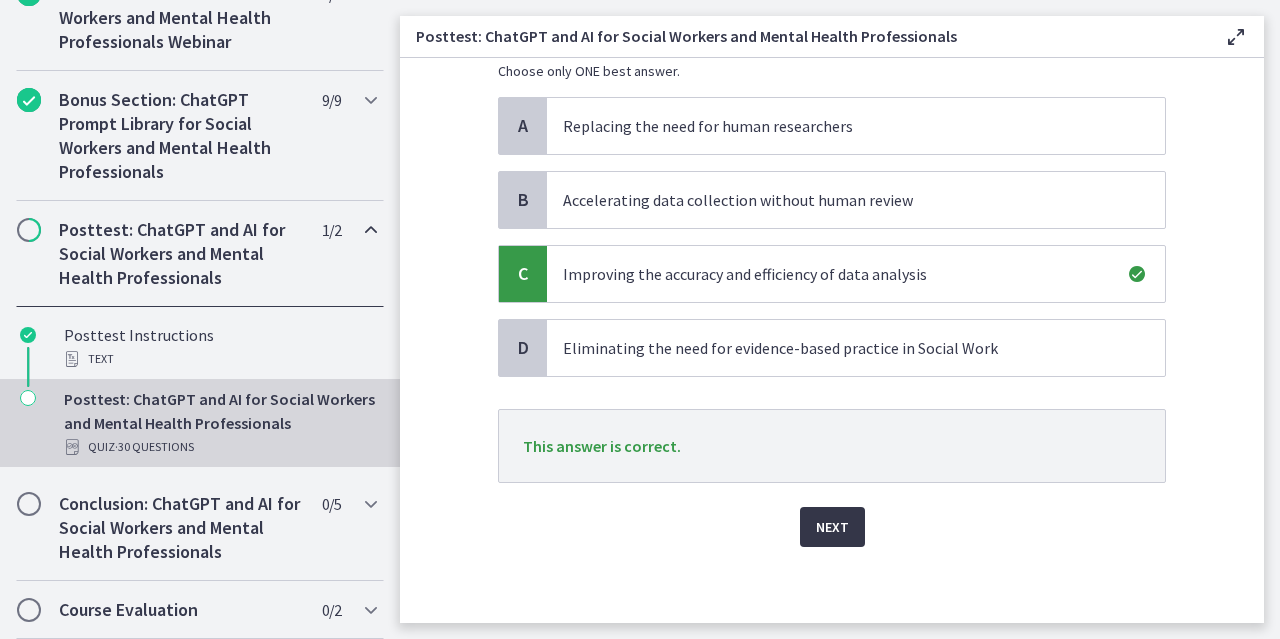 click on "Next" at bounding box center (832, 527) 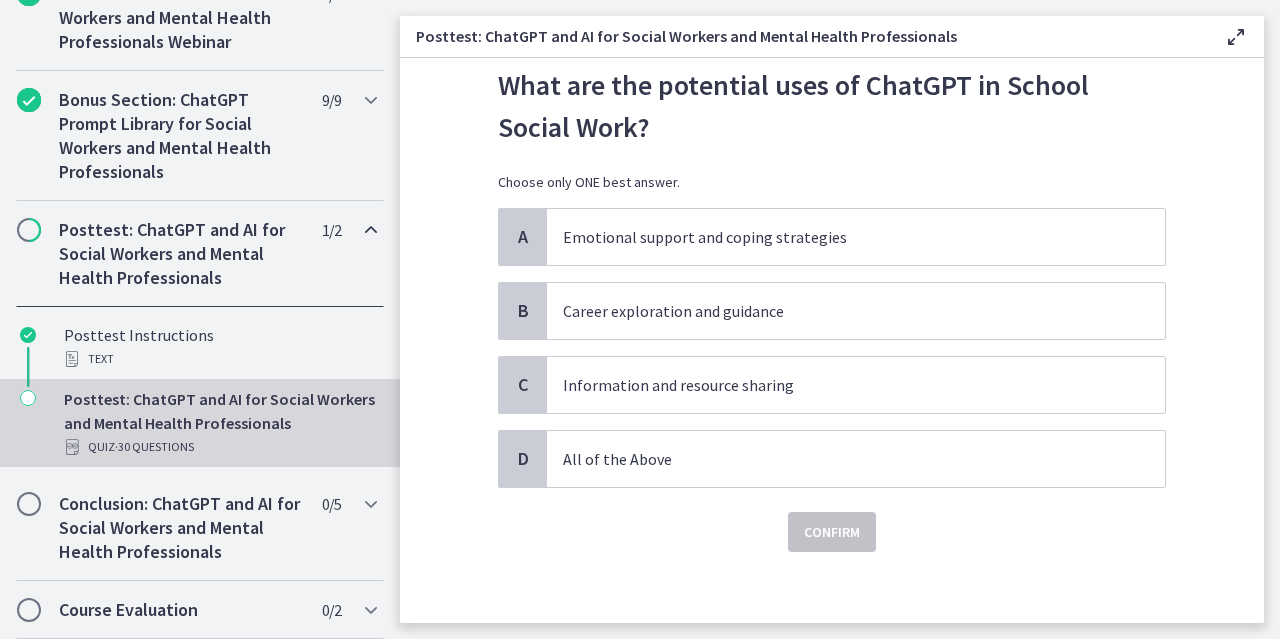 scroll, scrollTop: 64, scrollLeft: 0, axis: vertical 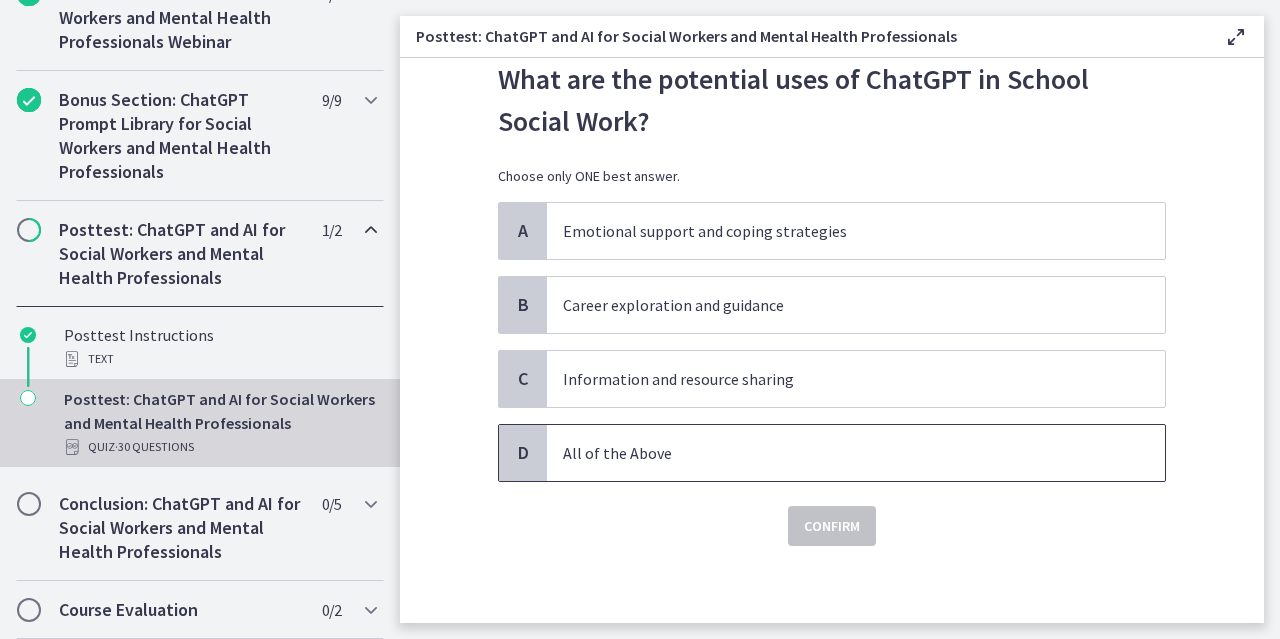 click on "All of the Above" at bounding box center [836, 453] 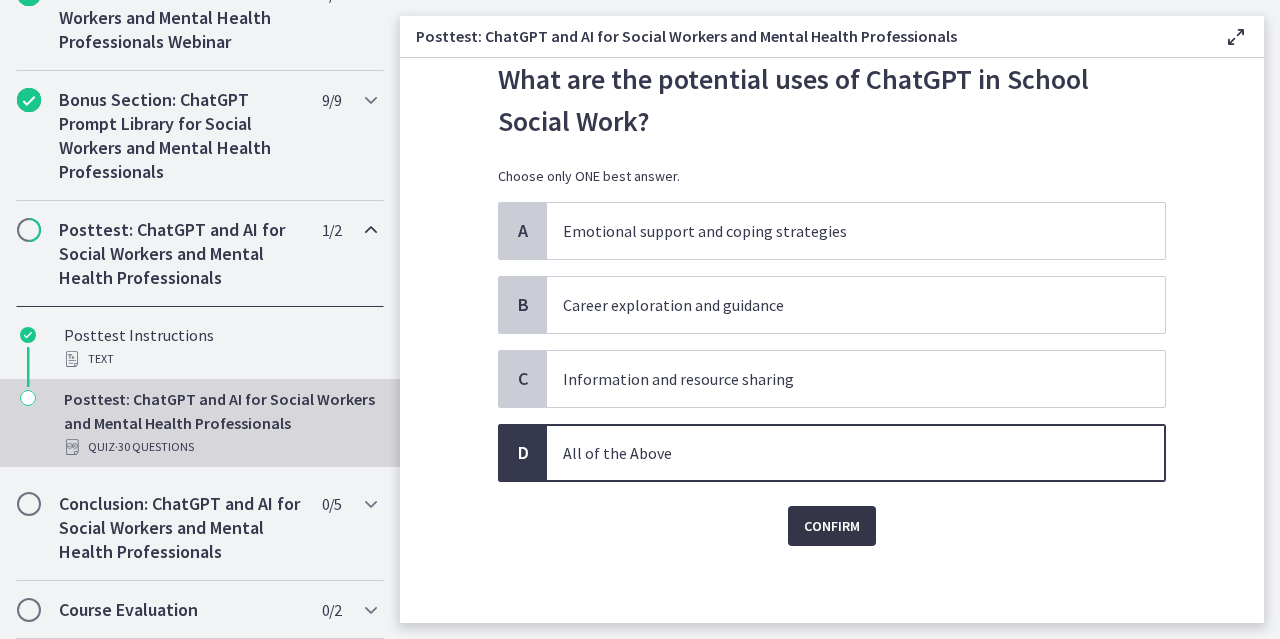 click on "Confirm" at bounding box center (832, 526) 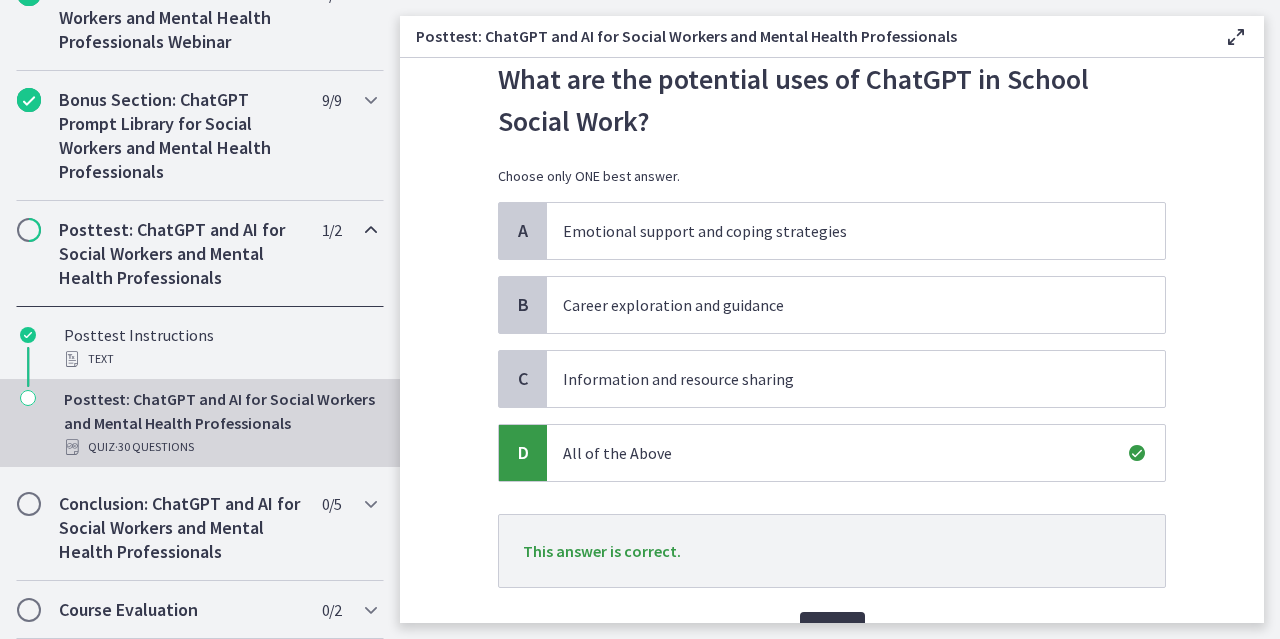 scroll, scrollTop: 169, scrollLeft: 0, axis: vertical 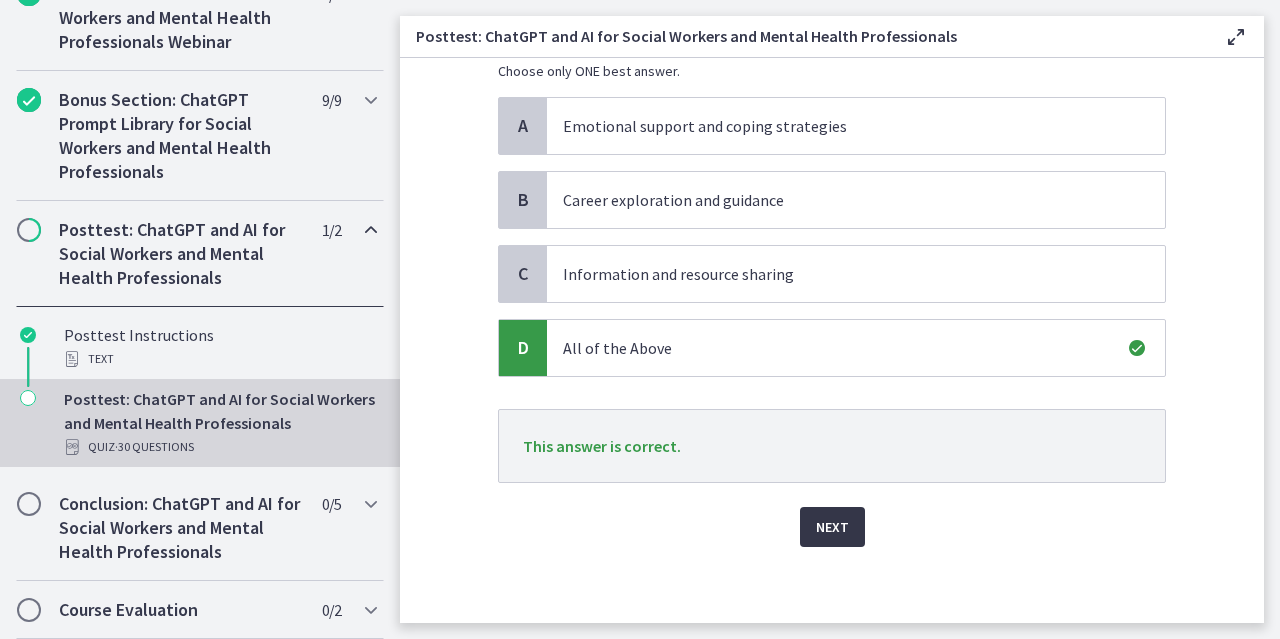 click on "Next" at bounding box center (832, 527) 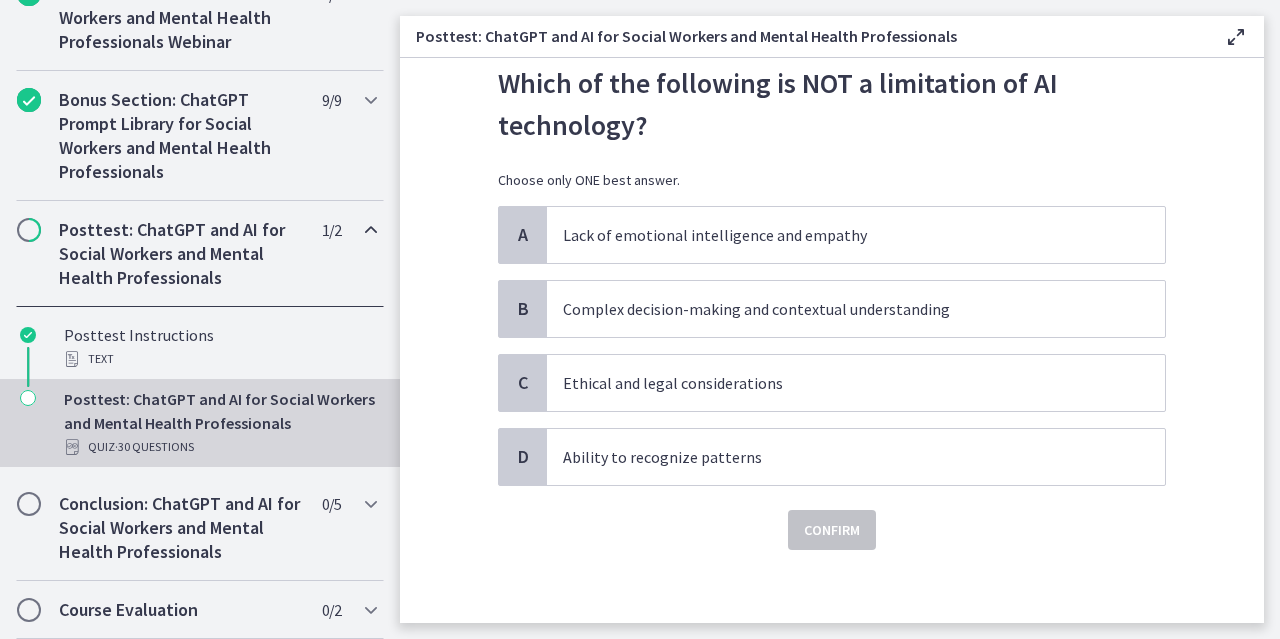 scroll, scrollTop: 64, scrollLeft: 0, axis: vertical 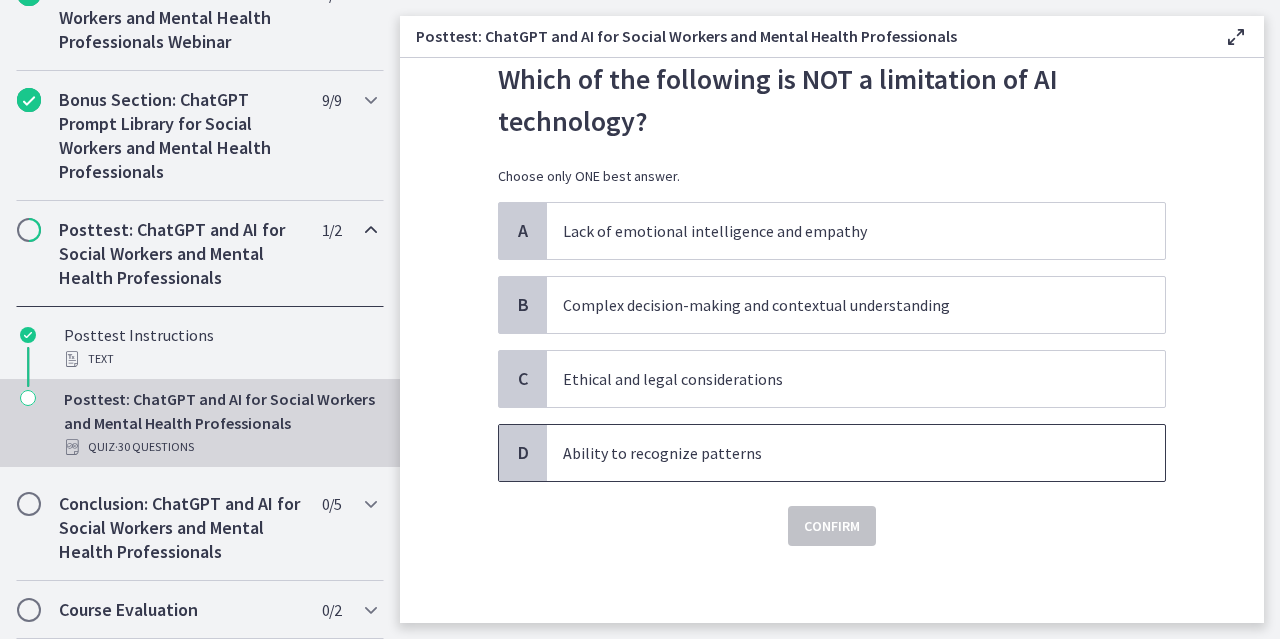 click on "Ability to recognize patterns" at bounding box center (836, 453) 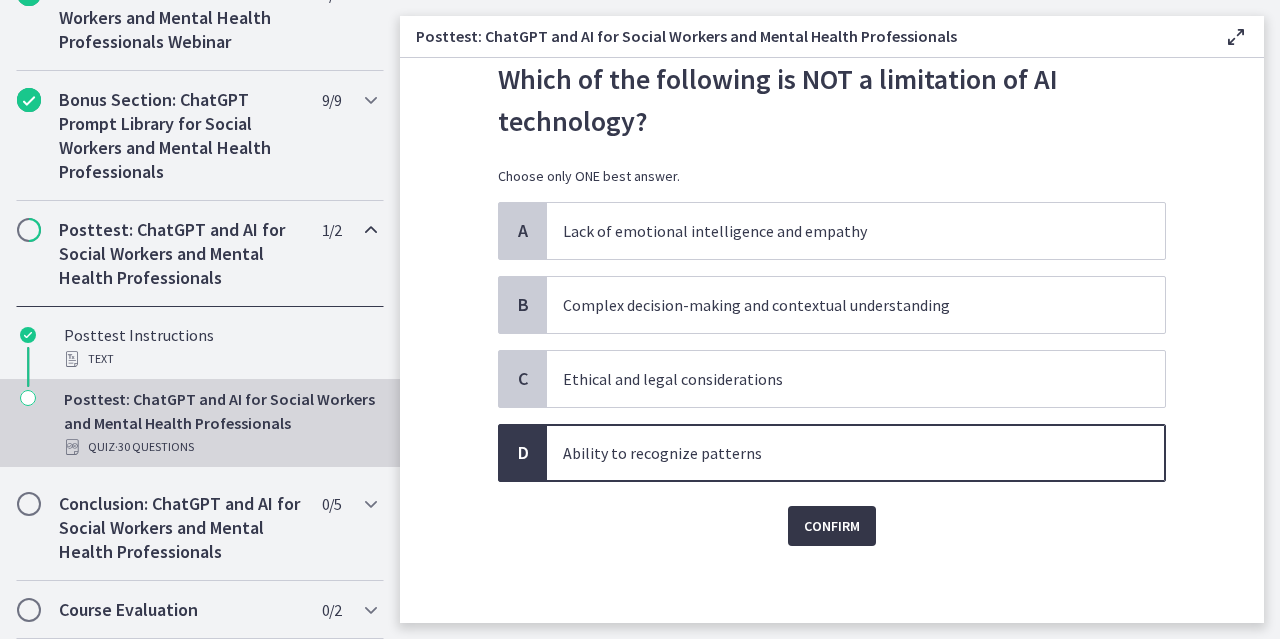click on "Confirm" at bounding box center [832, 526] 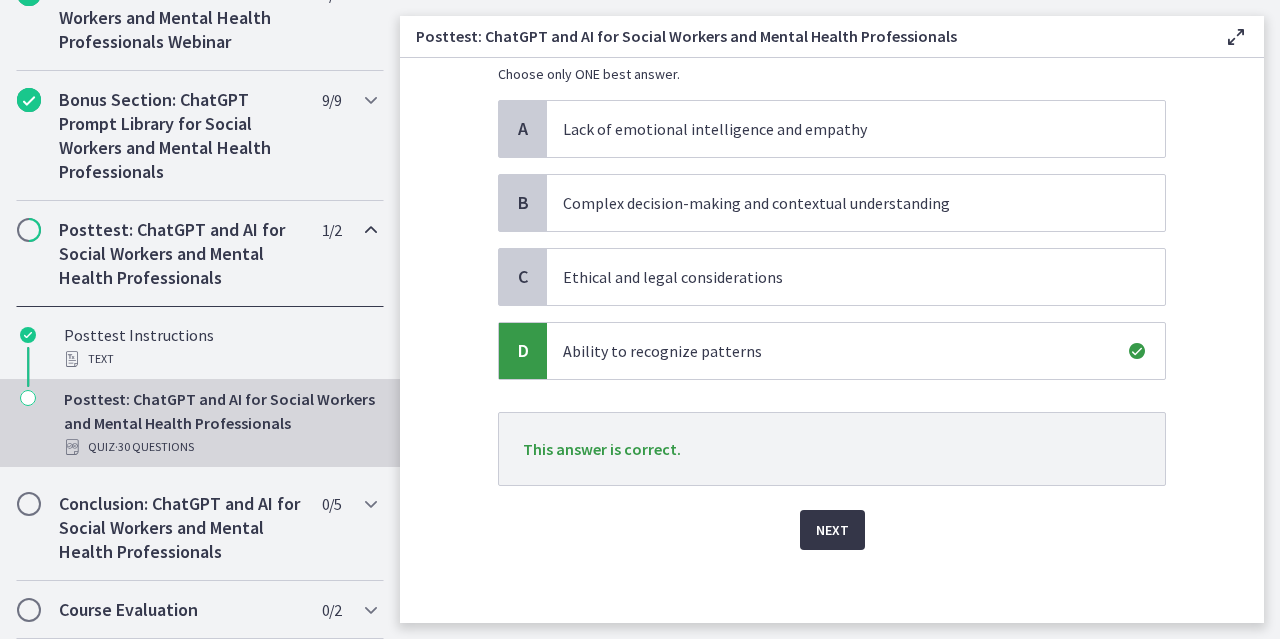 scroll, scrollTop: 169, scrollLeft: 0, axis: vertical 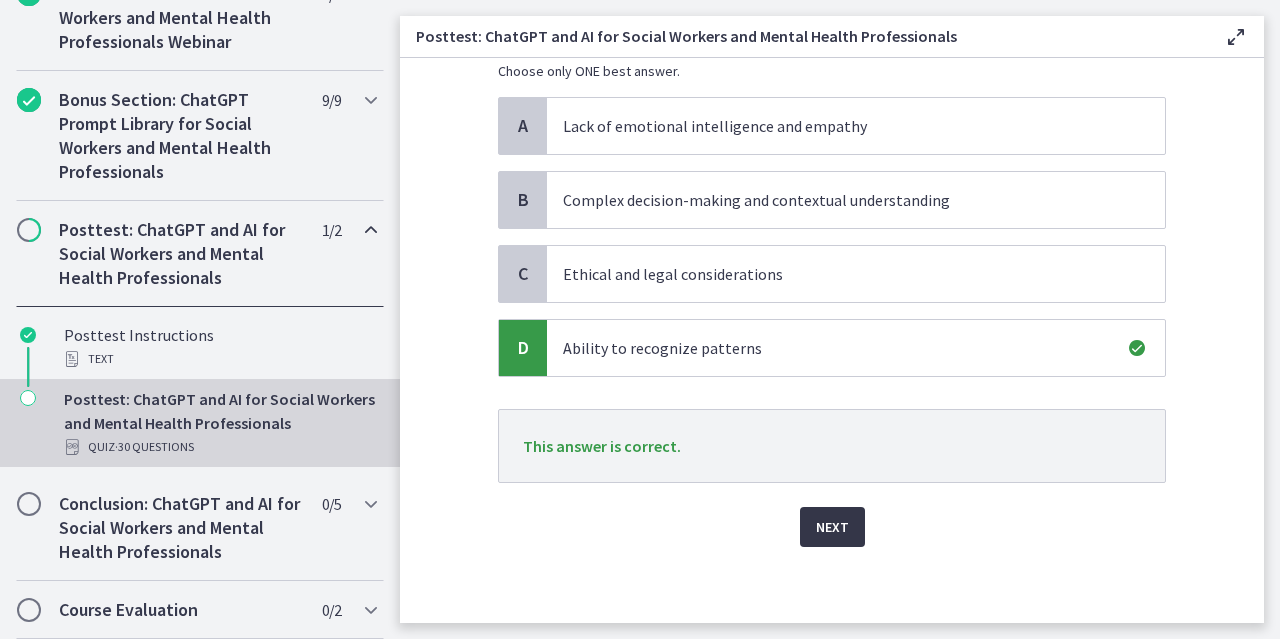 click on "Next" at bounding box center (832, 527) 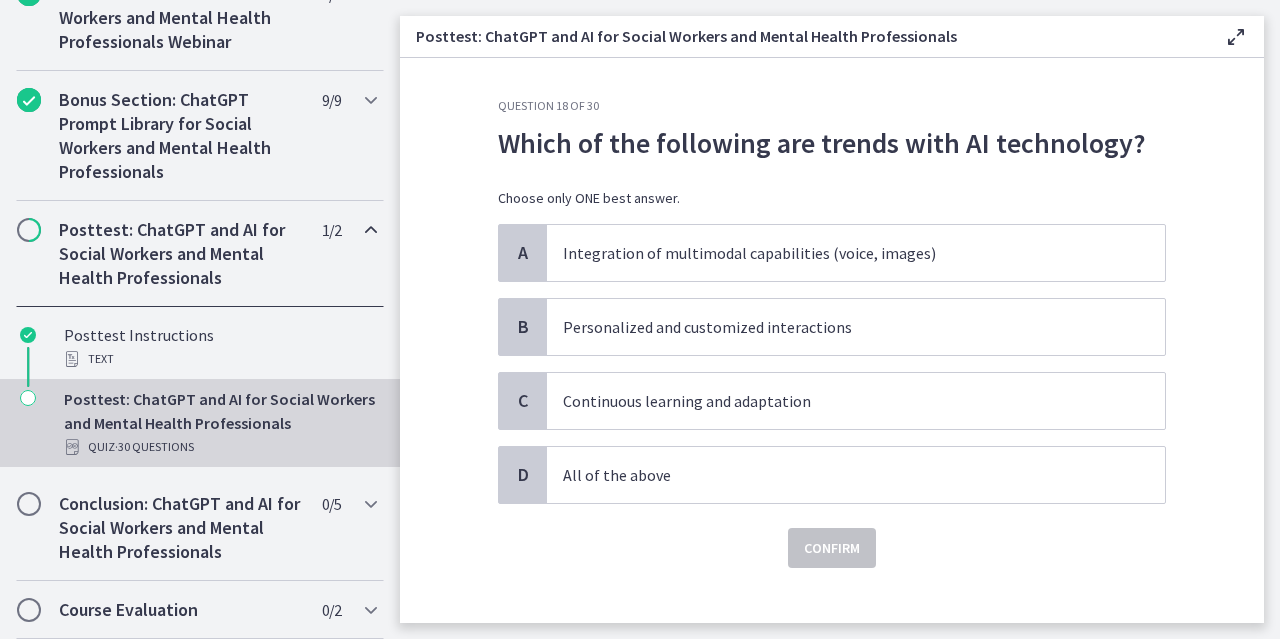 scroll, scrollTop: 22, scrollLeft: 0, axis: vertical 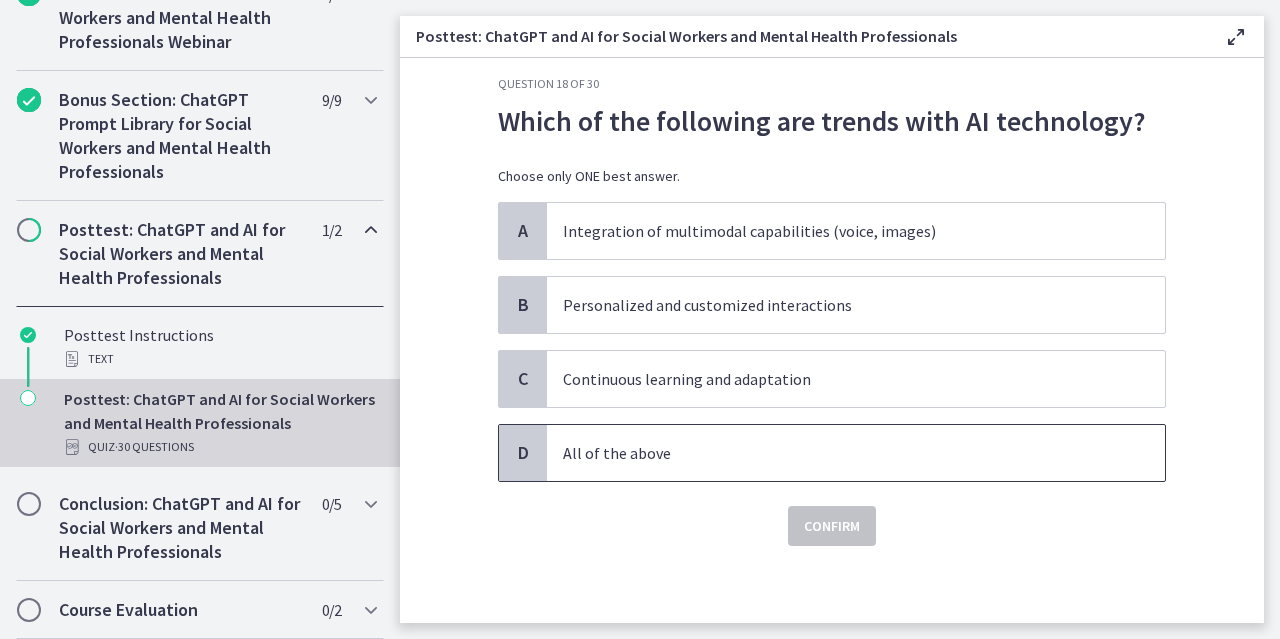 click on "All of the above" at bounding box center [836, 453] 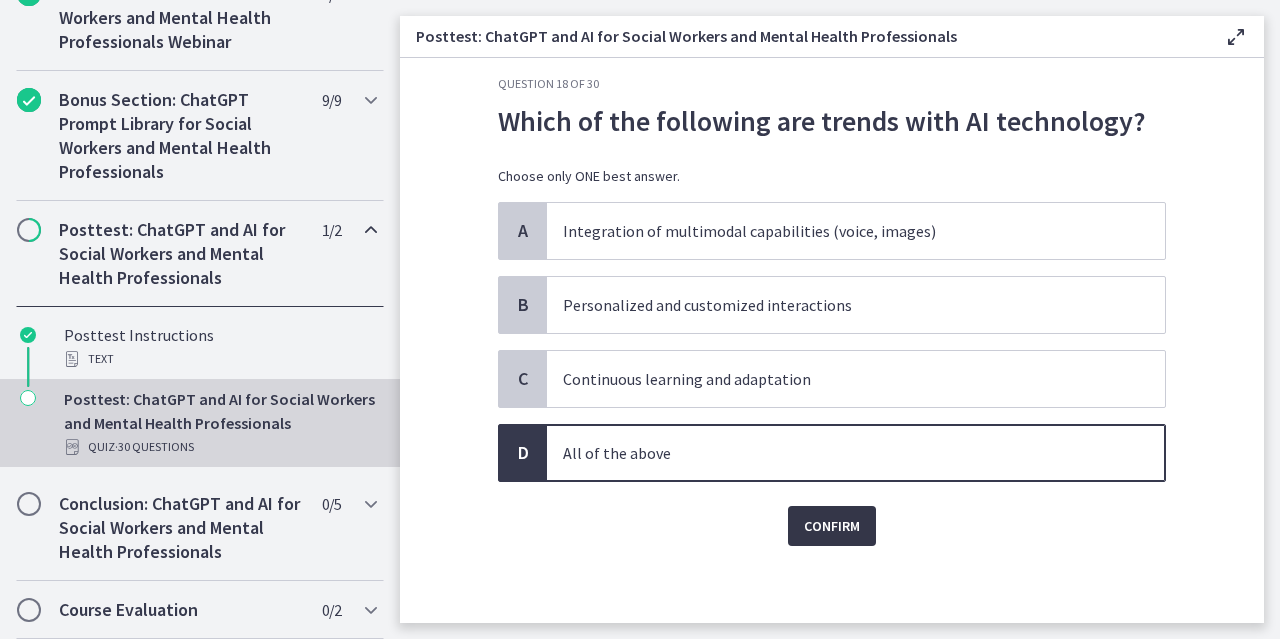 click on "Confirm" at bounding box center (832, 526) 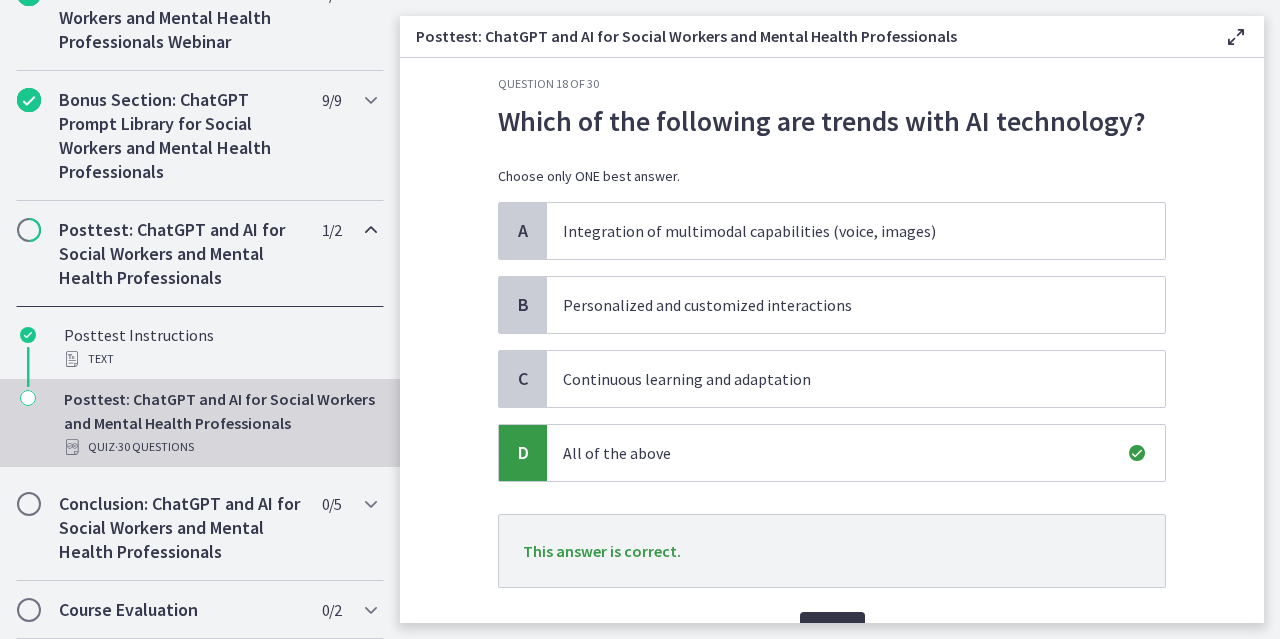 scroll, scrollTop: 127, scrollLeft: 0, axis: vertical 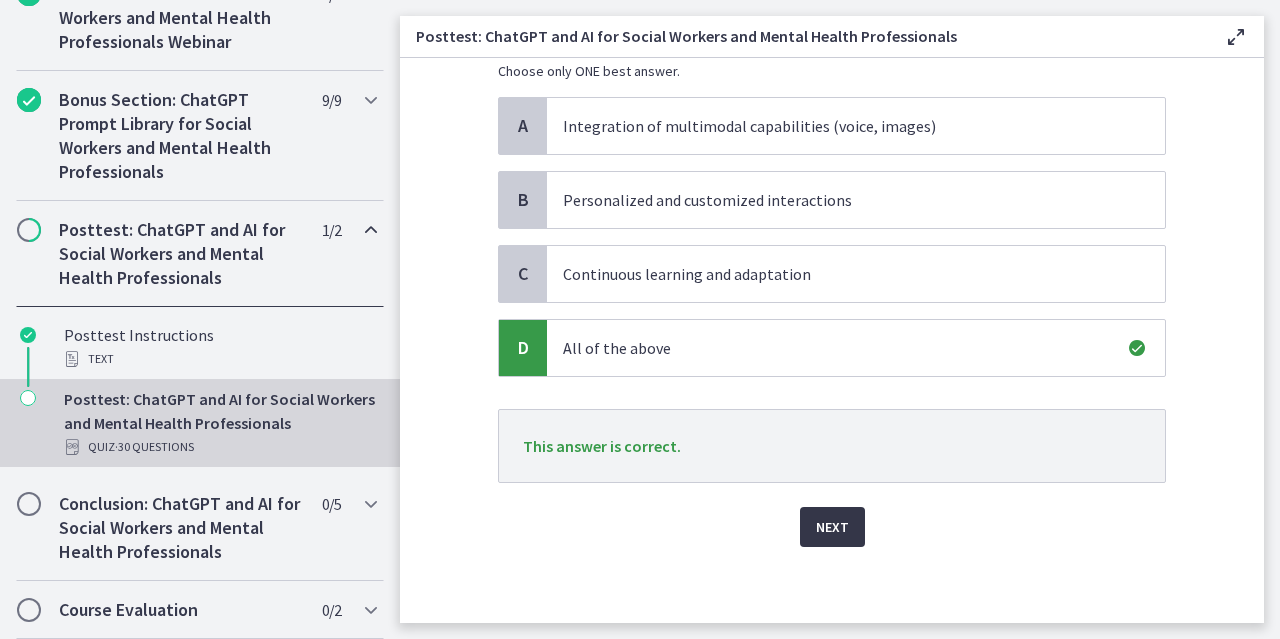 click on "Next" at bounding box center [832, 527] 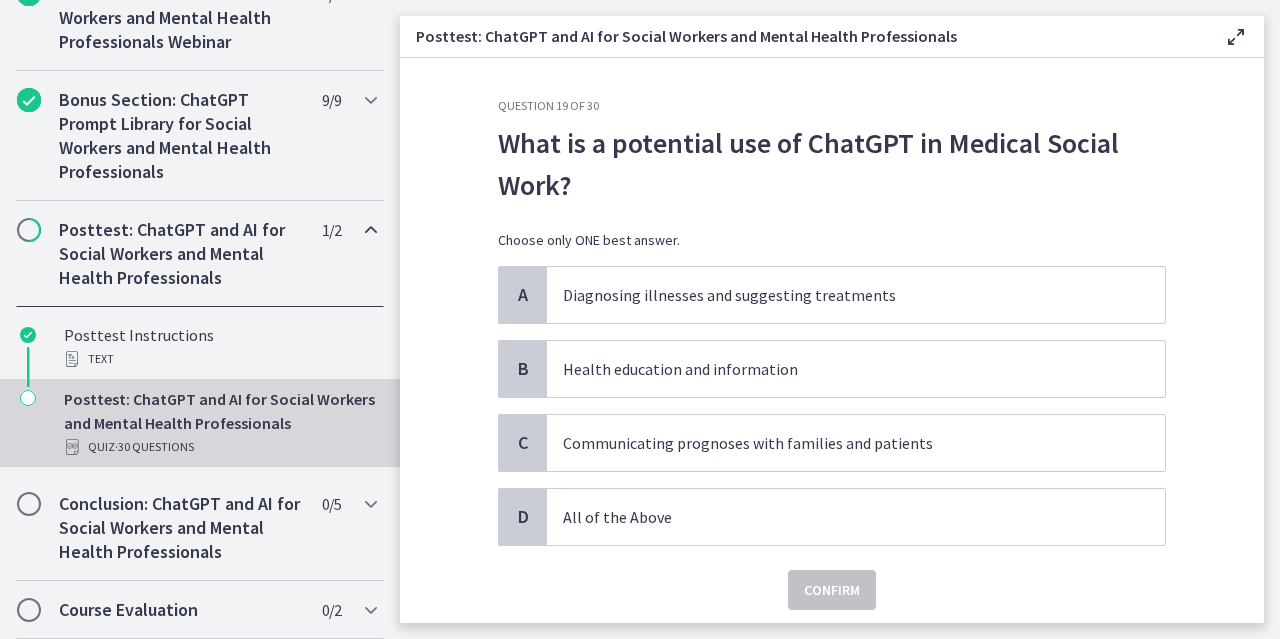 scroll, scrollTop: 64, scrollLeft: 0, axis: vertical 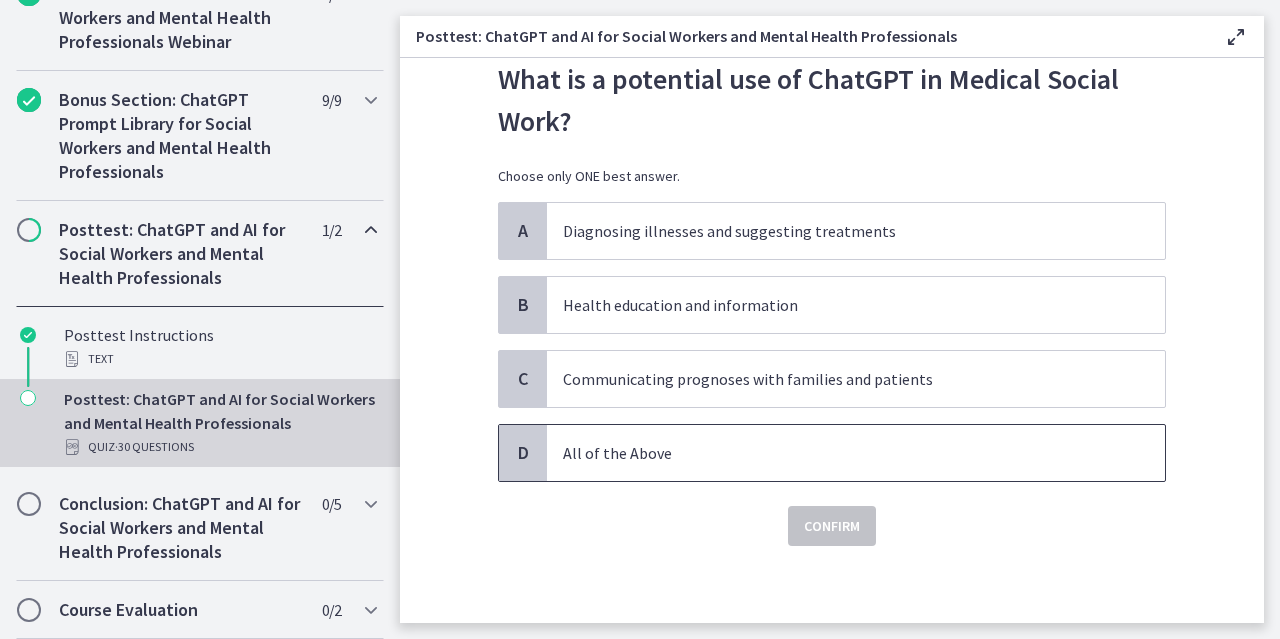 click on "All of the Above" at bounding box center [856, 453] 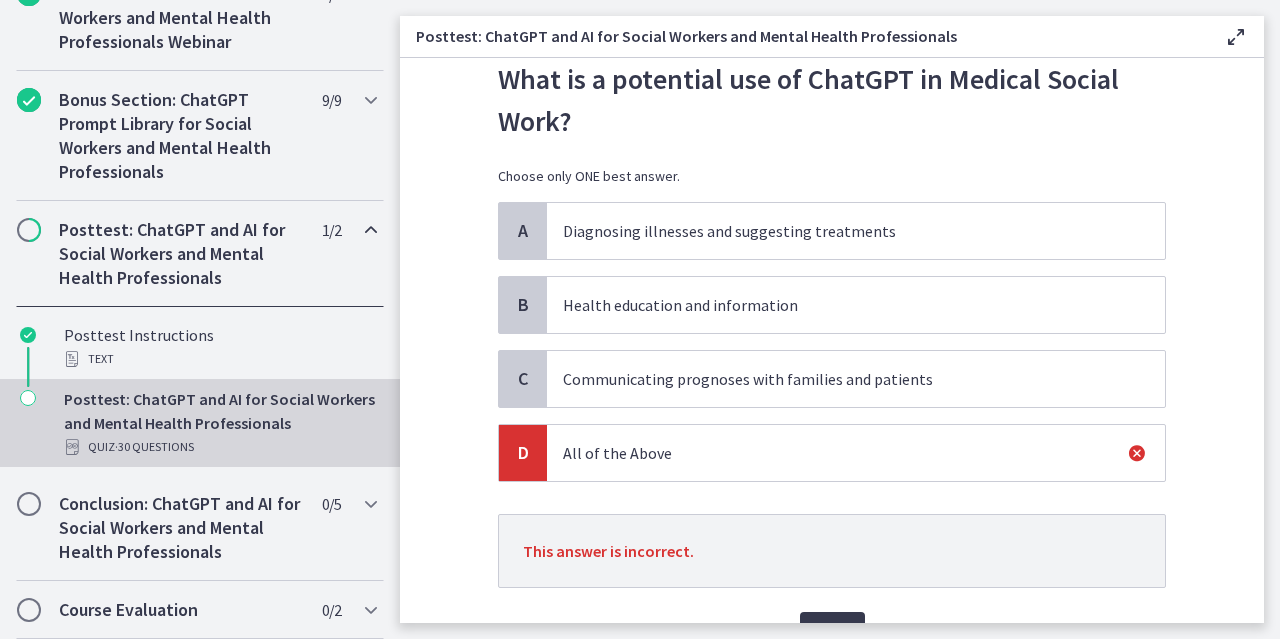 click on "Health education and information" at bounding box center (836, 305) 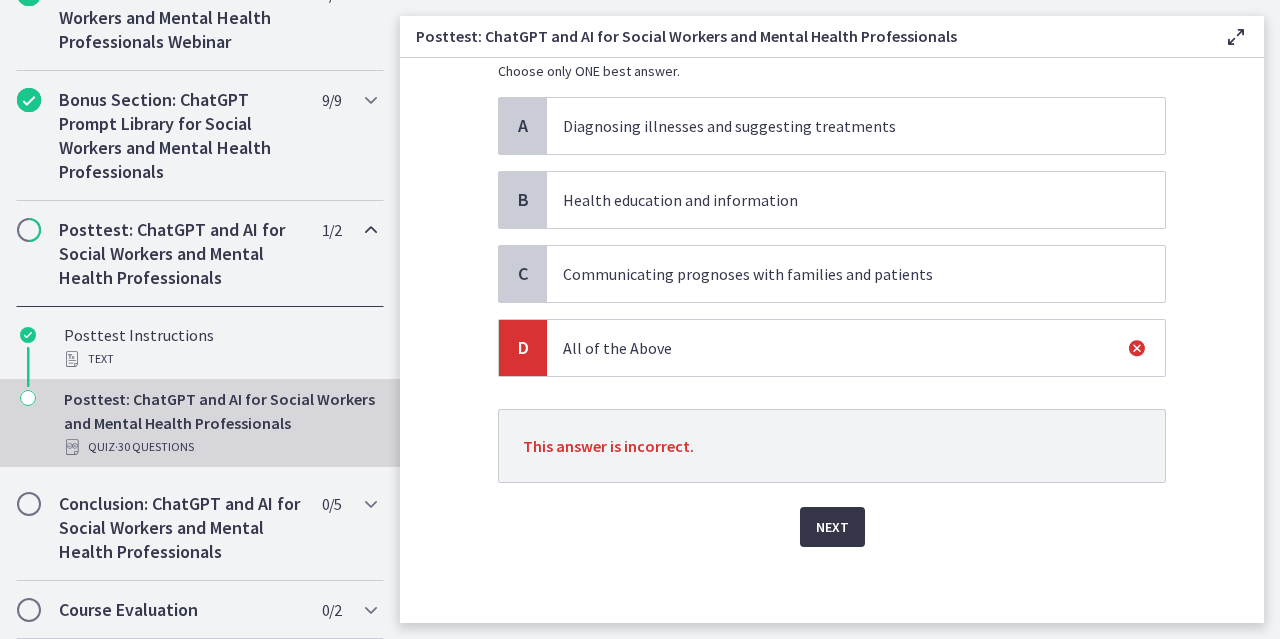 click on "Next" at bounding box center (832, 527) 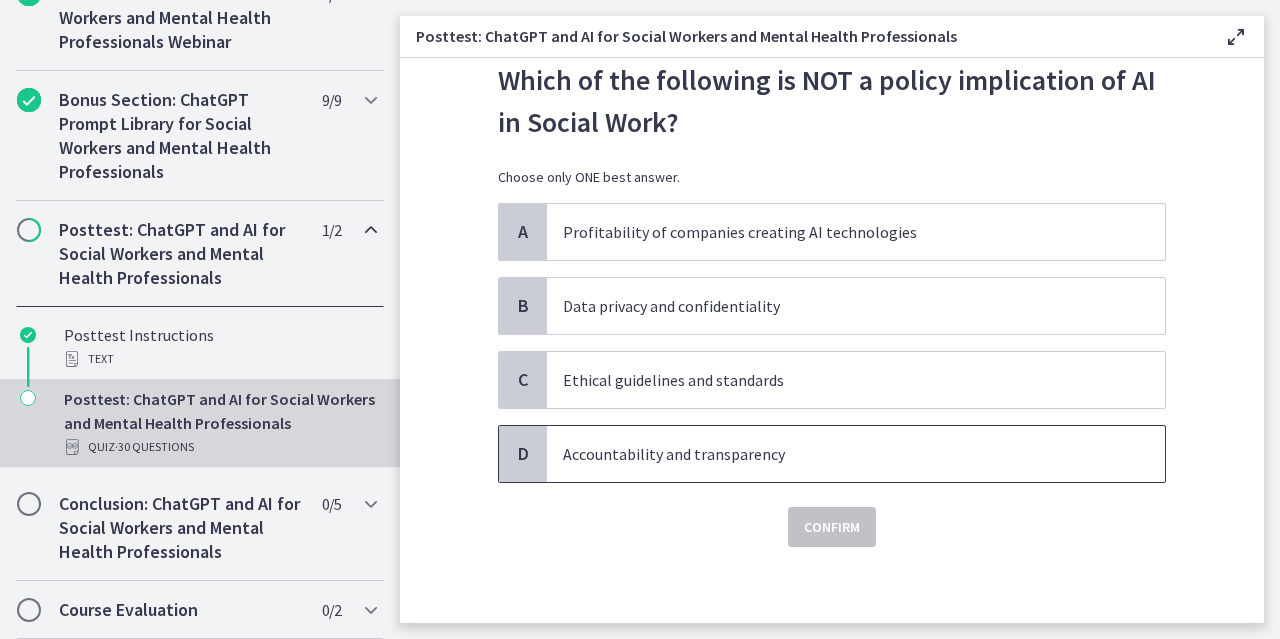 scroll, scrollTop: 64, scrollLeft: 0, axis: vertical 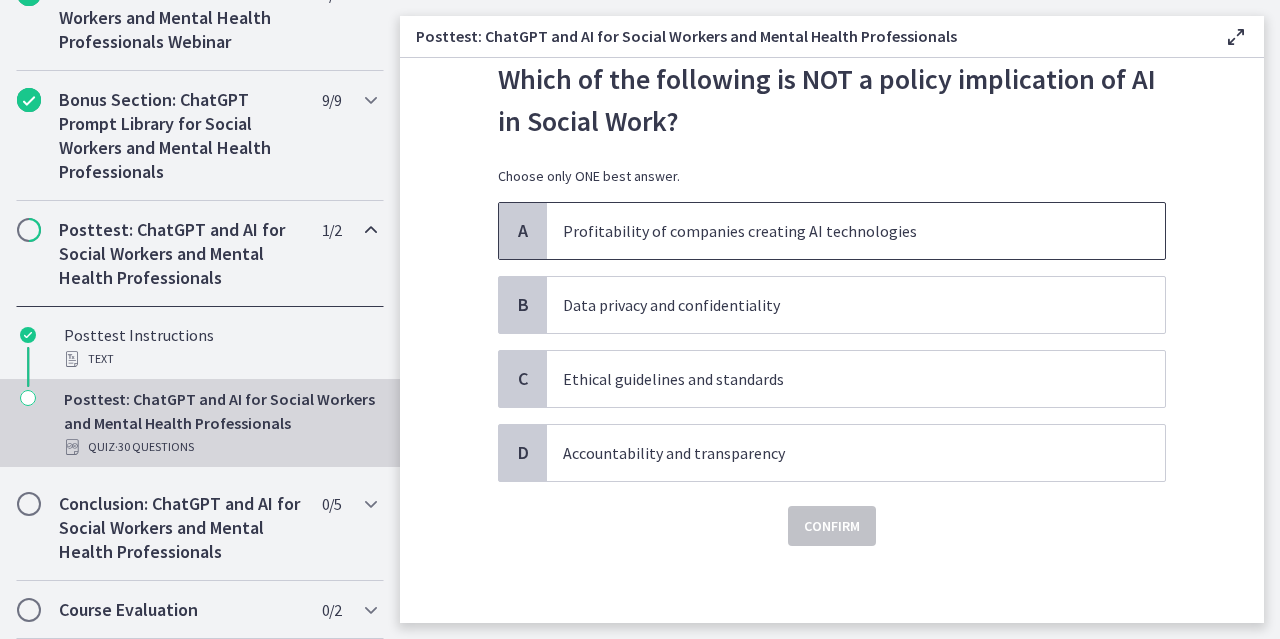click on "Profitability of companies creating AI technologies" at bounding box center (856, 231) 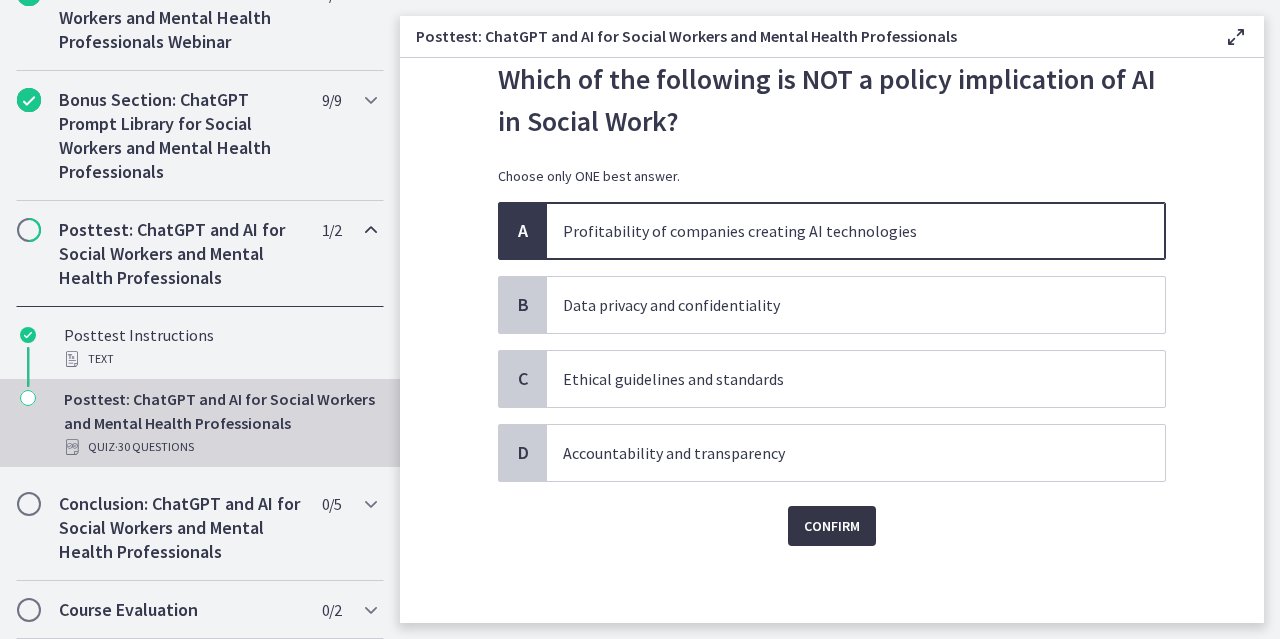 click on "Confirm" at bounding box center (832, 526) 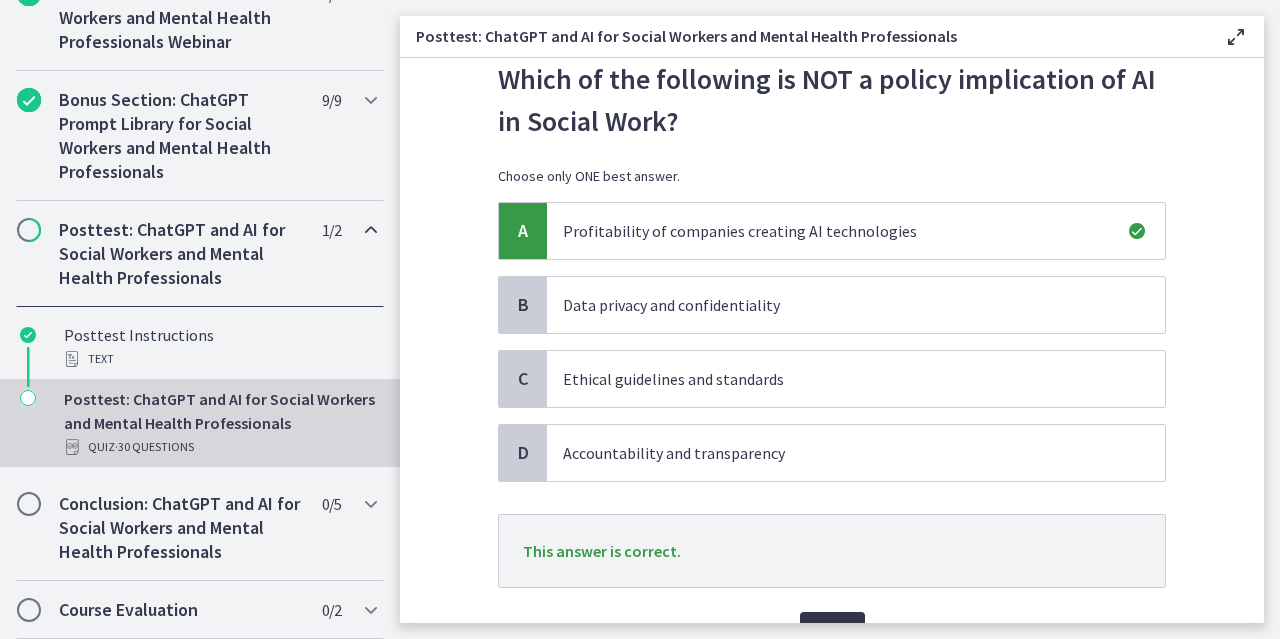 scroll, scrollTop: 169, scrollLeft: 0, axis: vertical 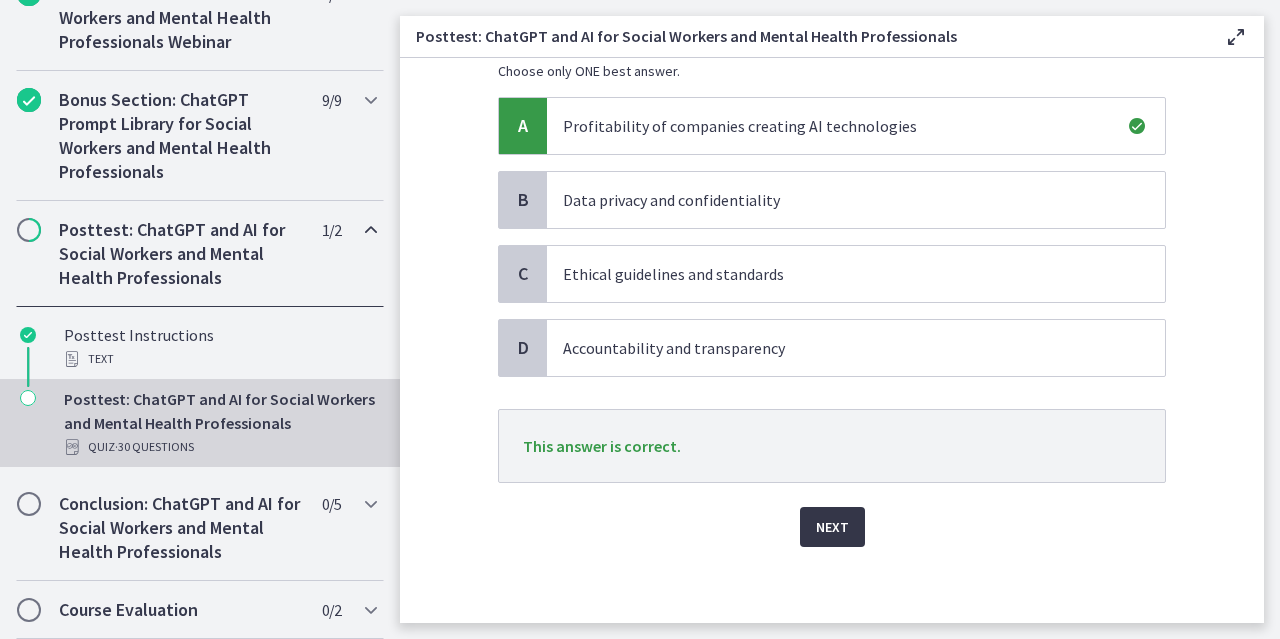 click on "Next" at bounding box center [832, 527] 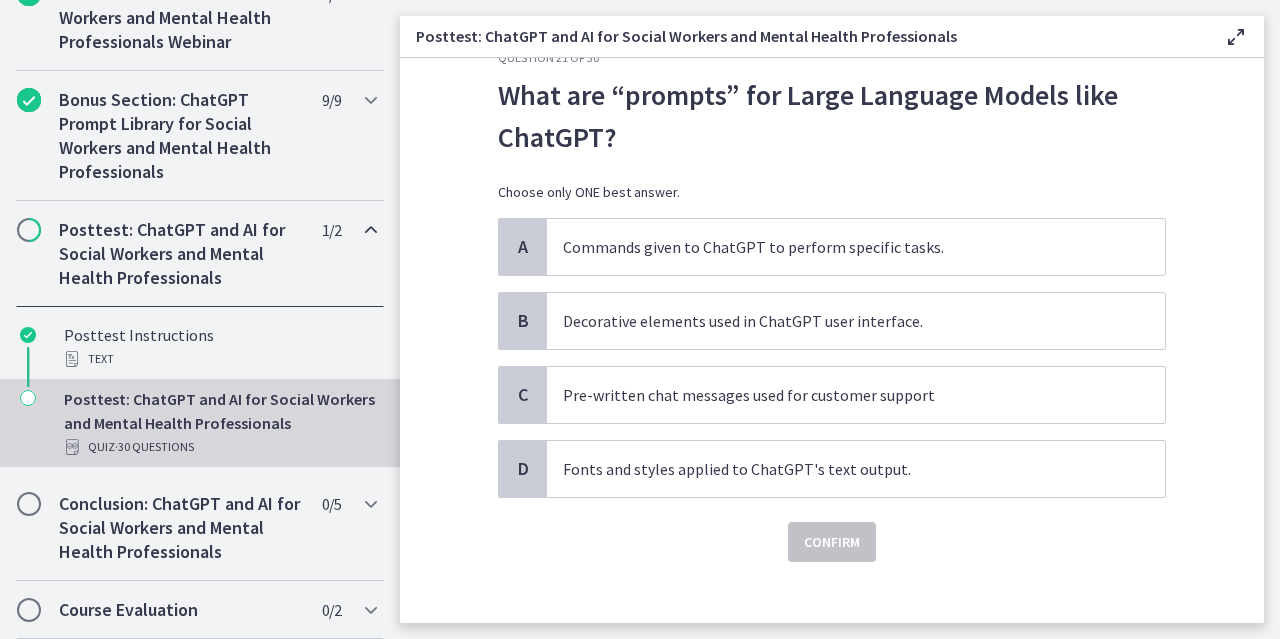 scroll, scrollTop: 0, scrollLeft: 0, axis: both 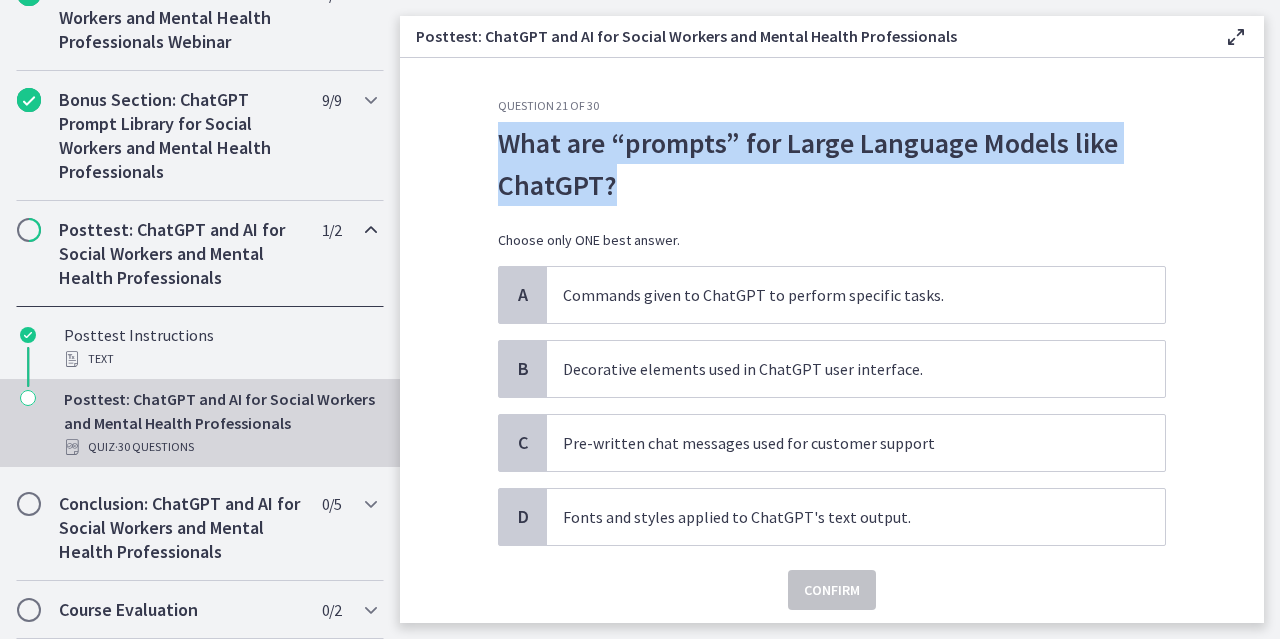 drag, startPoint x: 1005, startPoint y: 199, endPoint x: 444, endPoint y: 146, distance: 563.498 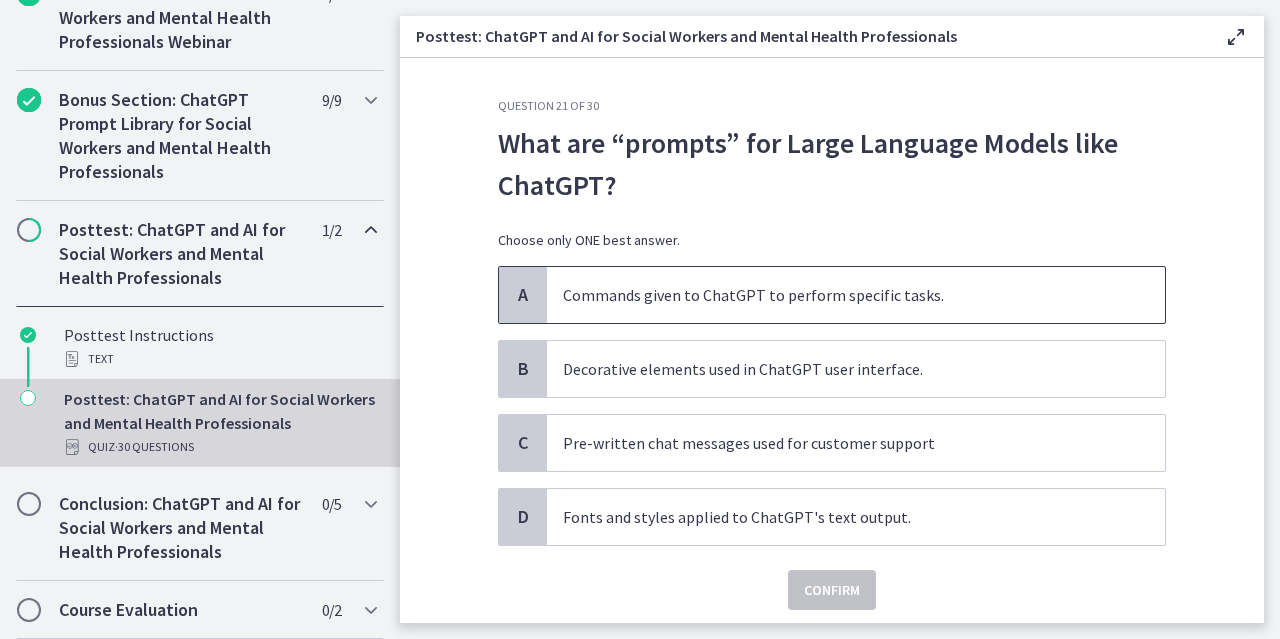 click on "Commands given to ChatGPT to perform specific tasks." at bounding box center (836, 295) 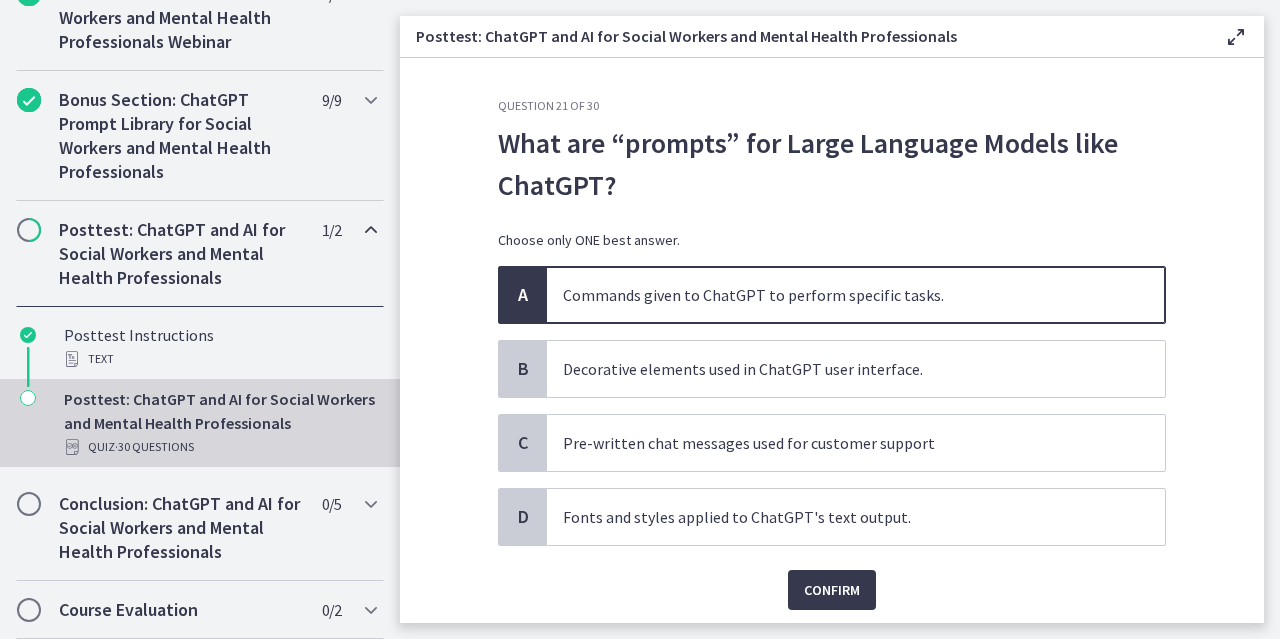 scroll, scrollTop: 64, scrollLeft: 0, axis: vertical 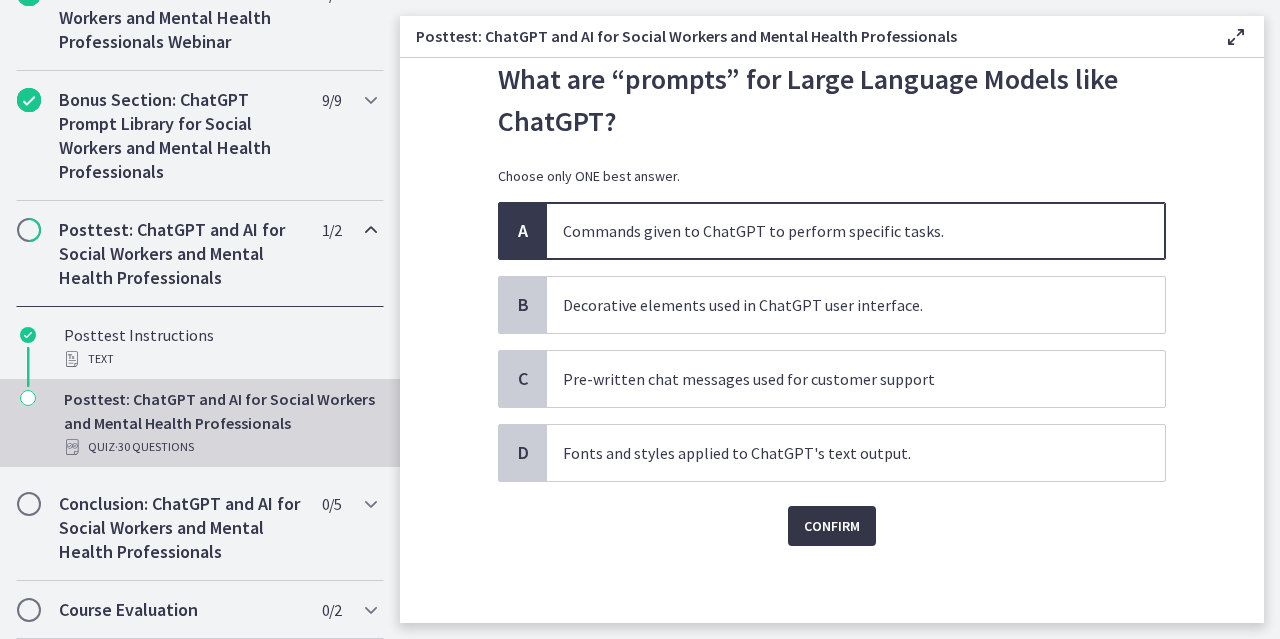 click on "Confirm" at bounding box center (832, 526) 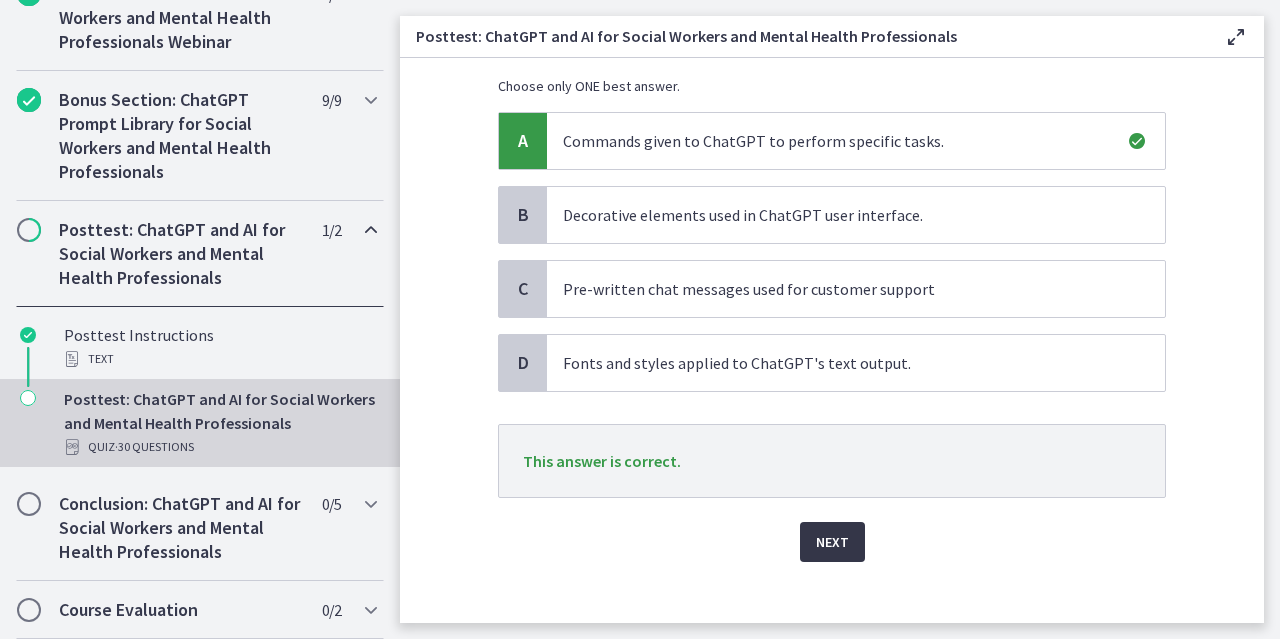 scroll, scrollTop: 156, scrollLeft: 0, axis: vertical 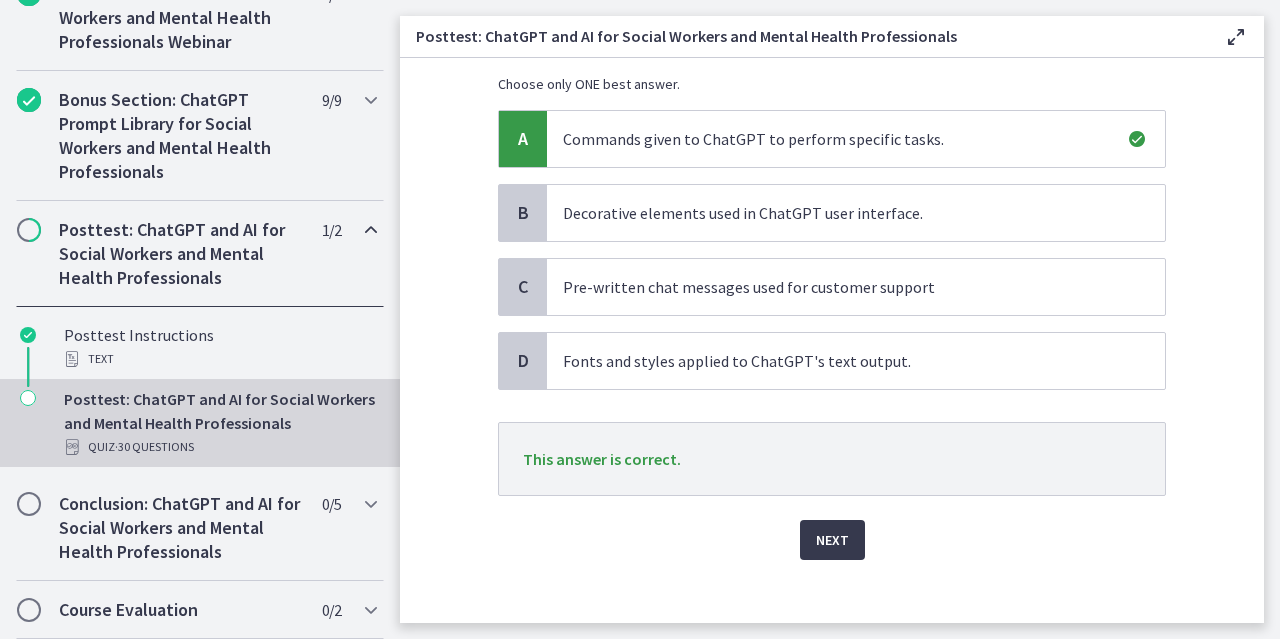 drag, startPoint x: 844, startPoint y: 523, endPoint x: 857, endPoint y: 512, distance: 17.029387 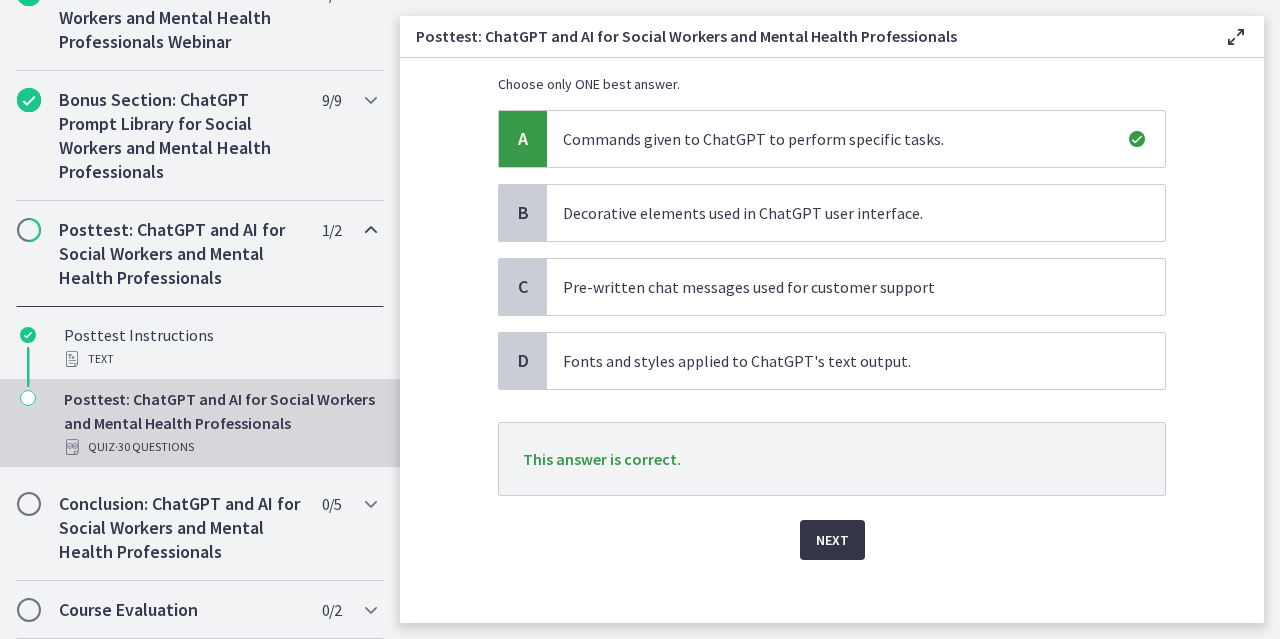 drag, startPoint x: 857, startPoint y: 512, endPoint x: 825, endPoint y: 535, distance: 39.40812 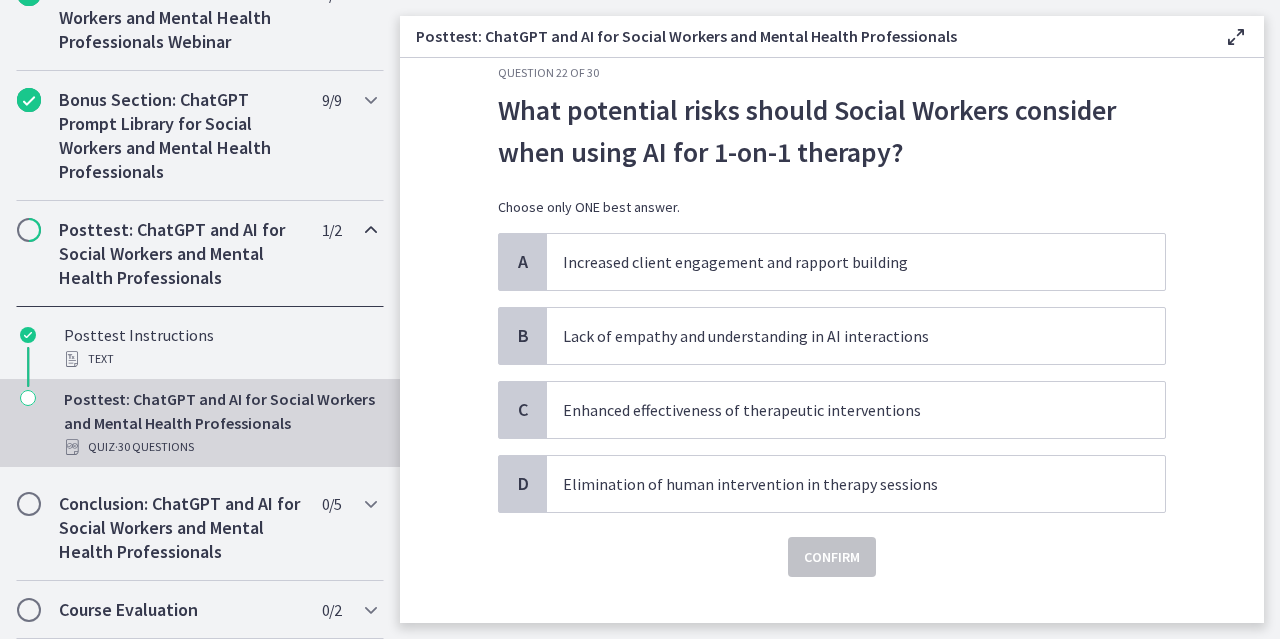 scroll, scrollTop: 56, scrollLeft: 0, axis: vertical 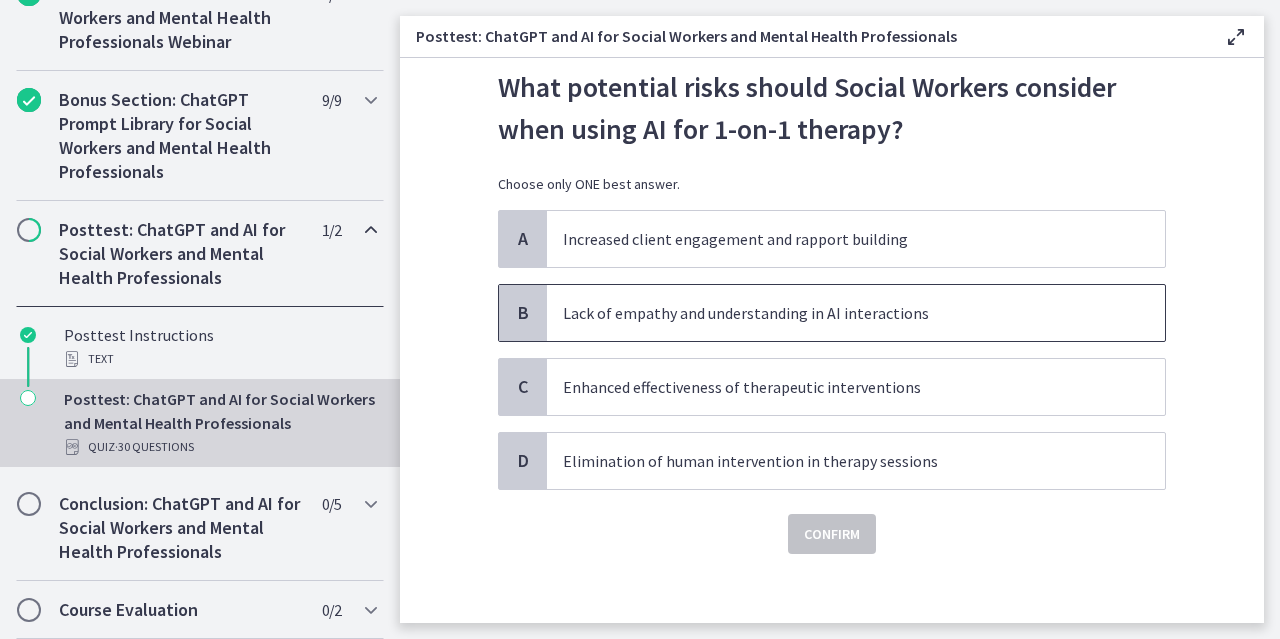 click on "Lack of empathy and understanding in AI interactions" at bounding box center (856, 313) 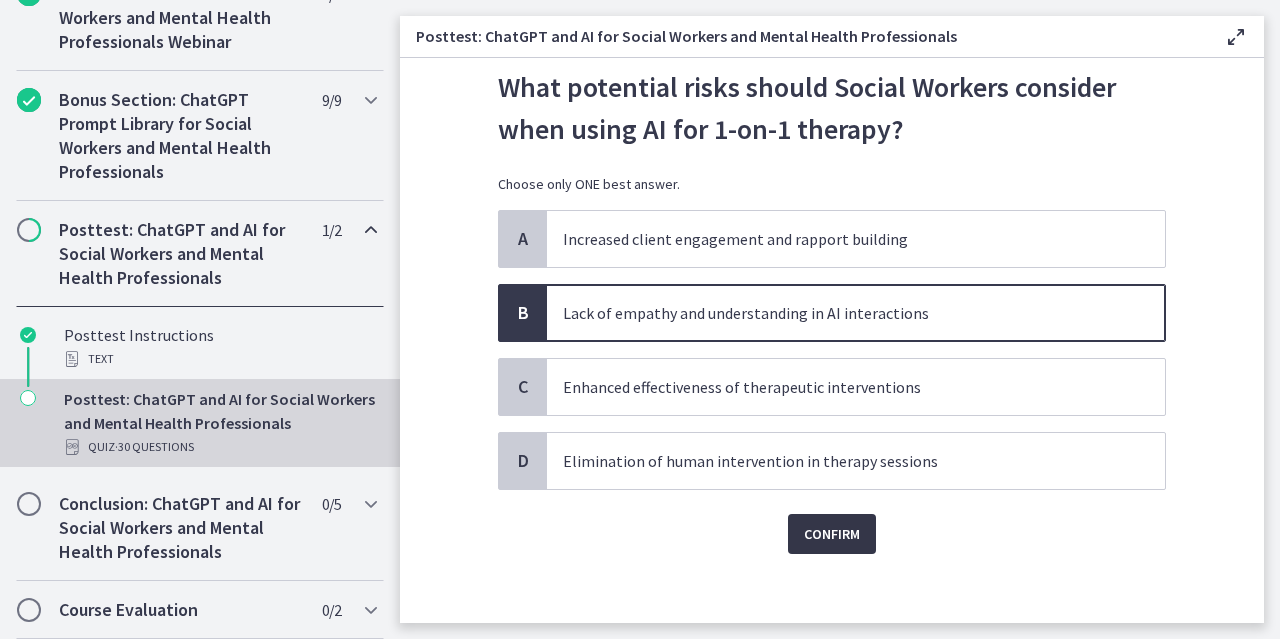 click on "Confirm" at bounding box center (832, 534) 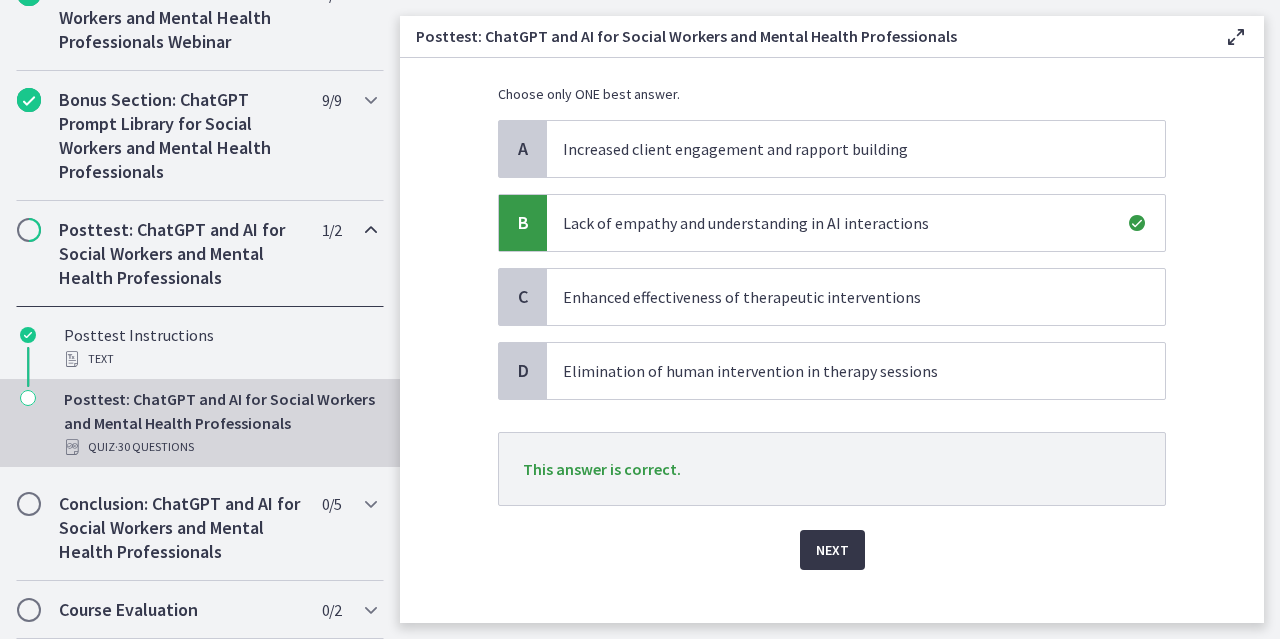 scroll, scrollTop: 158, scrollLeft: 0, axis: vertical 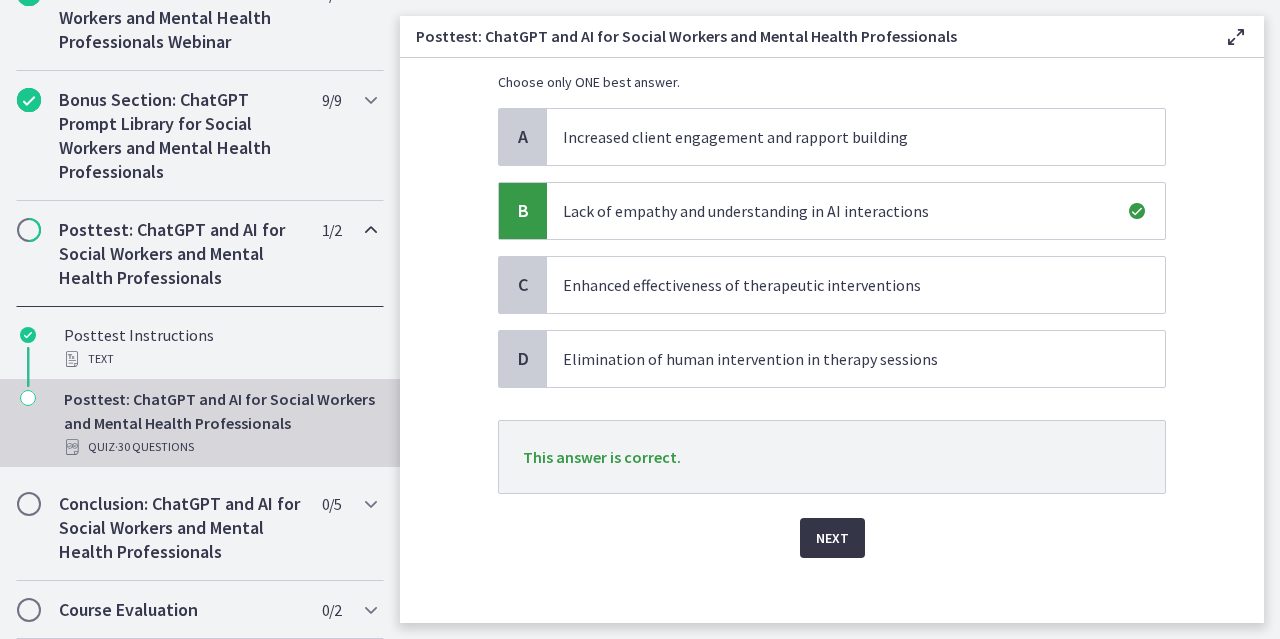 click on "Next" at bounding box center [832, 538] 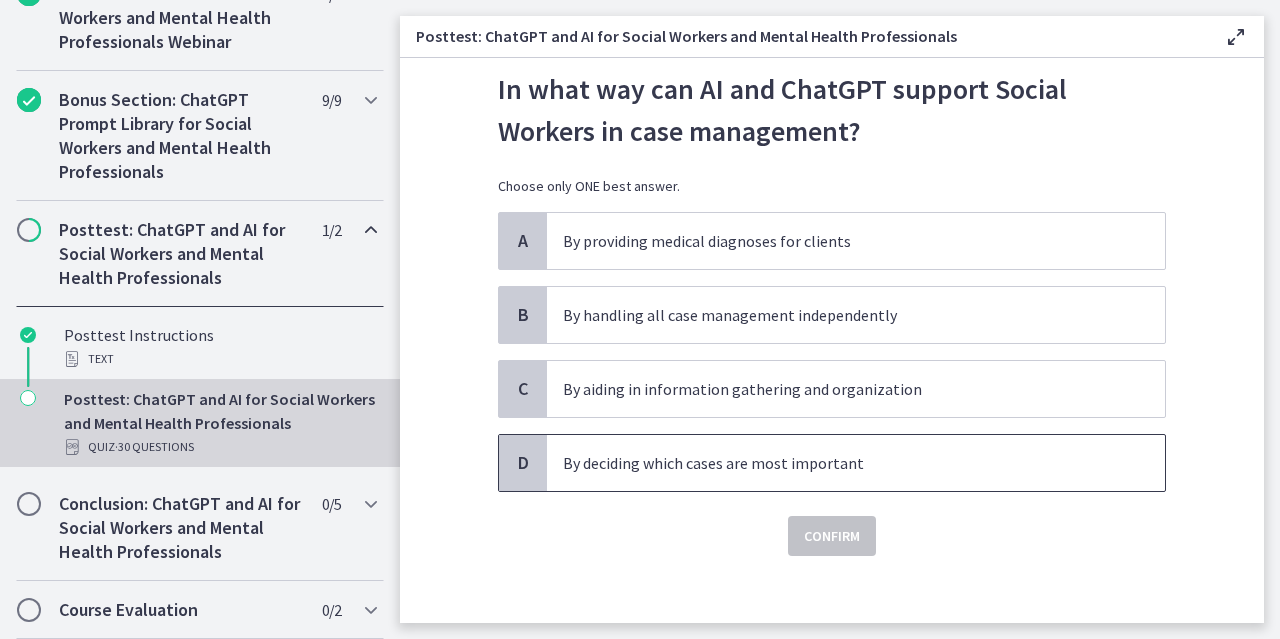 scroll, scrollTop: 57, scrollLeft: 0, axis: vertical 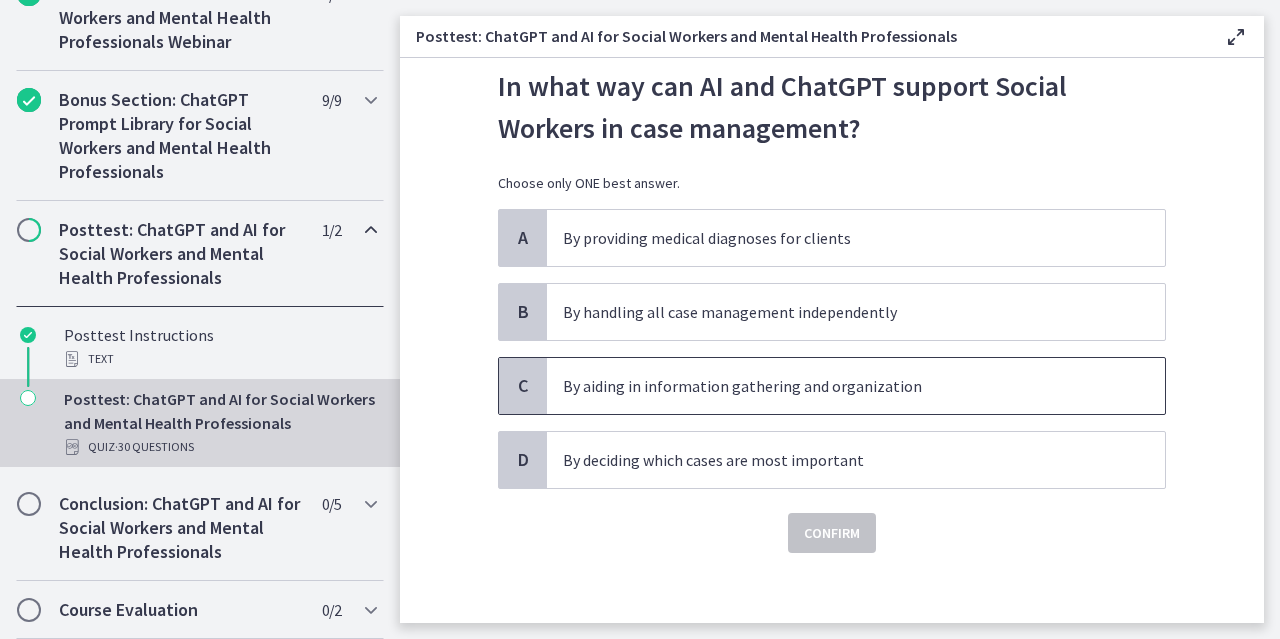 click on "By aiding in information gathering and organization" at bounding box center (836, 386) 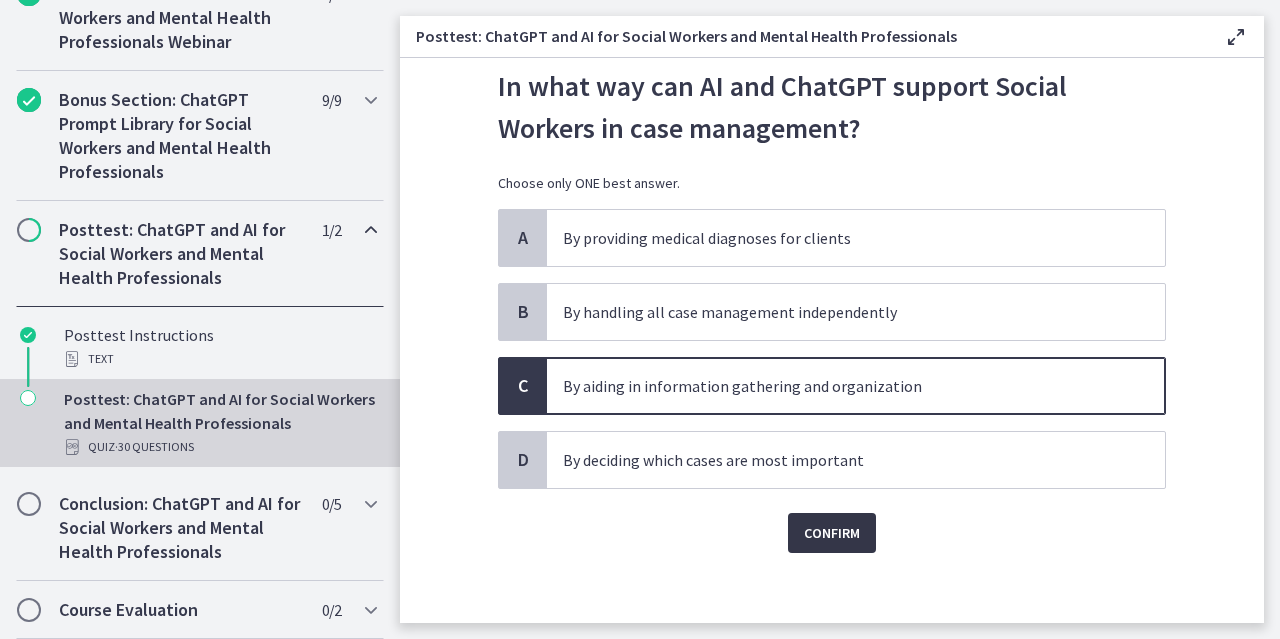 click on "Confirm" at bounding box center (832, 533) 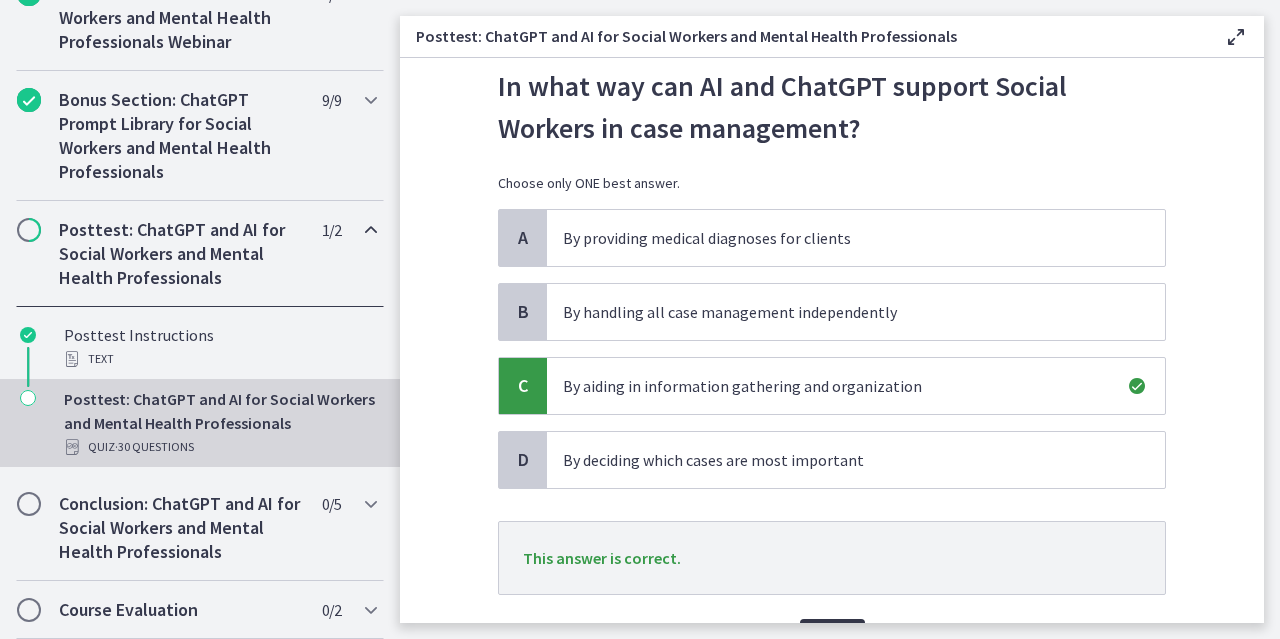 scroll, scrollTop: 169, scrollLeft: 0, axis: vertical 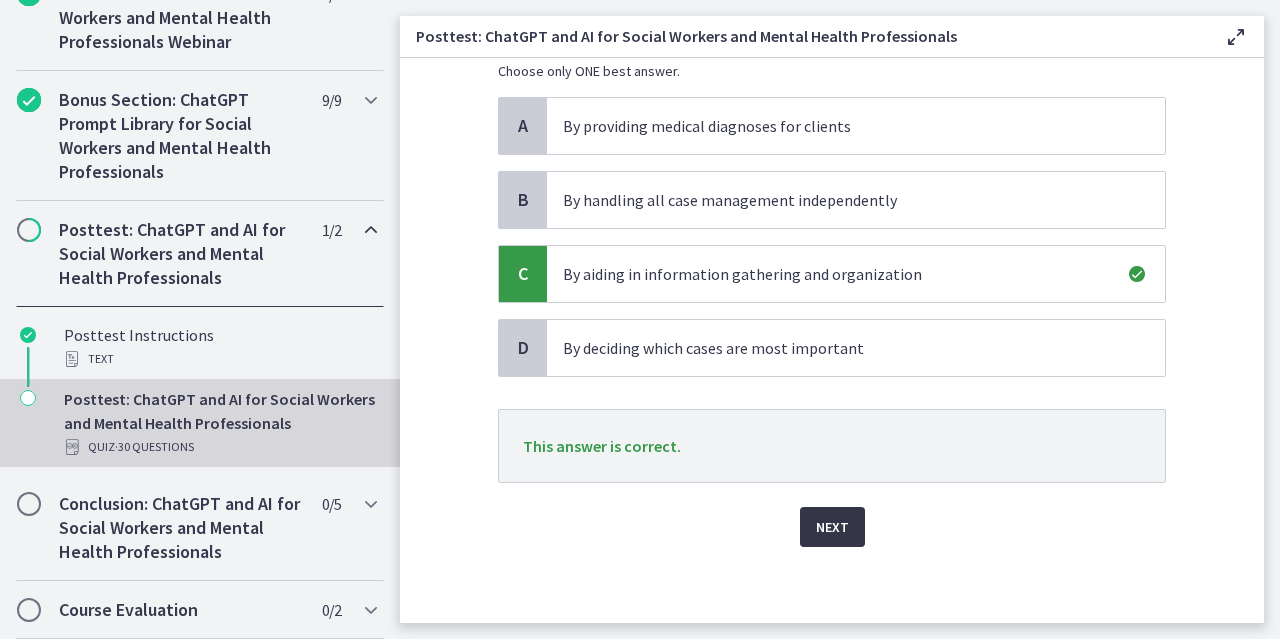 click on "Next" at bounding box center (832, 527) 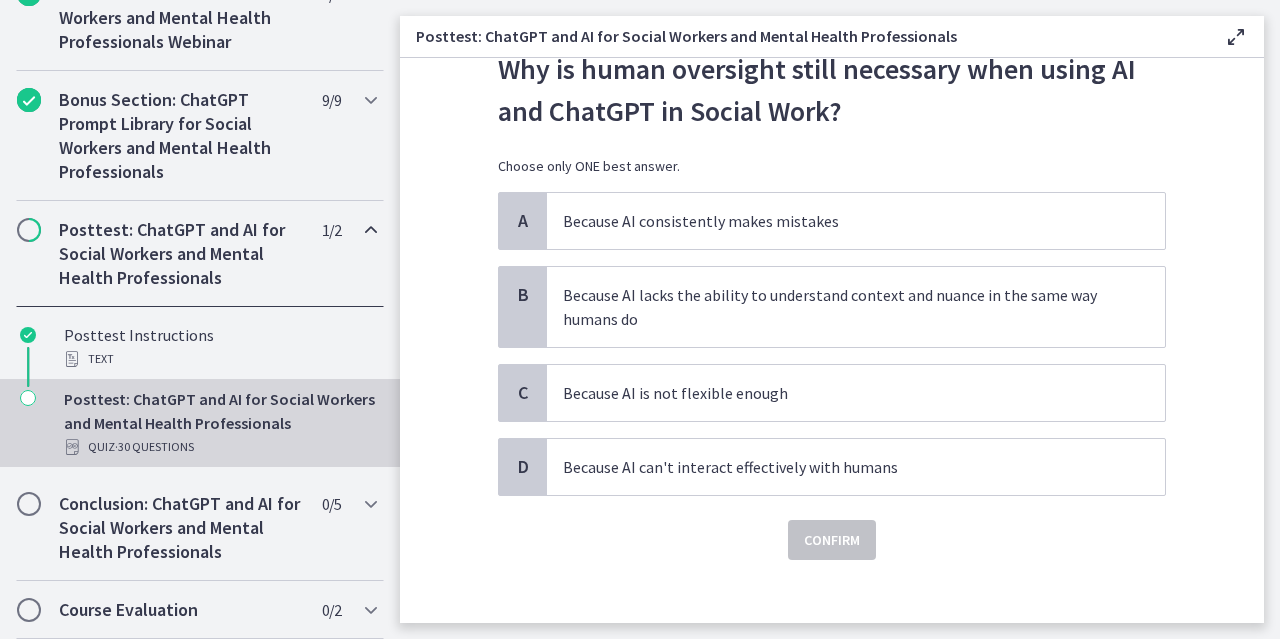 scroll, scrollTop: 60, scrollLeft: 0, axis: vertical 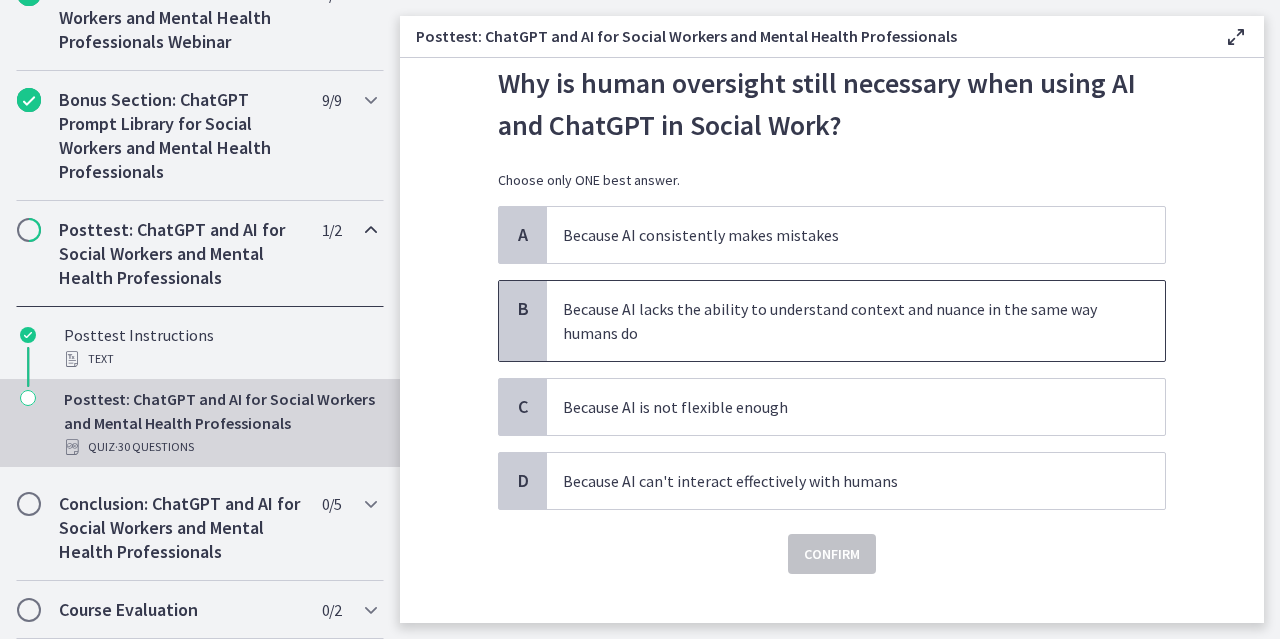 click on "Because AI lacks the ability to understand context and nuance in the same way humans do" at bounding box center [836, 321] 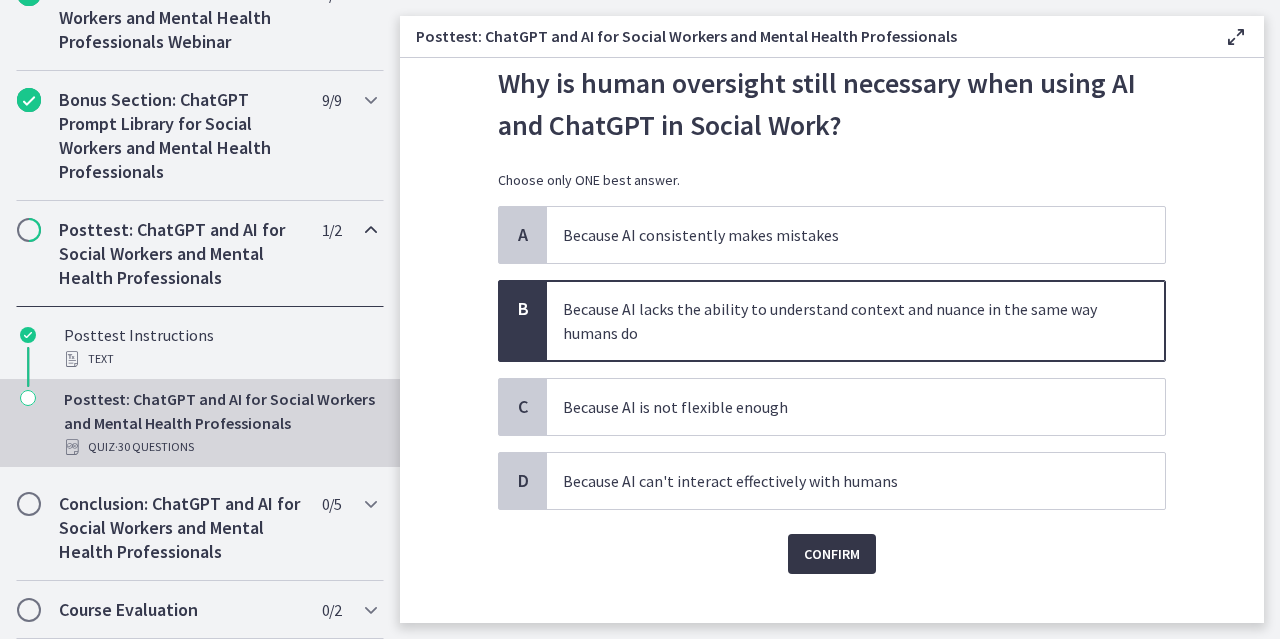 click on "Confirm" at bounding box center [832, 554] 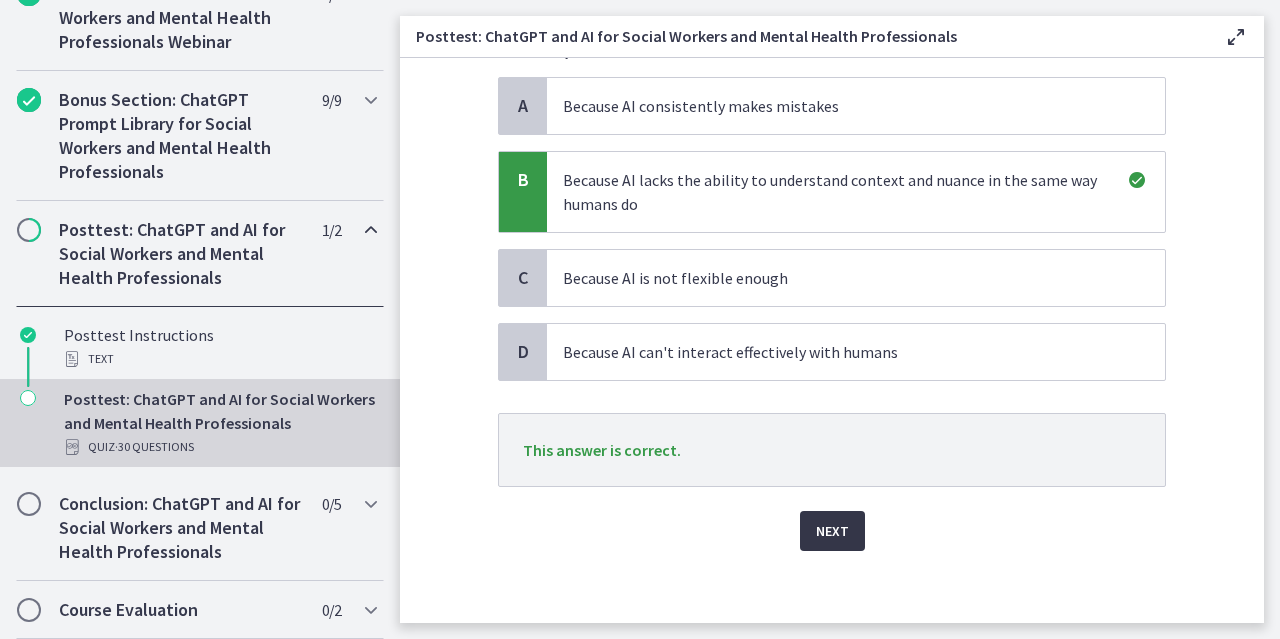 scroll, scrollTop: 191, scrollLeft: 0, axis: vertical 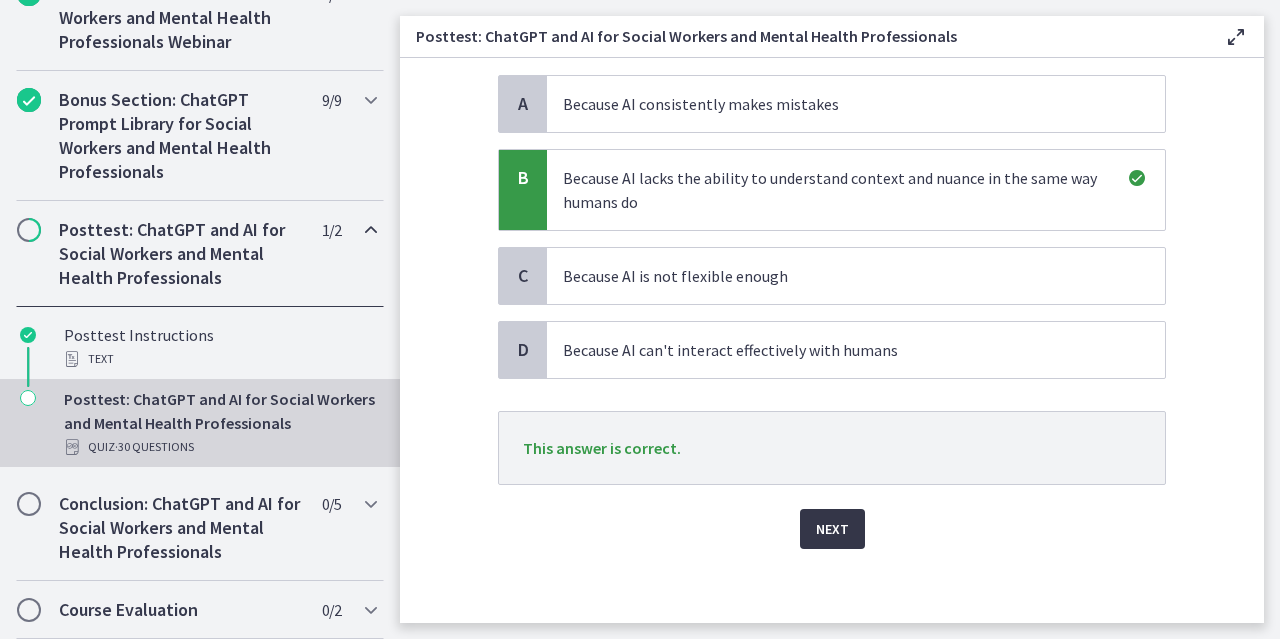 click on "Question   24   of   30
Why is human oversight still necessary when using AI and ChatGPT in Social Work?
Choose only ONE best answer.
A
Because AI consistently makes mistakes
B
Because AI lacks the ability to understand context and nuance in the same way humans do
C
Because AI is not flexible enough
D
Because AI can't interact effectively with humans
This answer is correct.
Next" 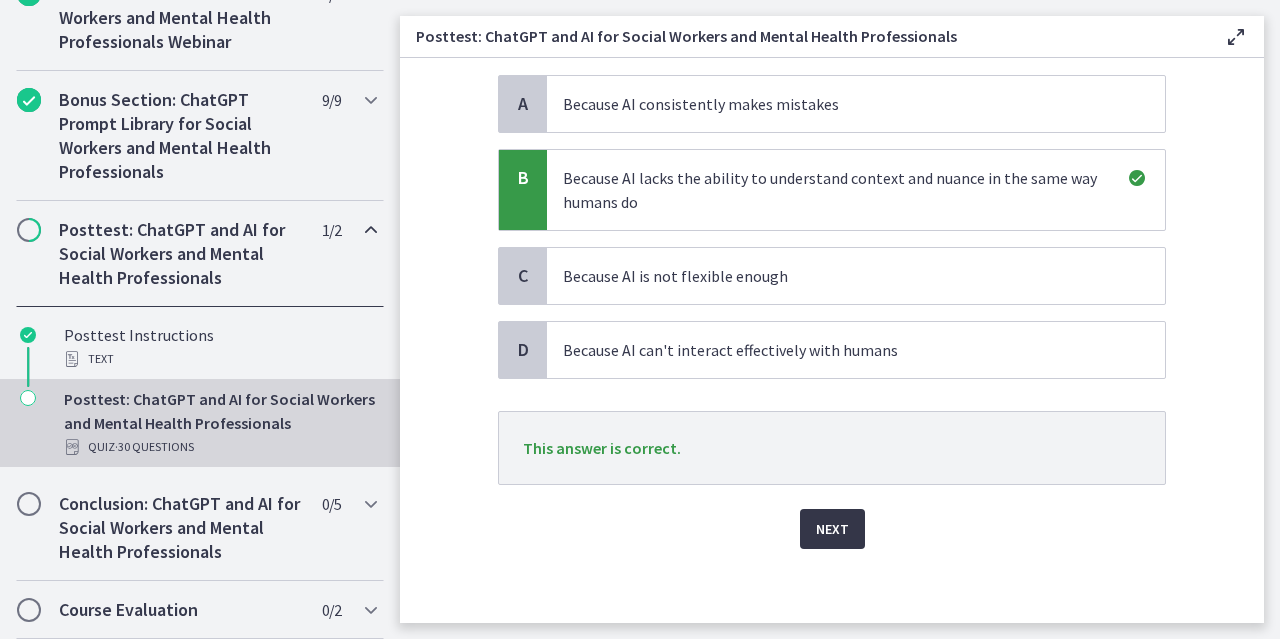 click on "Next" at bounding box center (832, 529) 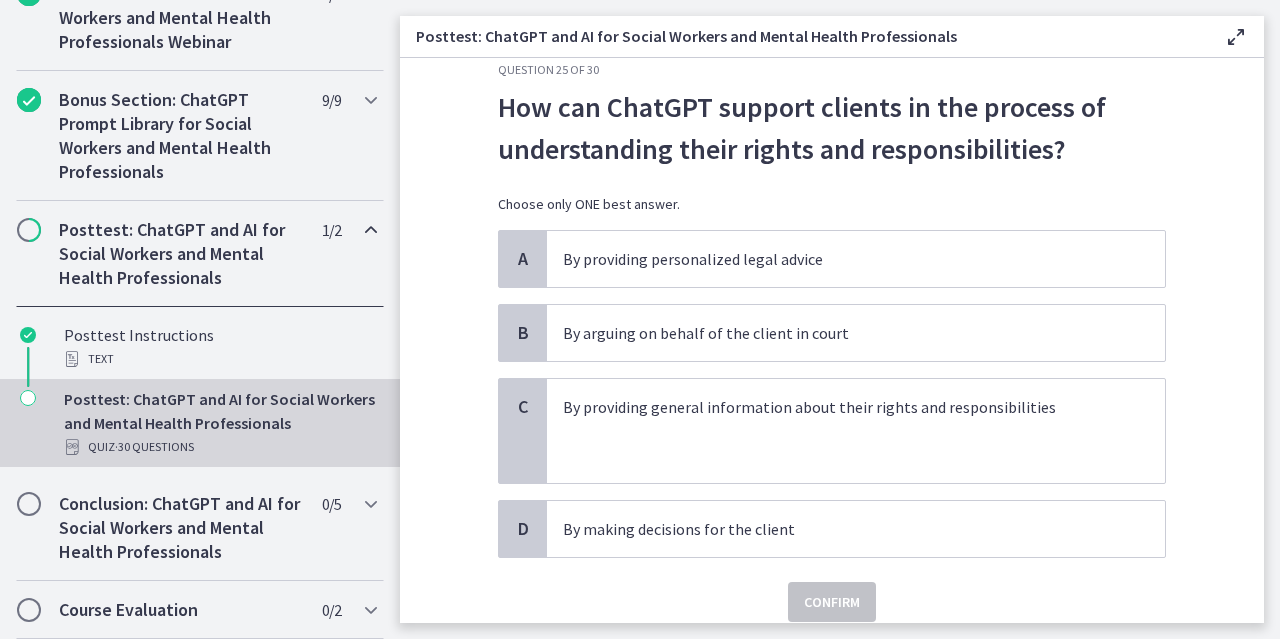 scroll, scrollTop: 58, scrollLeft: 0, axis: vertical 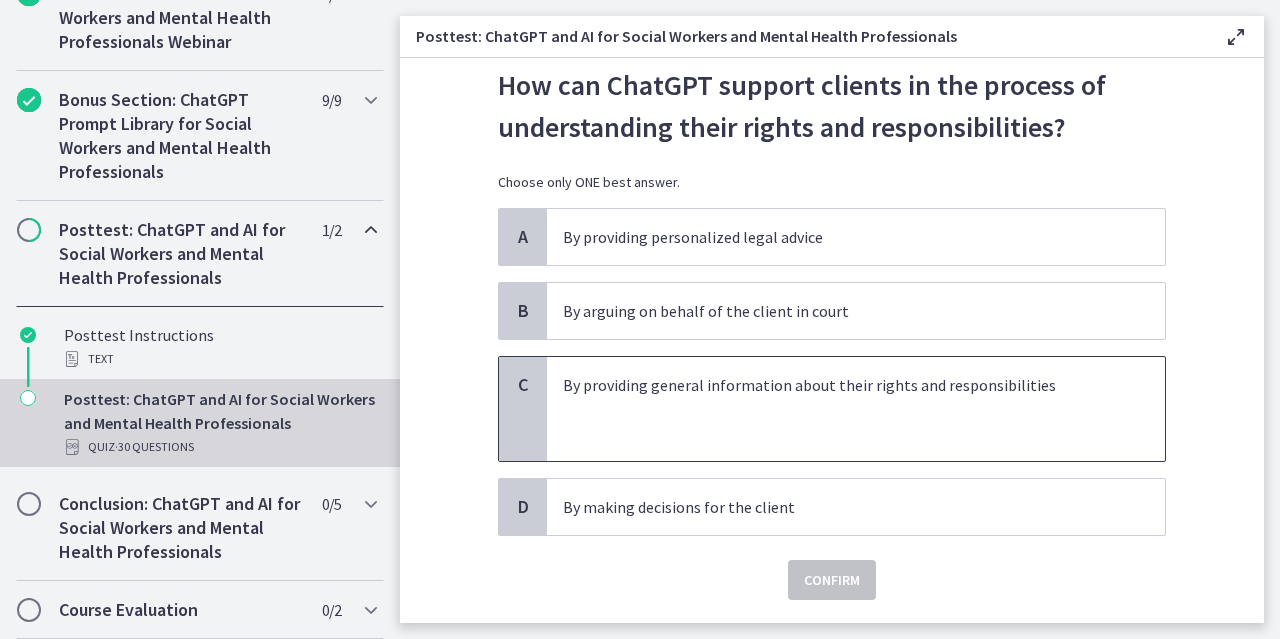click on "By providing general information about their rights and responsibilities" at bounding box center [836, 385] 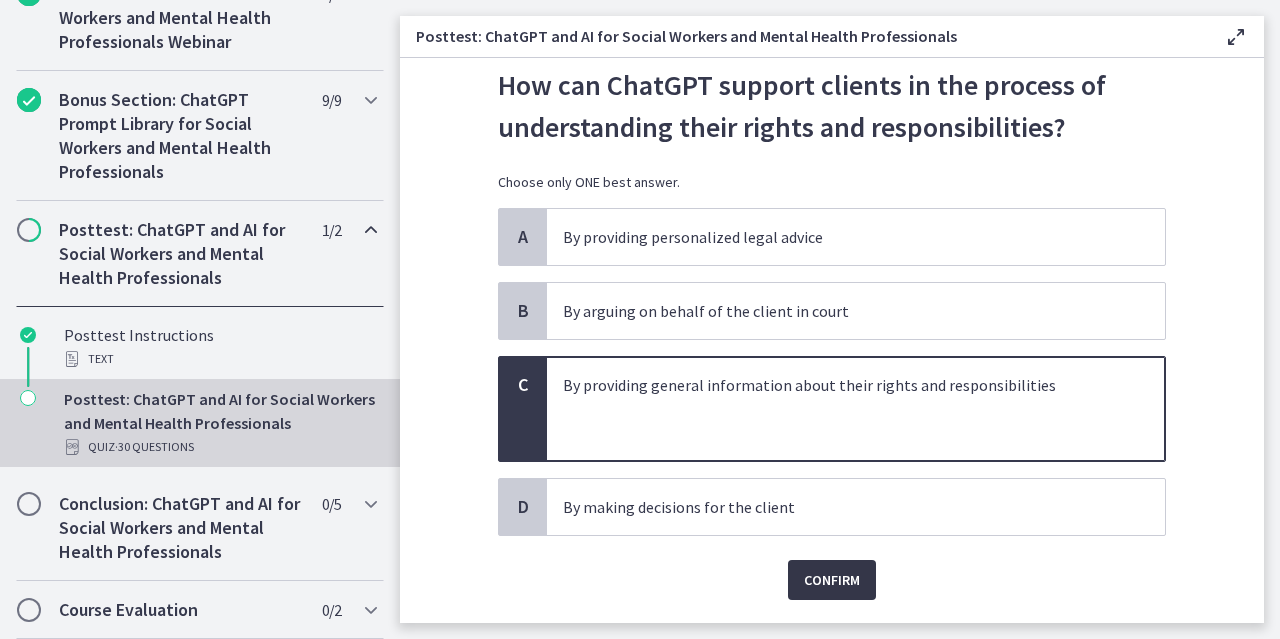 click on "Confirm" at bounding box center [832, 580] 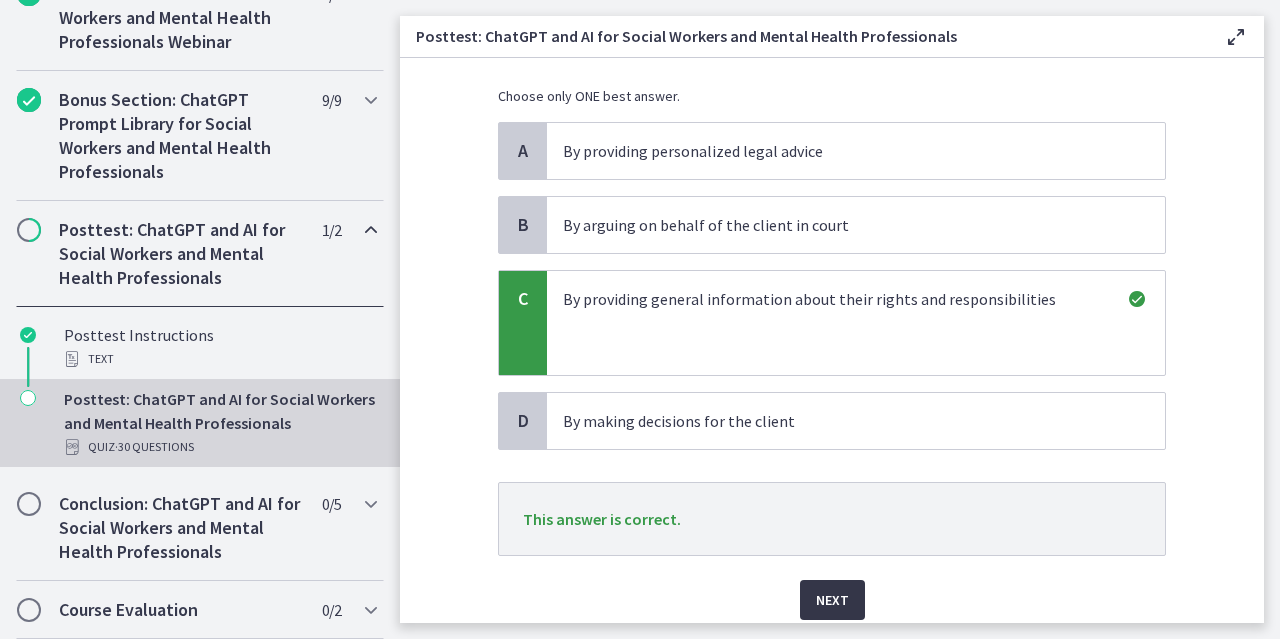 scroll, scrollTop: 148, scrollLeft: 0, axis: vertical 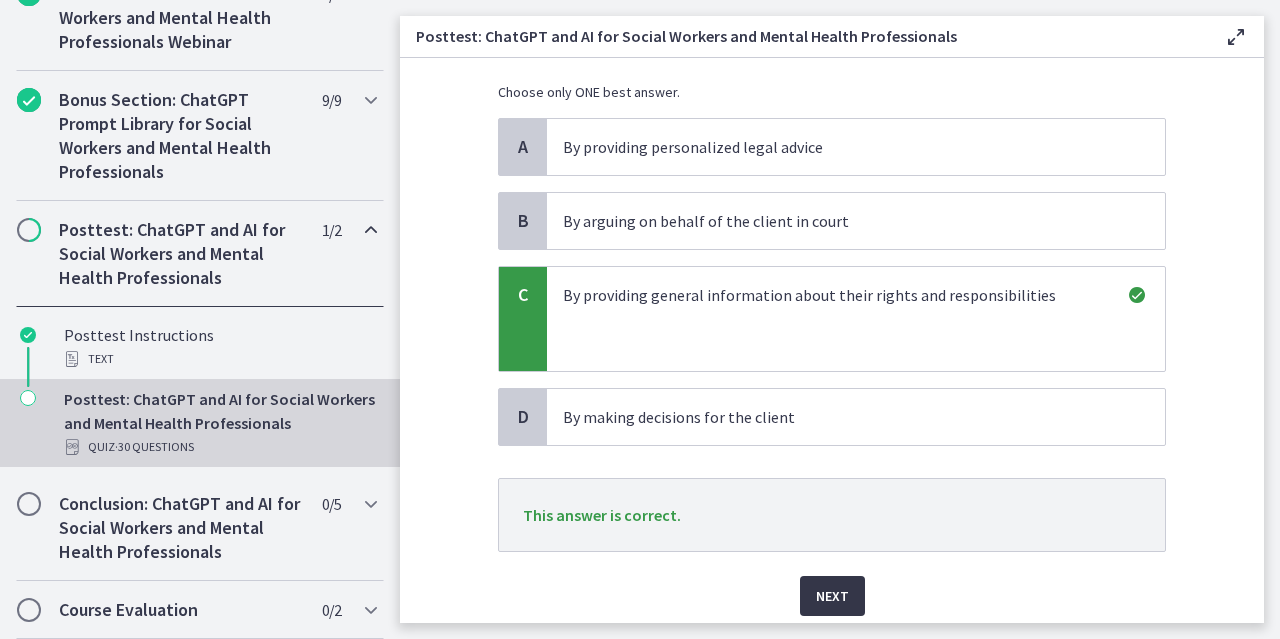 click on "Next" at bounding box center (832, 596) 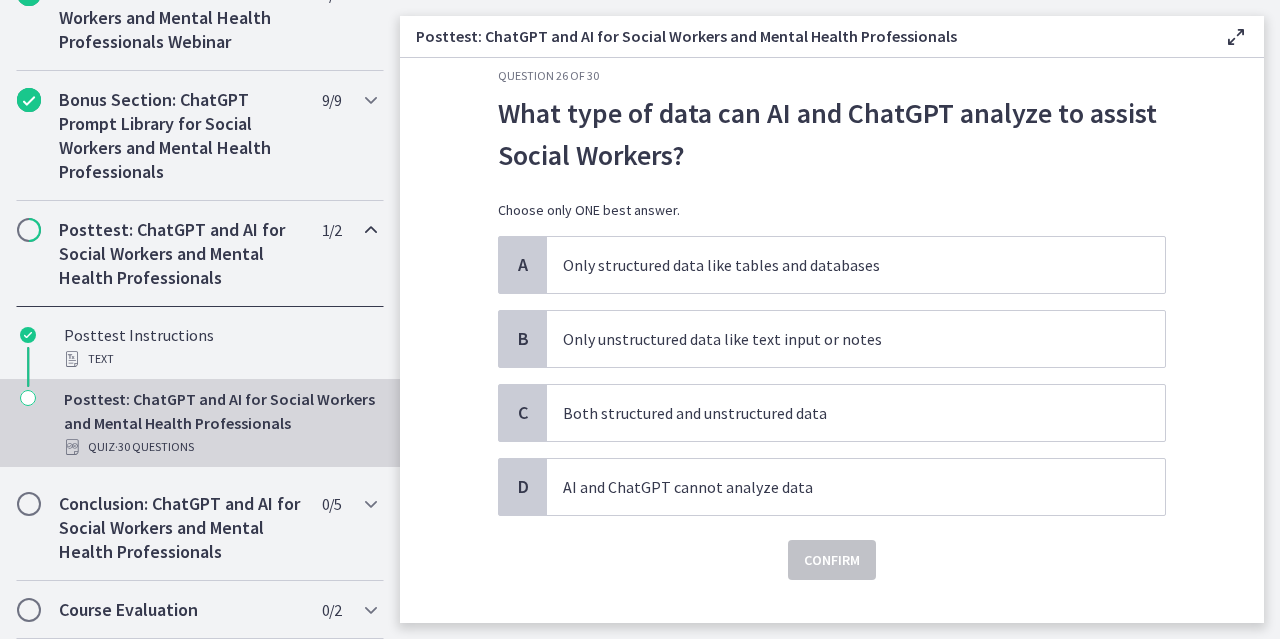 scroll, scrollTop: 32, scrollLeft: 0, axis: vertical 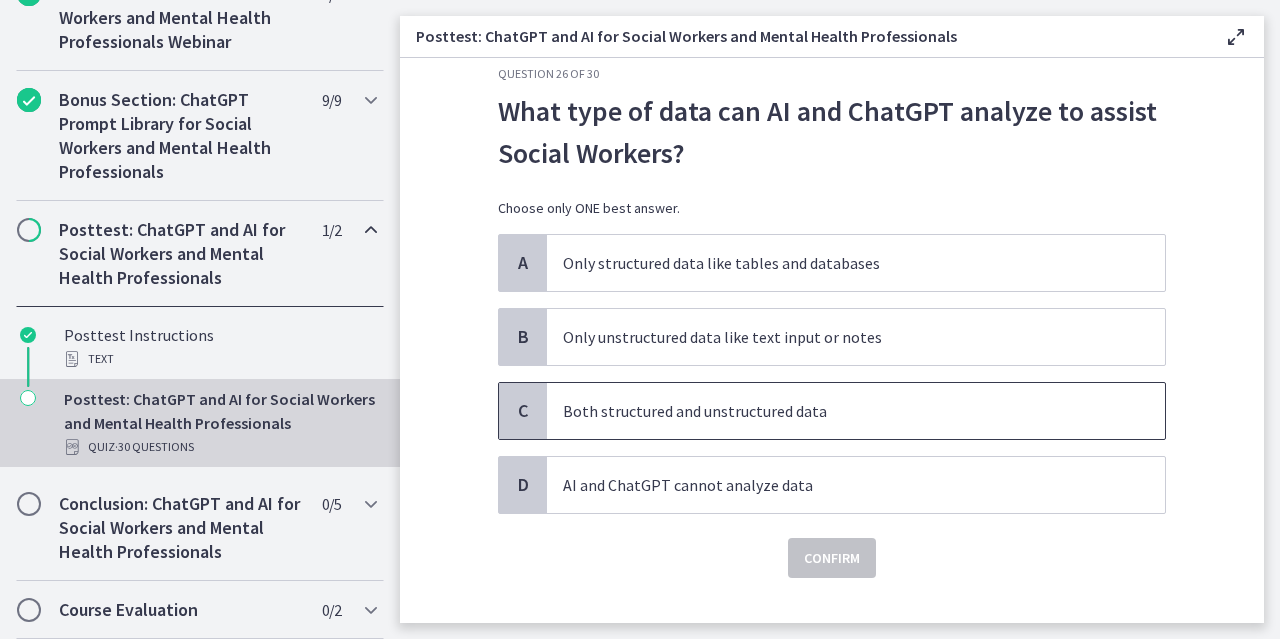 click on "Both structured and unstructured data" at bounding box center [856, 411] 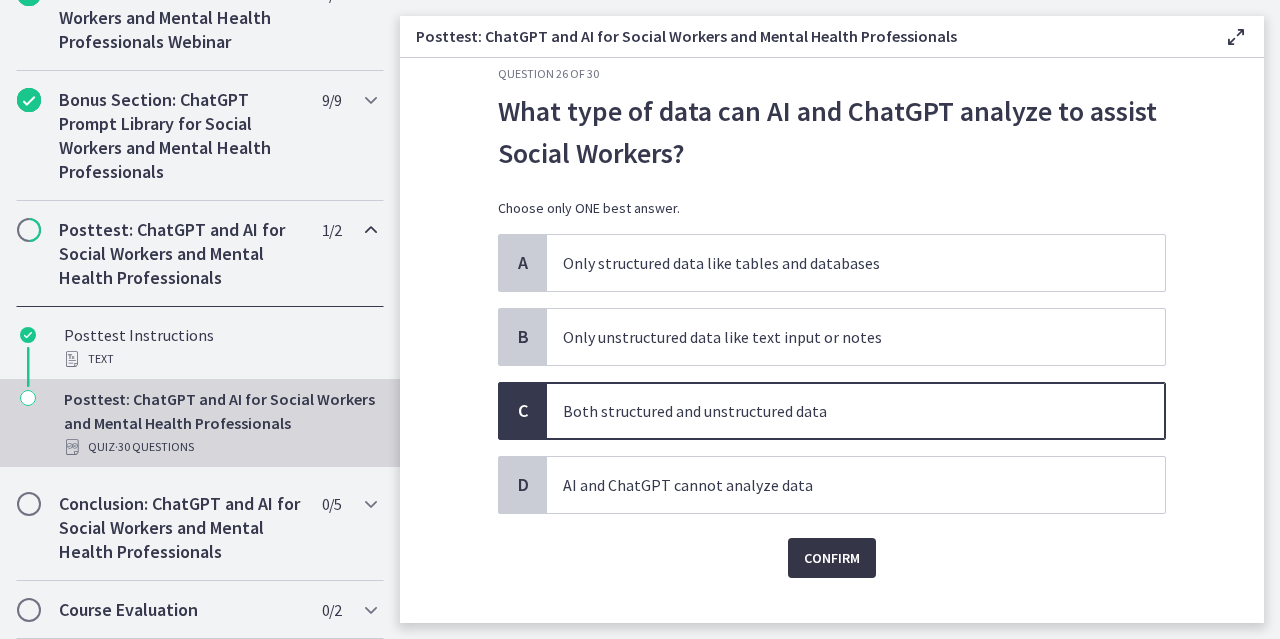 click on "Confirm" at bounding box center [832, 558] 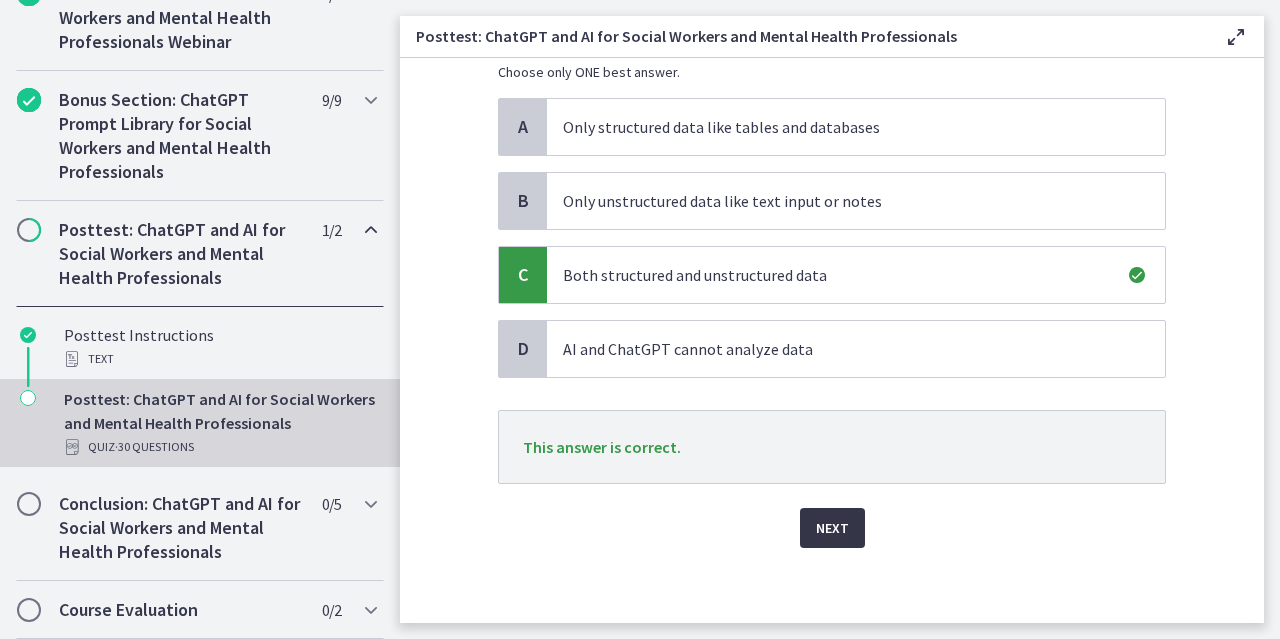 scroll, scrollTop: 169, scrollLeft: 0, axis: vertical 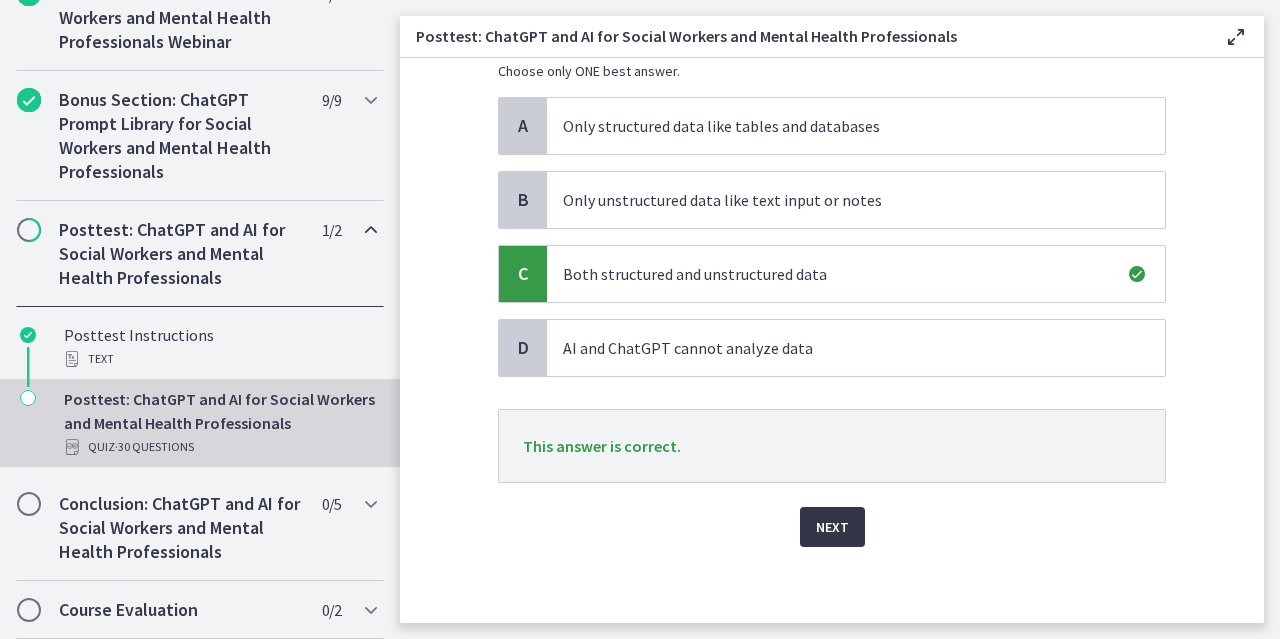 click on "Next" at bounding box center (832, 527) 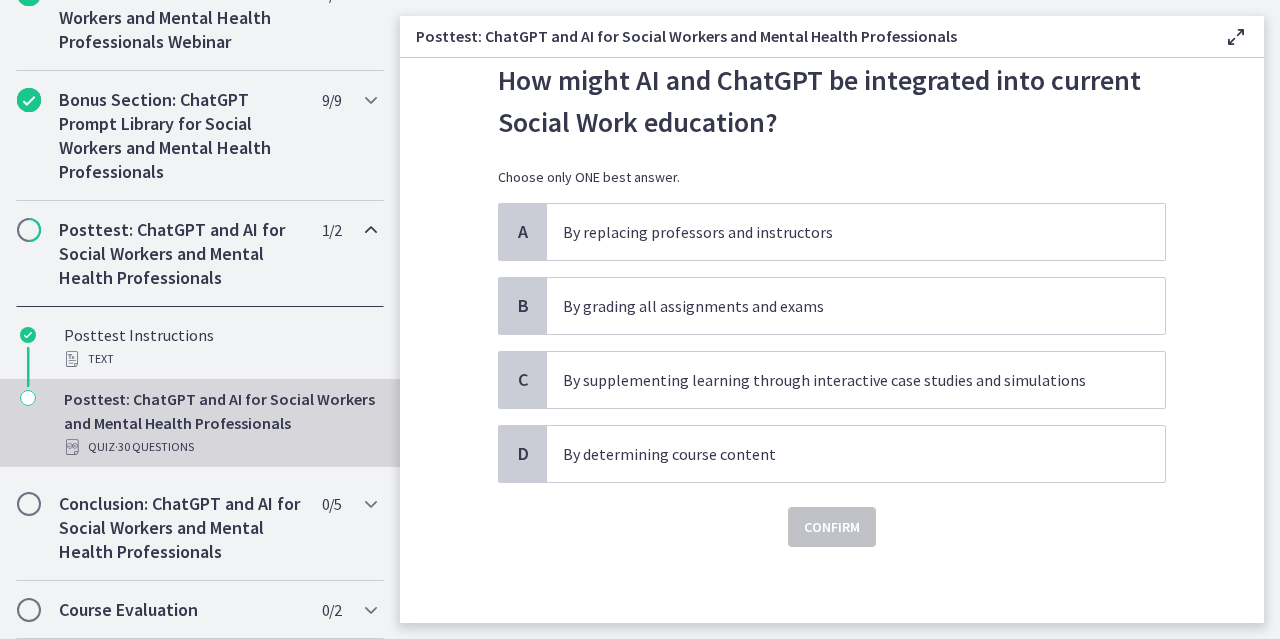 scroll, scrollTop: 64, scrollLeft: 0, axis: vertical 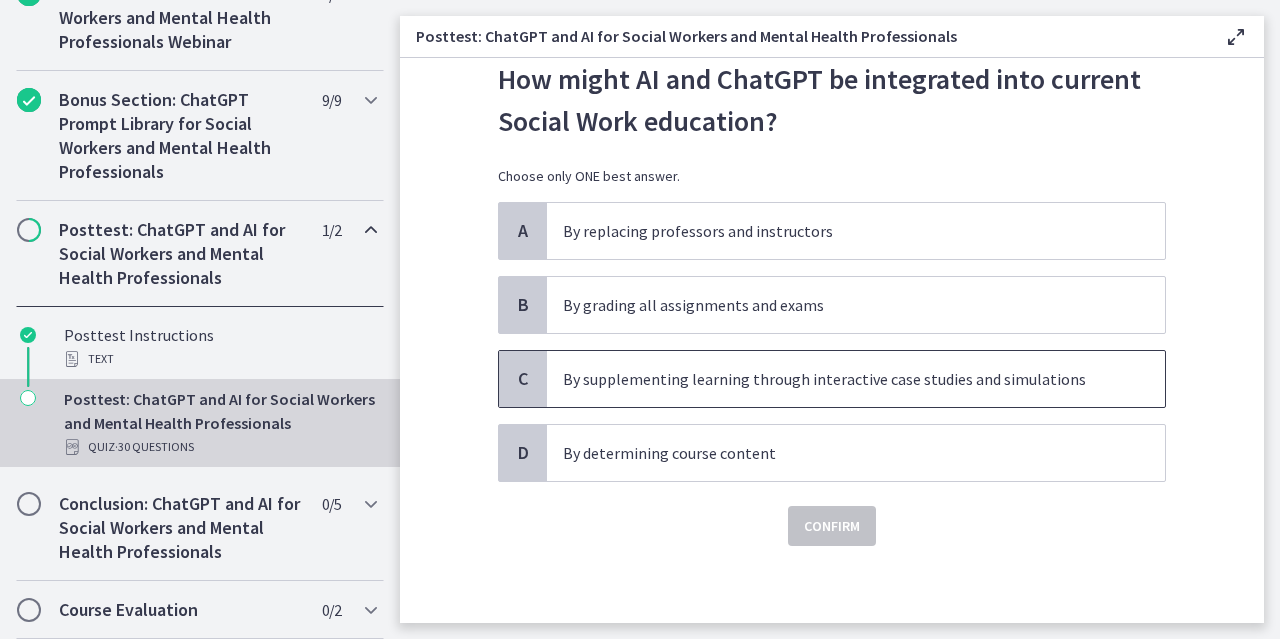 click on "By supplementing learning through interactive case studies and simulations" at bounding box center [836, 379] 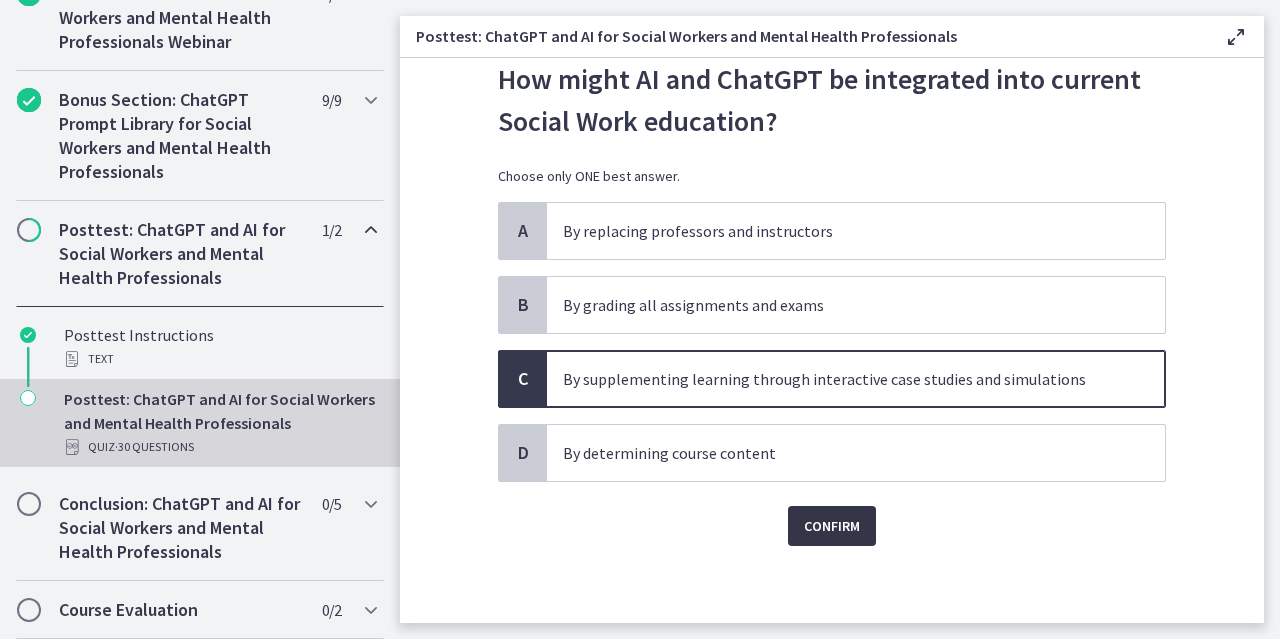 click on "Confirm" at bounding box center [832, 526] 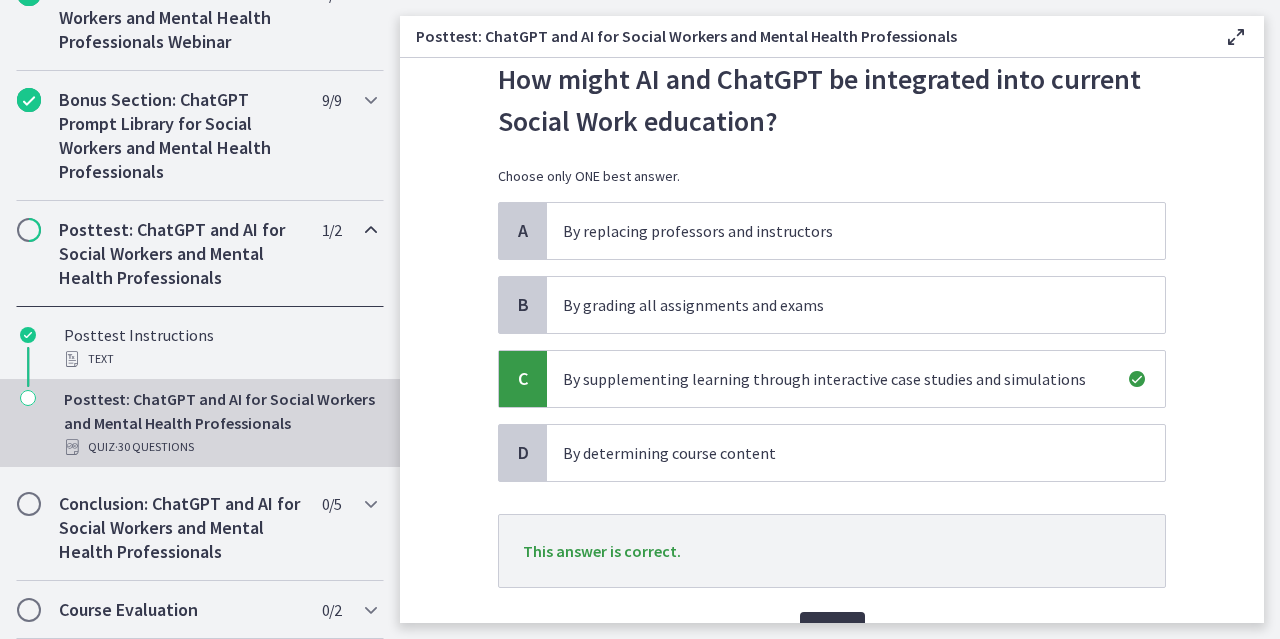 scroll, scrollTop: 169, scrollLeft: 0, axis: vertical 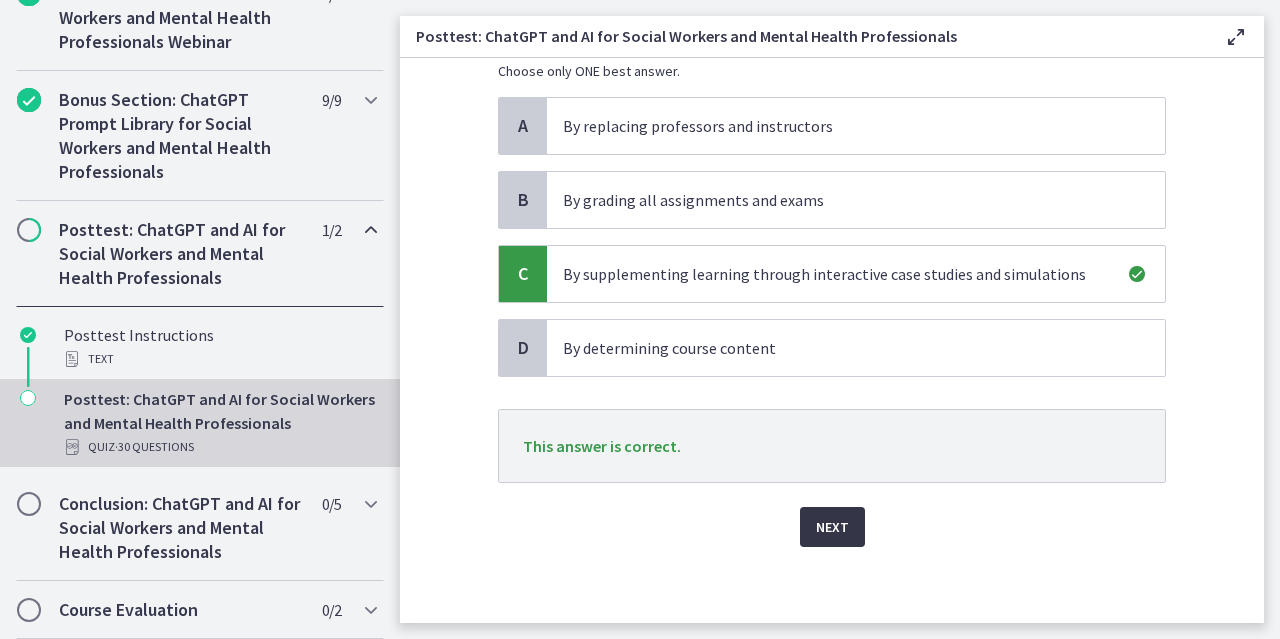 click on "Next" at bounding box center [832, 527] 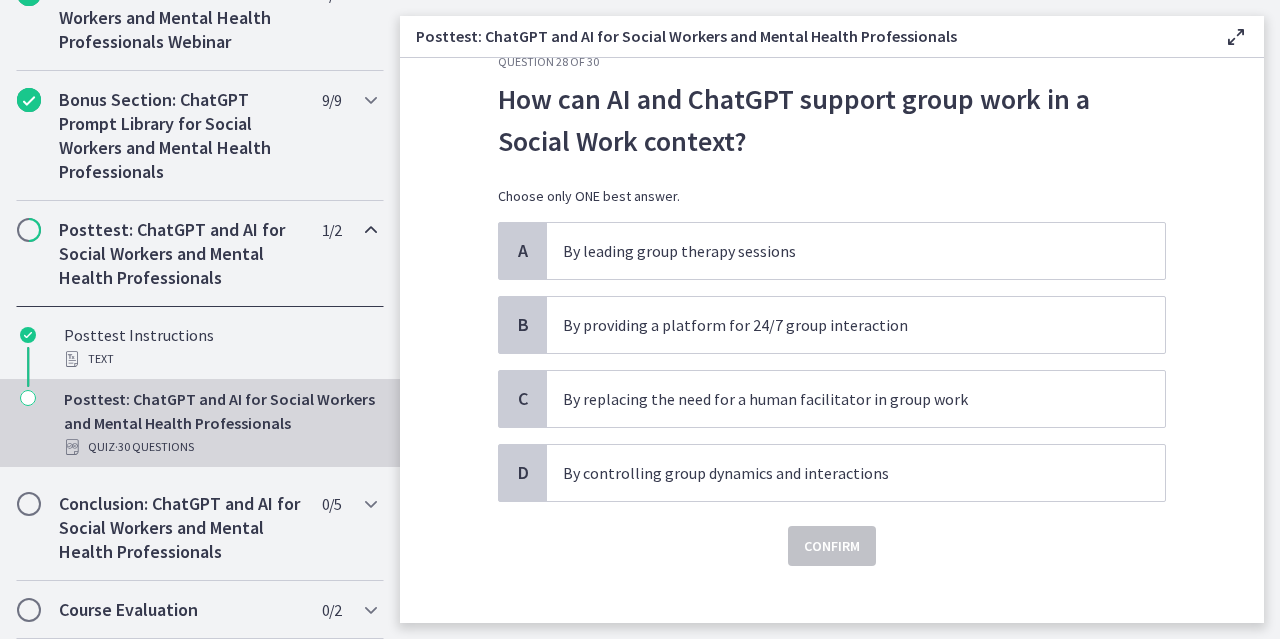 scroll, scrollTop: 64, scrollLeft: 0, axis: vertical 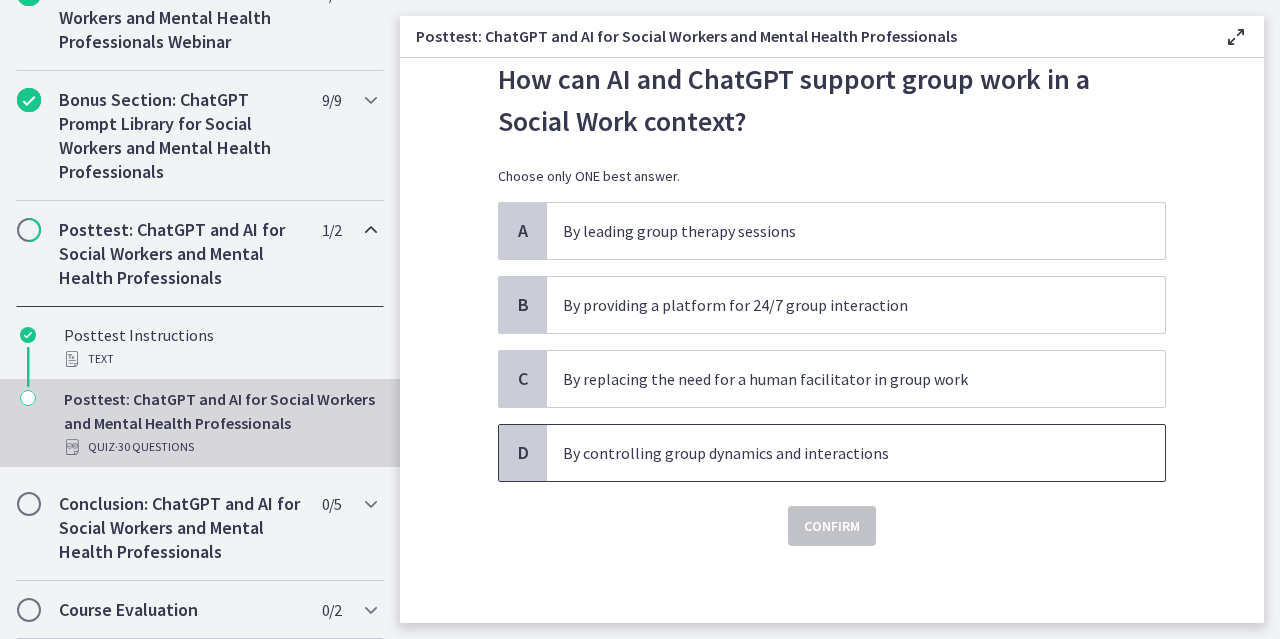 click on "By controlling group dynamics and interactions" at bounding box center (836, 453) 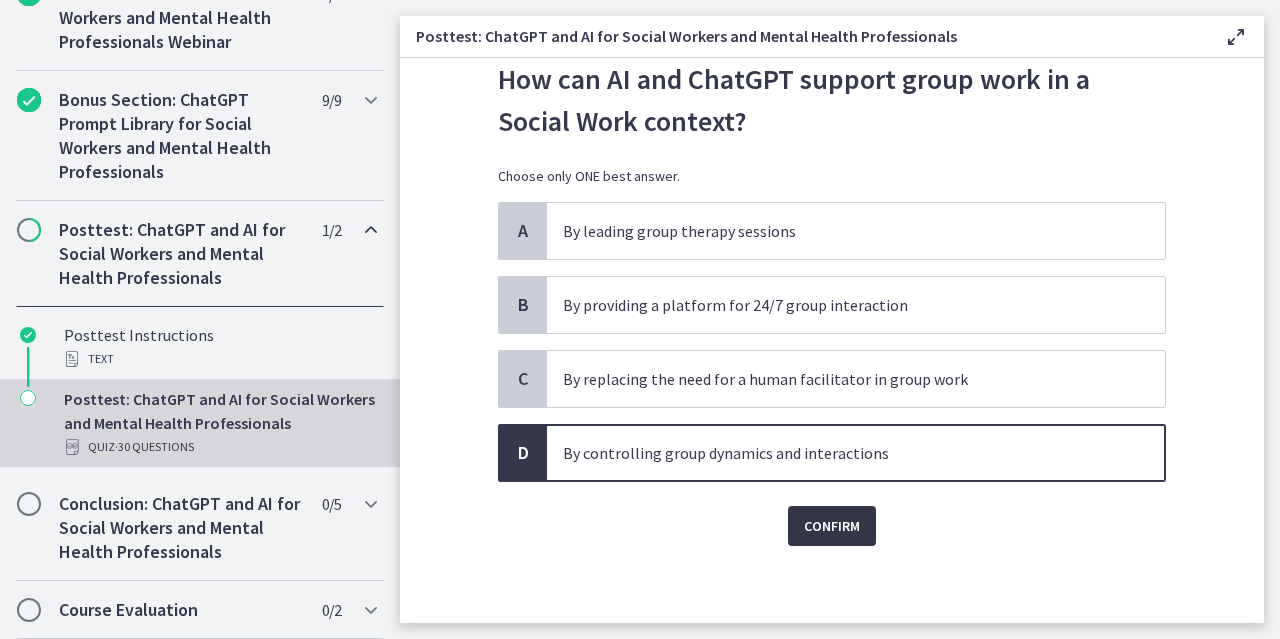 click on "Confirm" at bounding box center (832, 526) 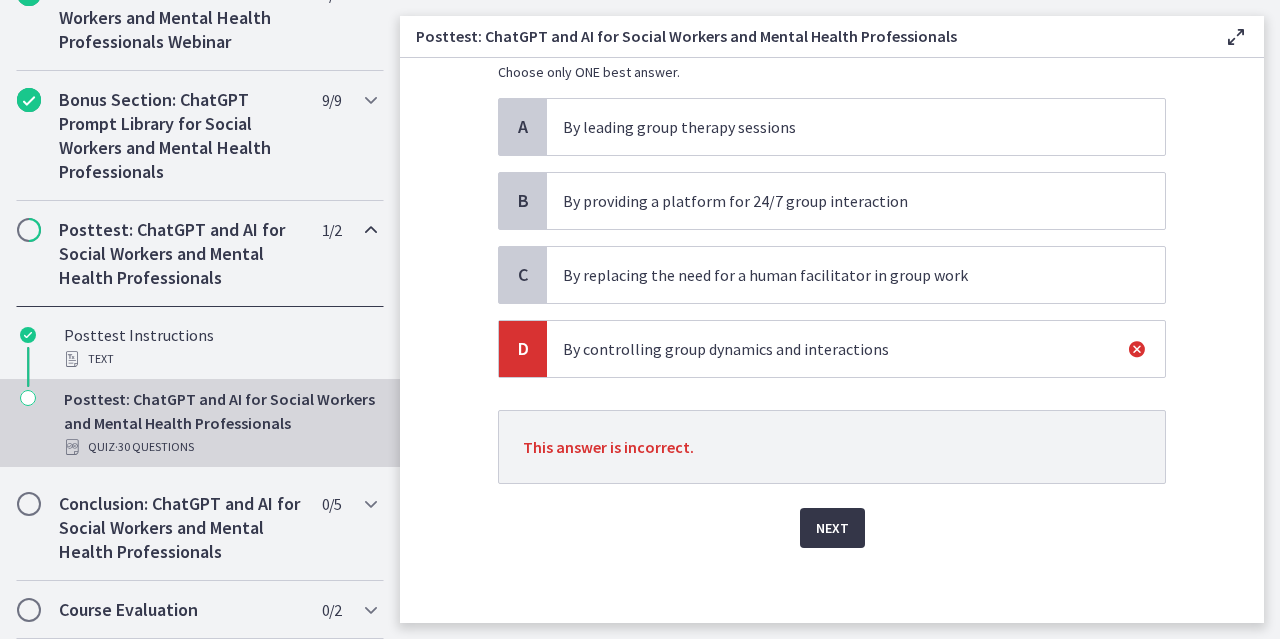 scroll, scrollTop: 169, scrollLeft: 0, axis: vertical 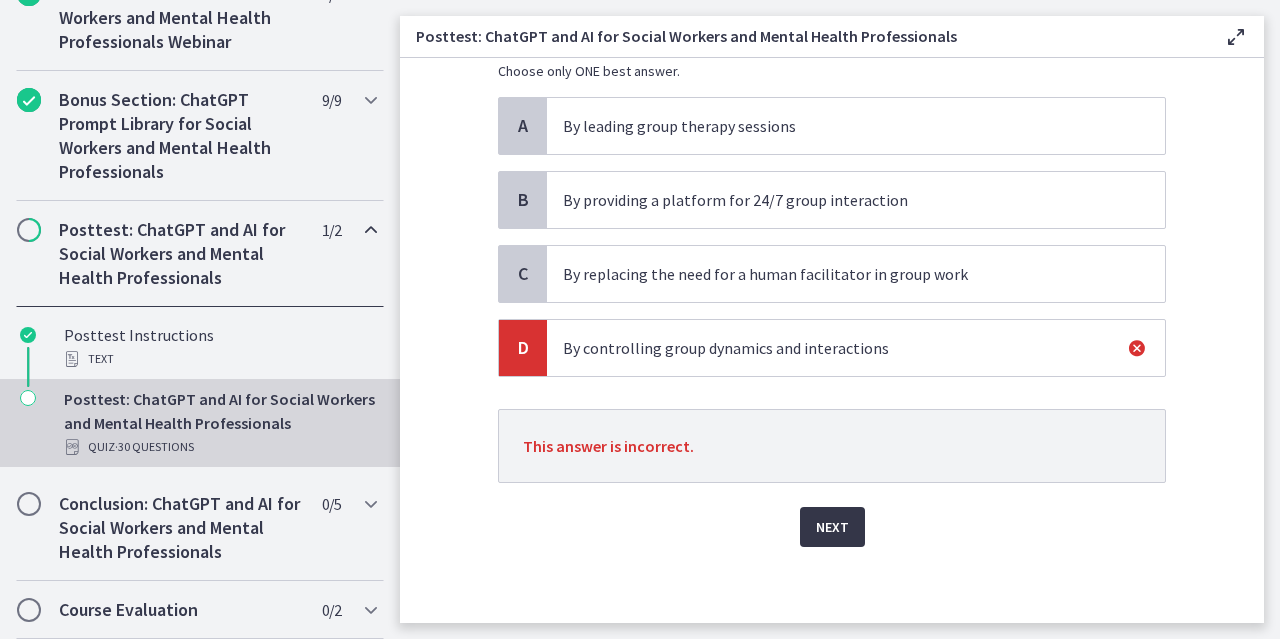 click on "Next" at bounding box center [832, 527] 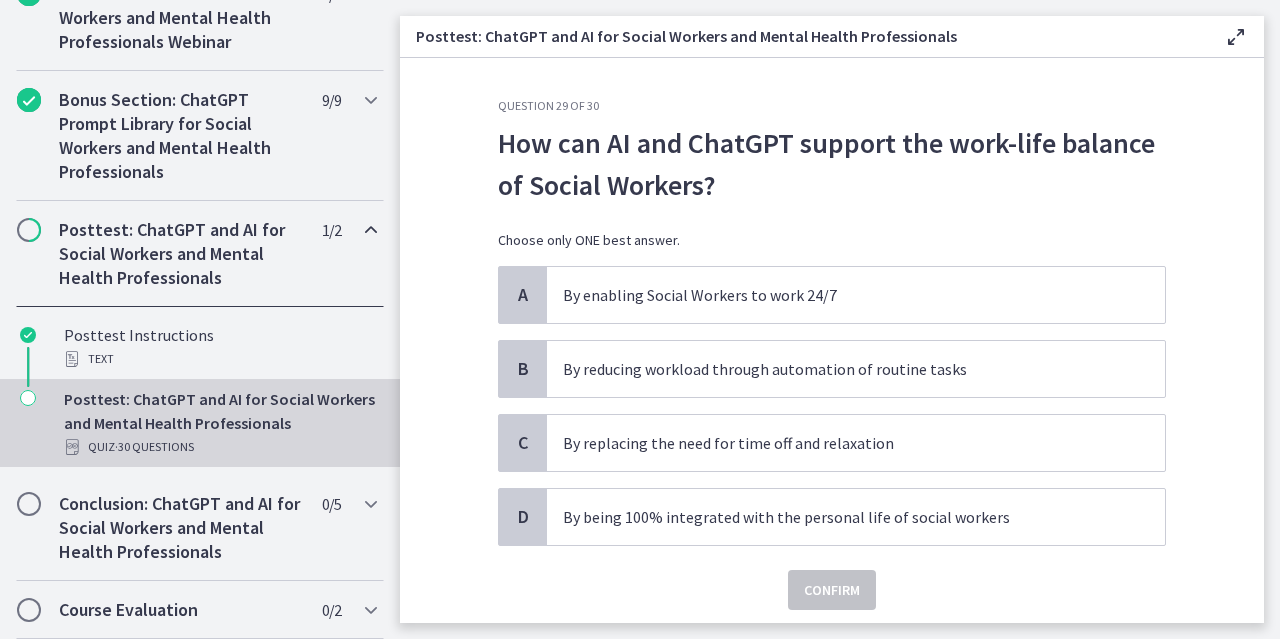 scroll, scrollTop: 64, scrollLeft: 0, axis: vertical 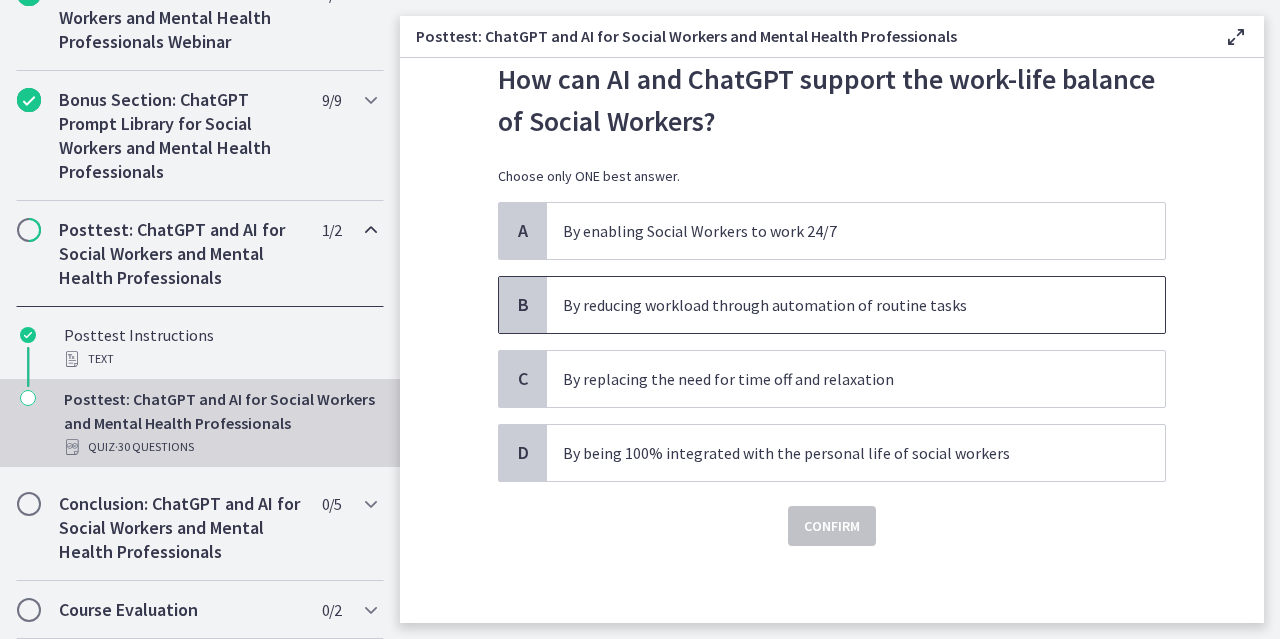 click on "By reducing workload through automation of routine tasks" at bounding box center (836, 305) 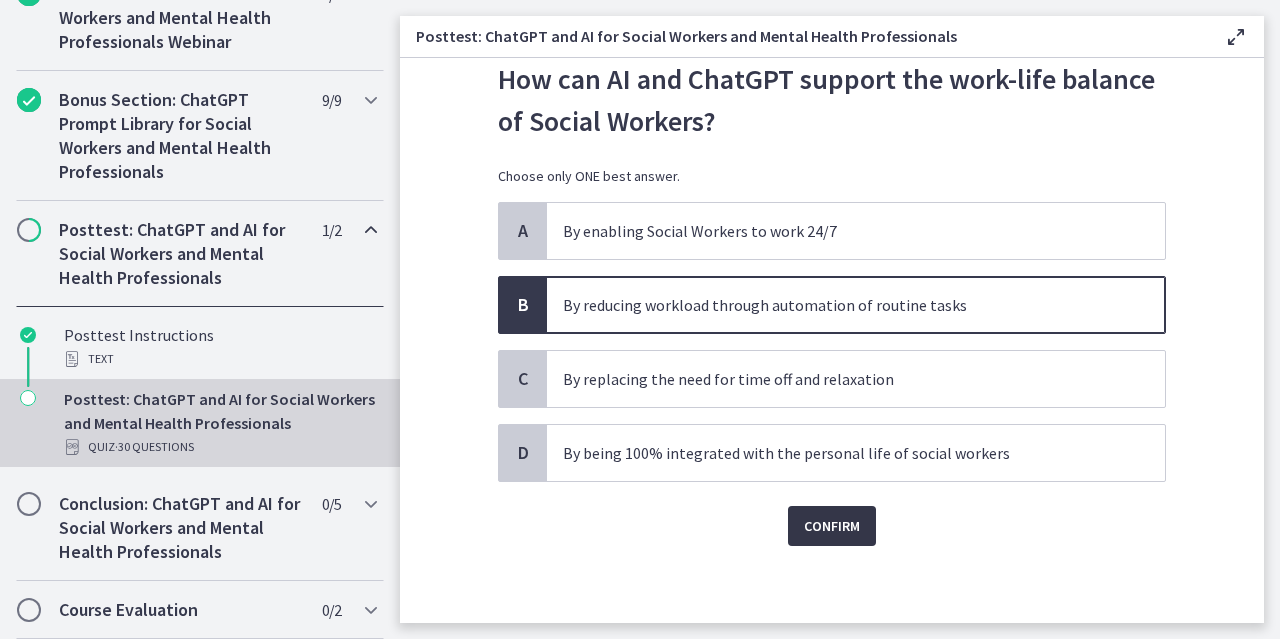click on "Confirm" at bounding box center [832, 526] 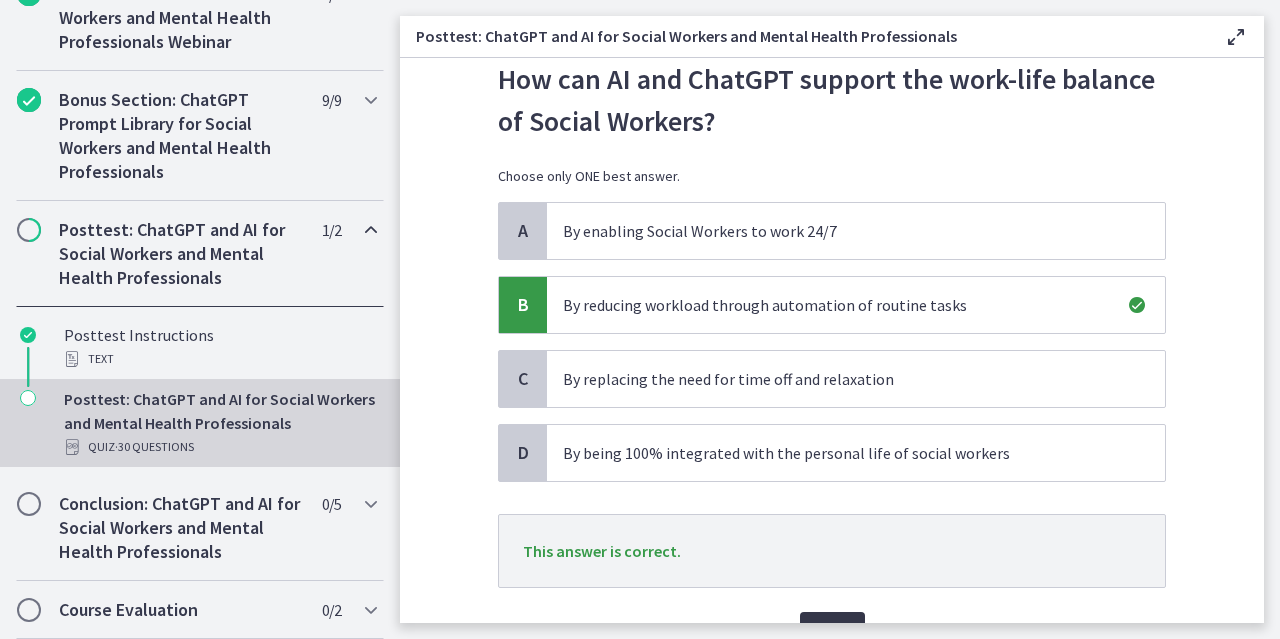 scroll, scrollTop: 169, scrollLeft: 0, axis: vertical 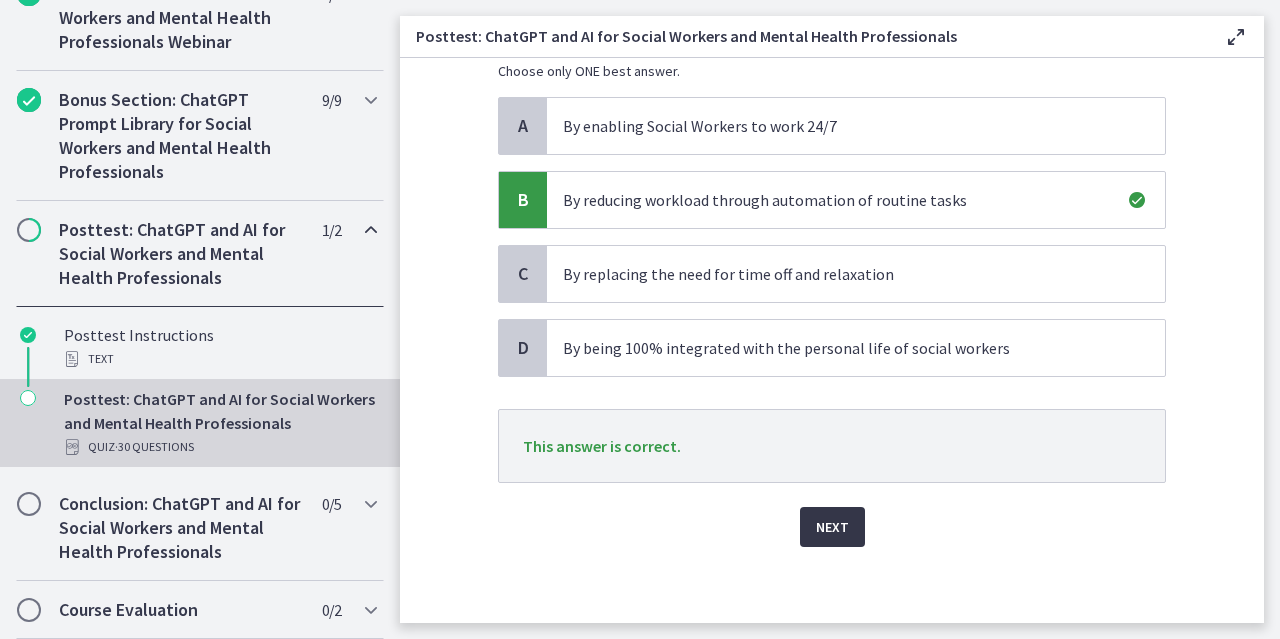 click on "Next" at bounding box center [832, 527] 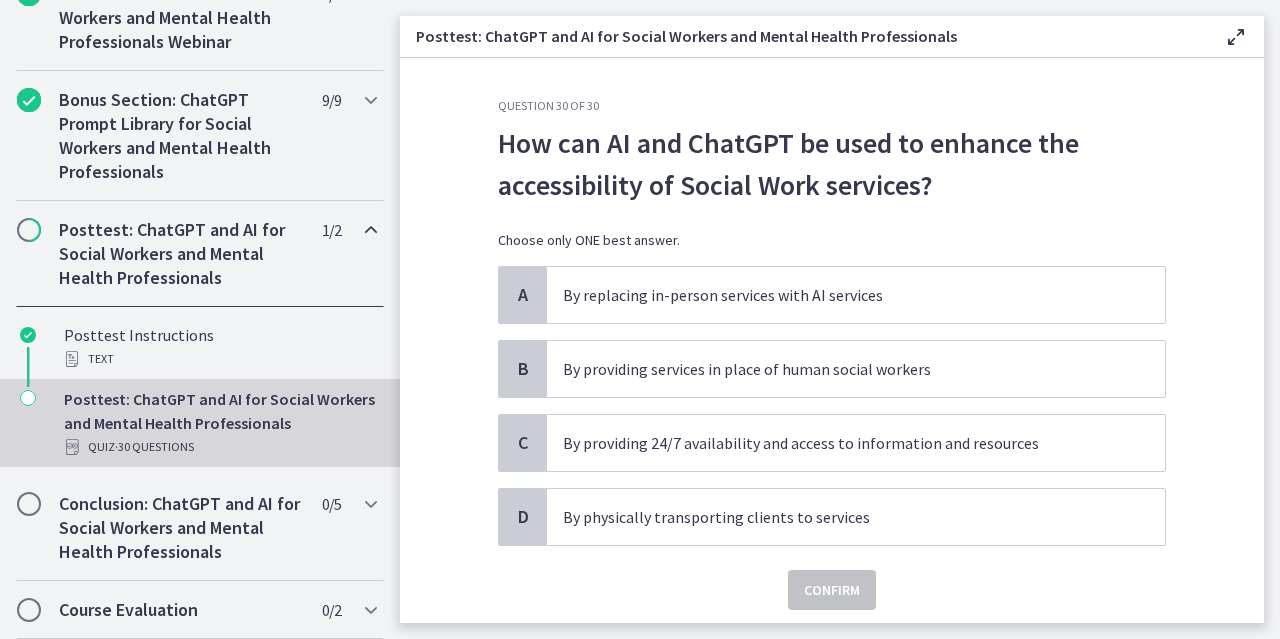 scroll, scrollTop: 64, scrollLeft: 0, axis: vertical 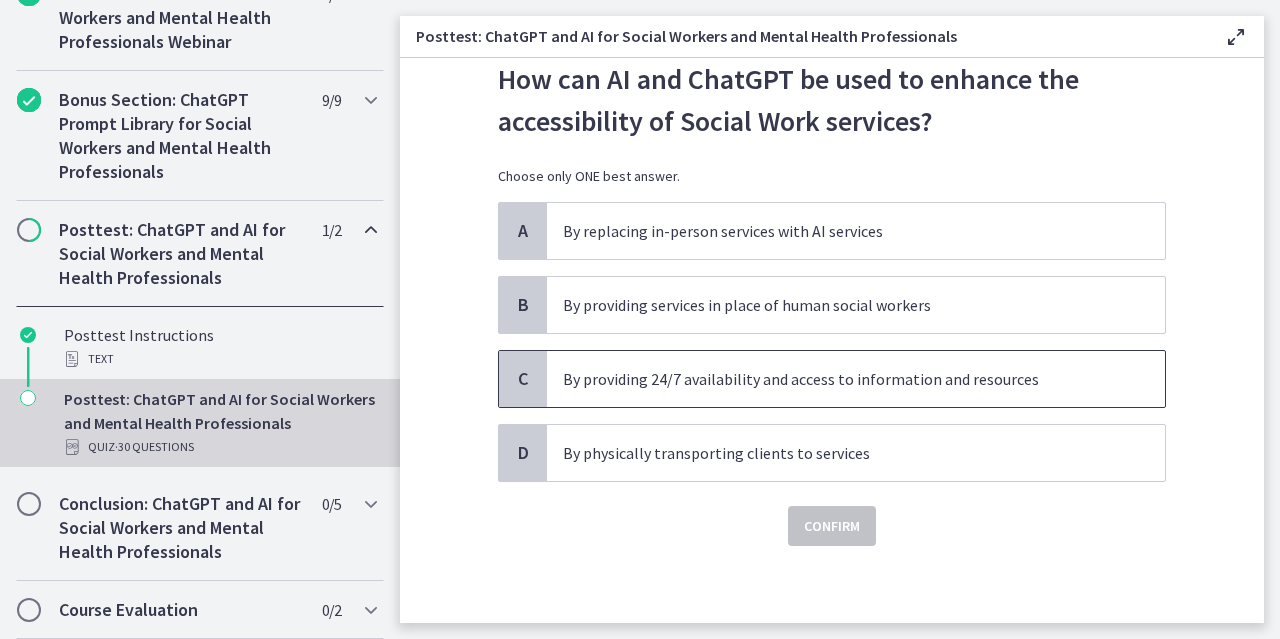 click on "By providing 24/7 availability and access to information and resources" at bounding box center (856, 379) 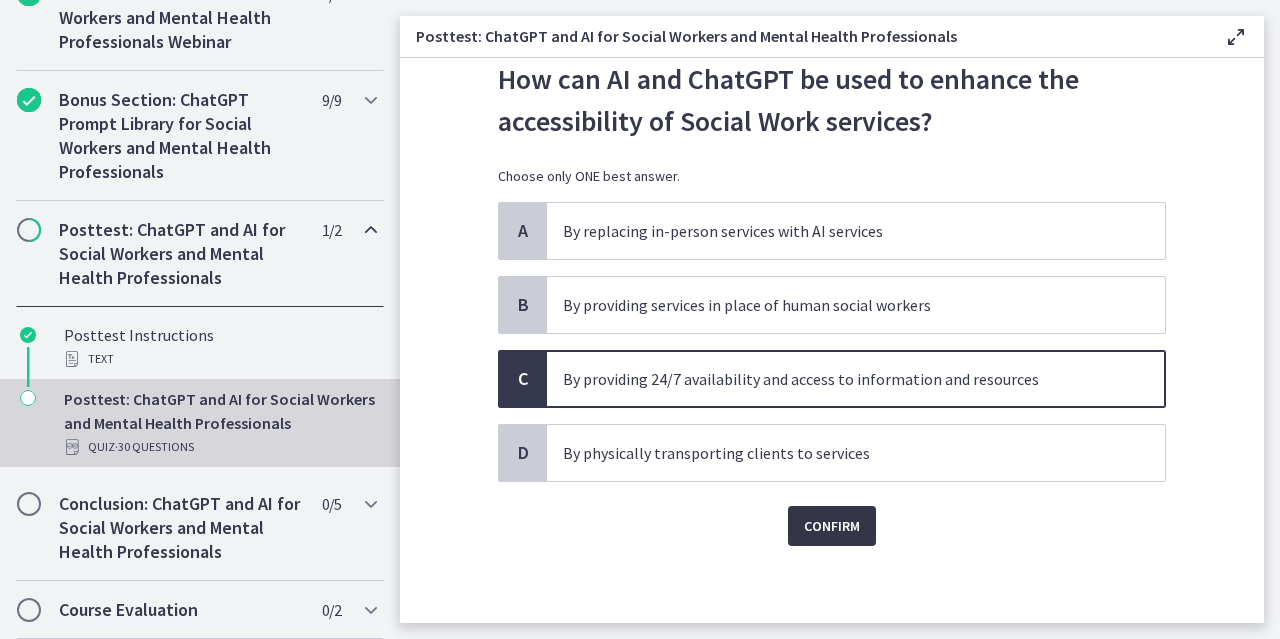 click on "Confirm" at bounding box center [832, 526] 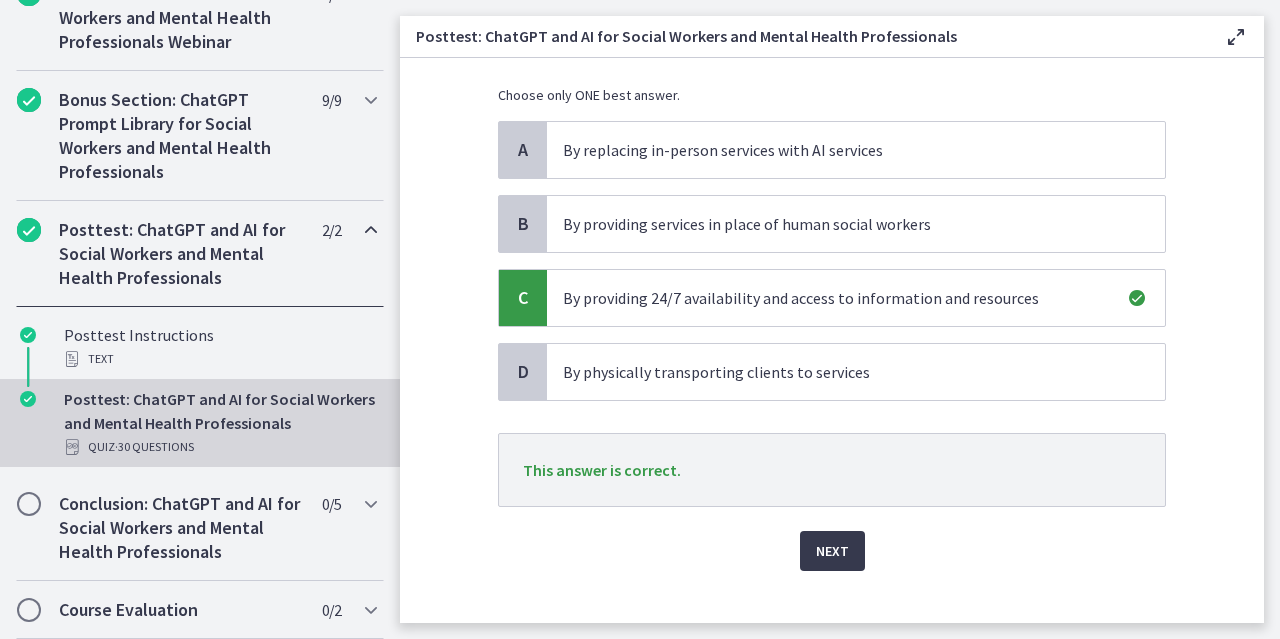 scroll, scrollTop: 147, scrollLeft: 0, axis: vertical 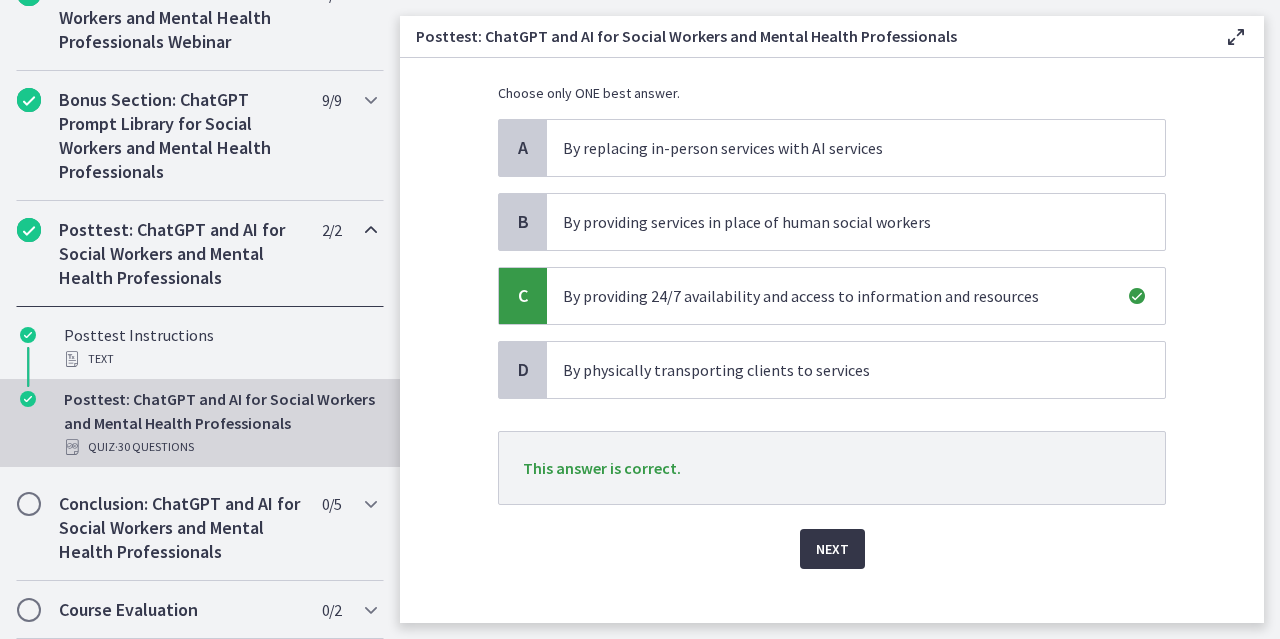 click on "Next" at bounding box center [832, 549] 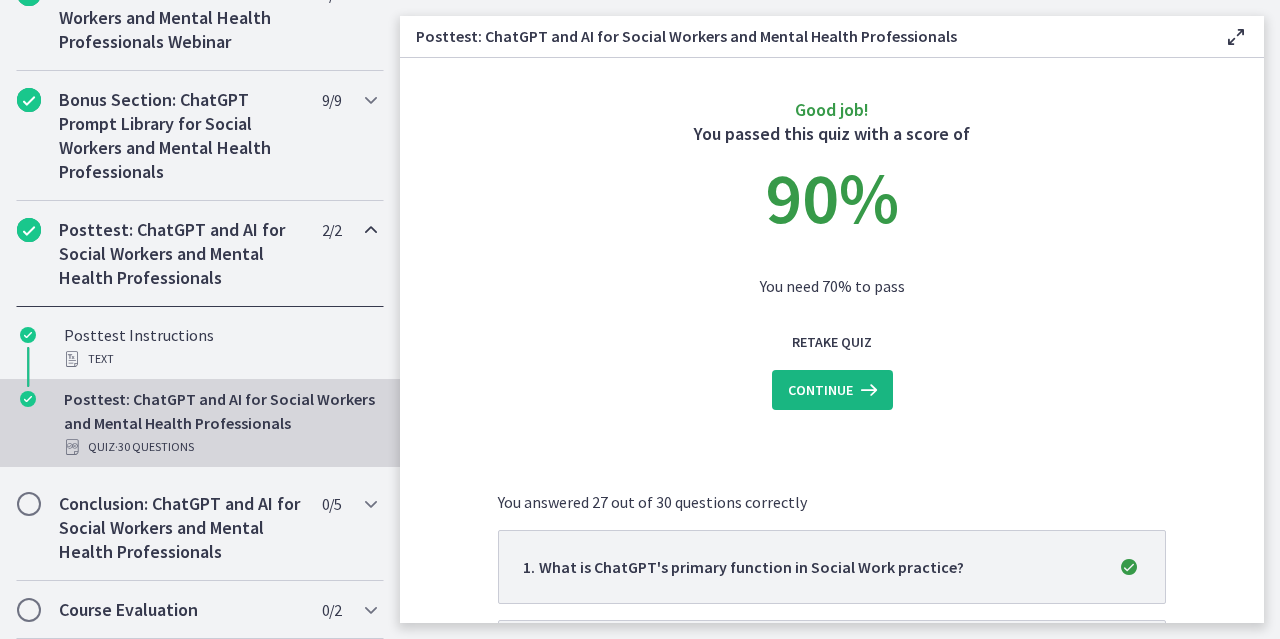 click at bounding box center (867, 390) 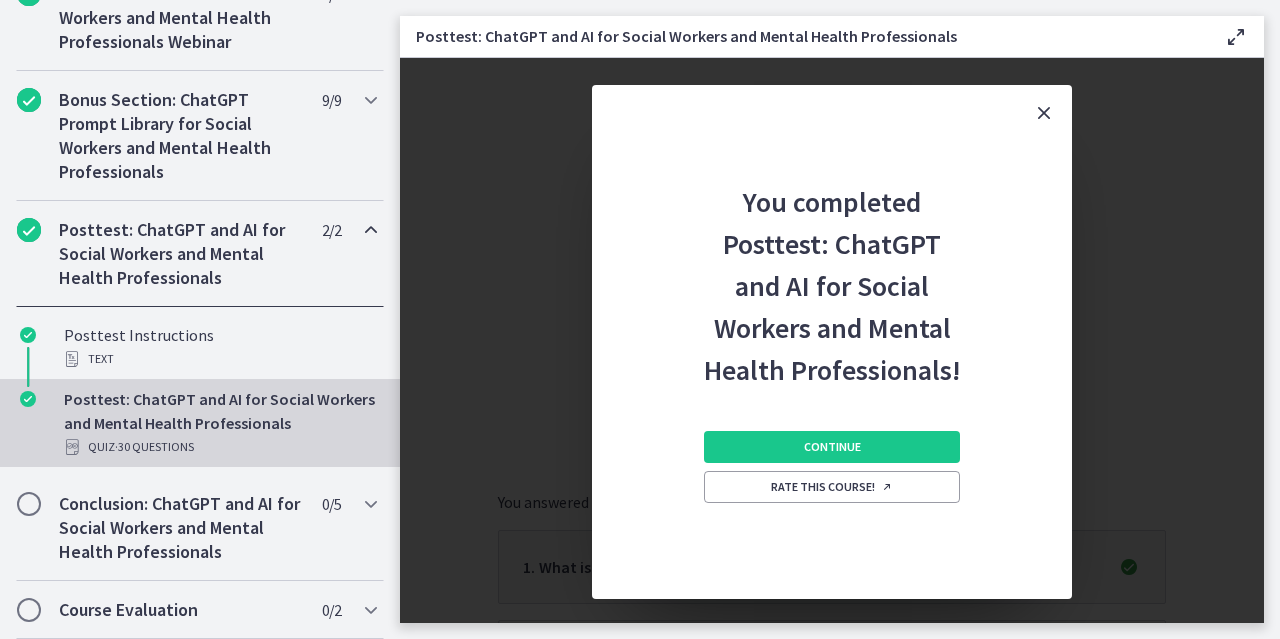 click at bounding box center [1044, 113] 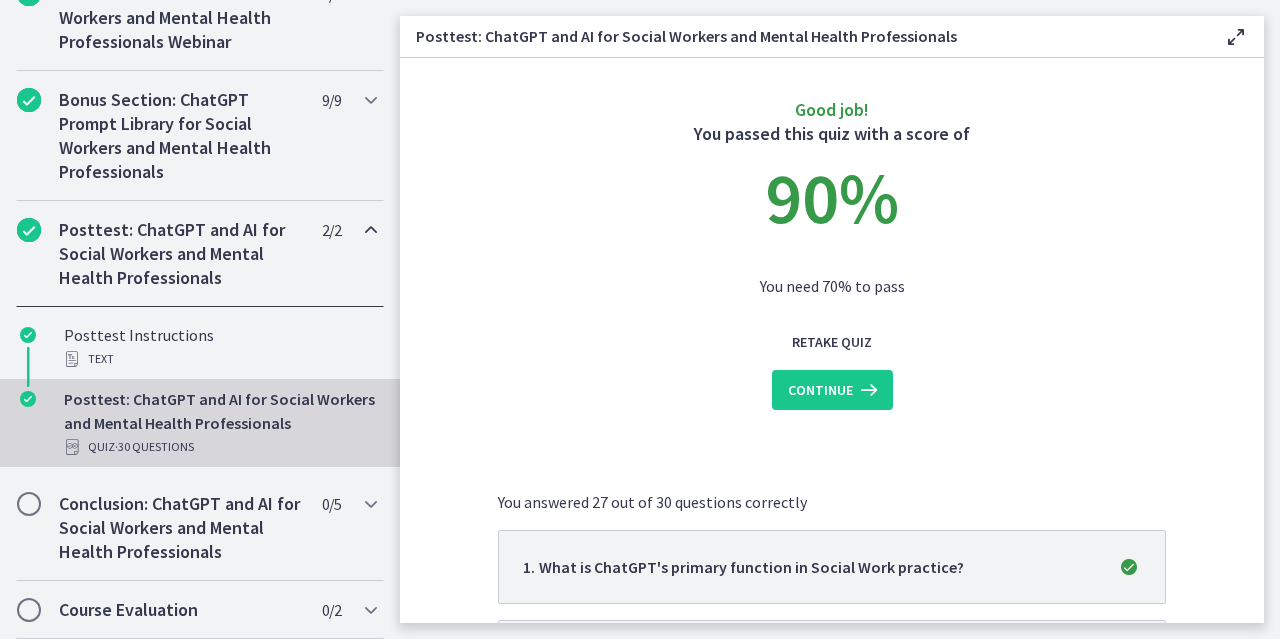 scroll, scrollTop: 1, scrollLeft: 0, axis: vertical 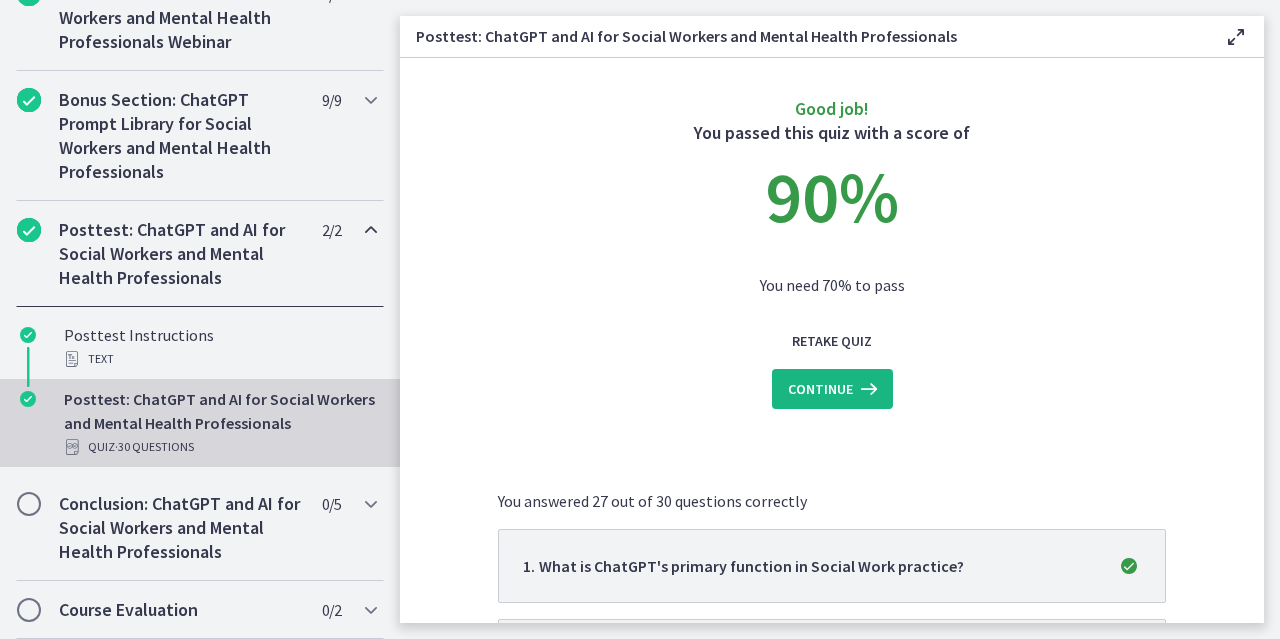 click at bounding box center (867, 389) 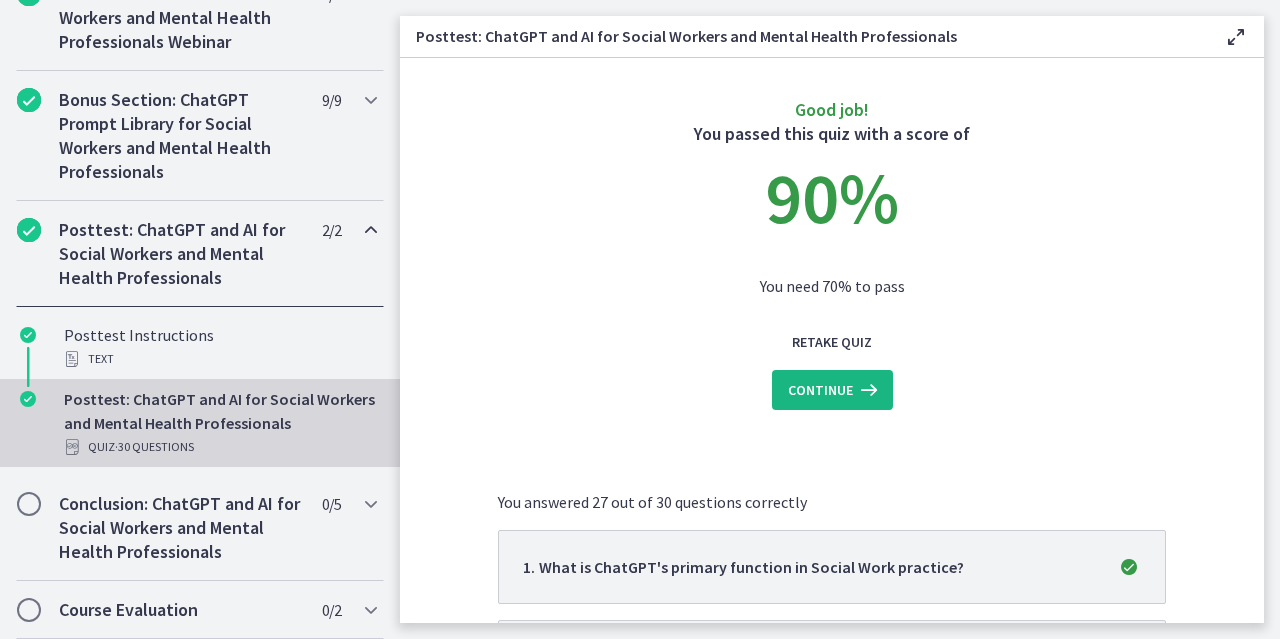 click at bounding box center (867, 390) 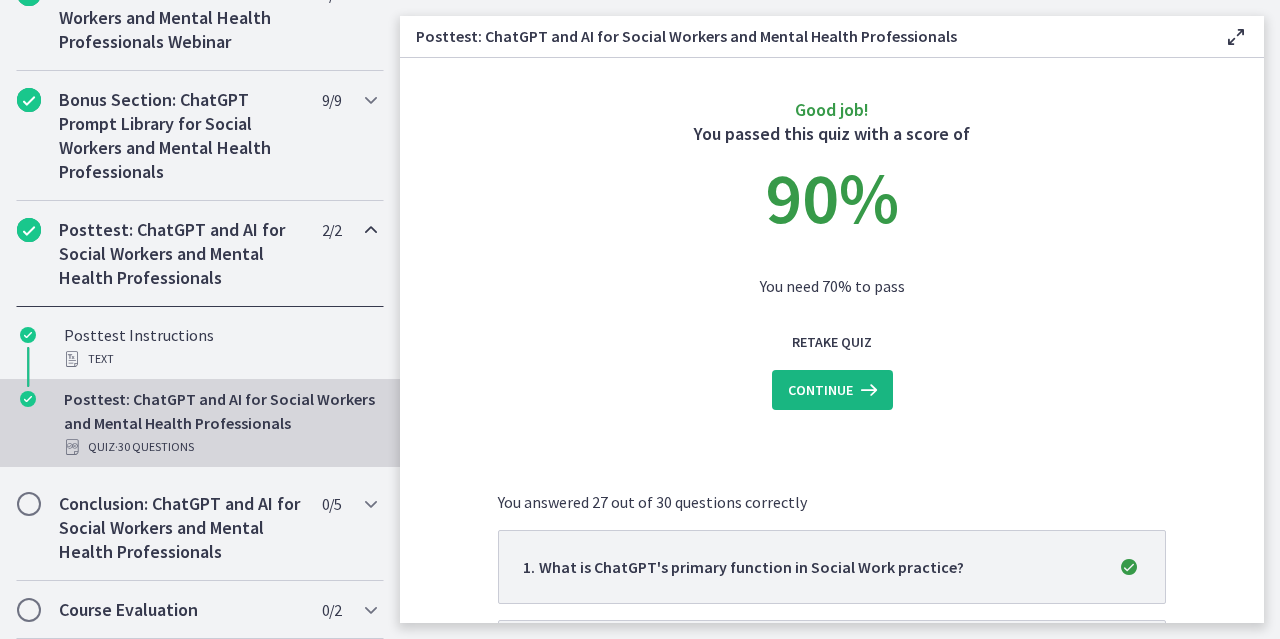 click on "Continue" at bounding box center [820, 390] 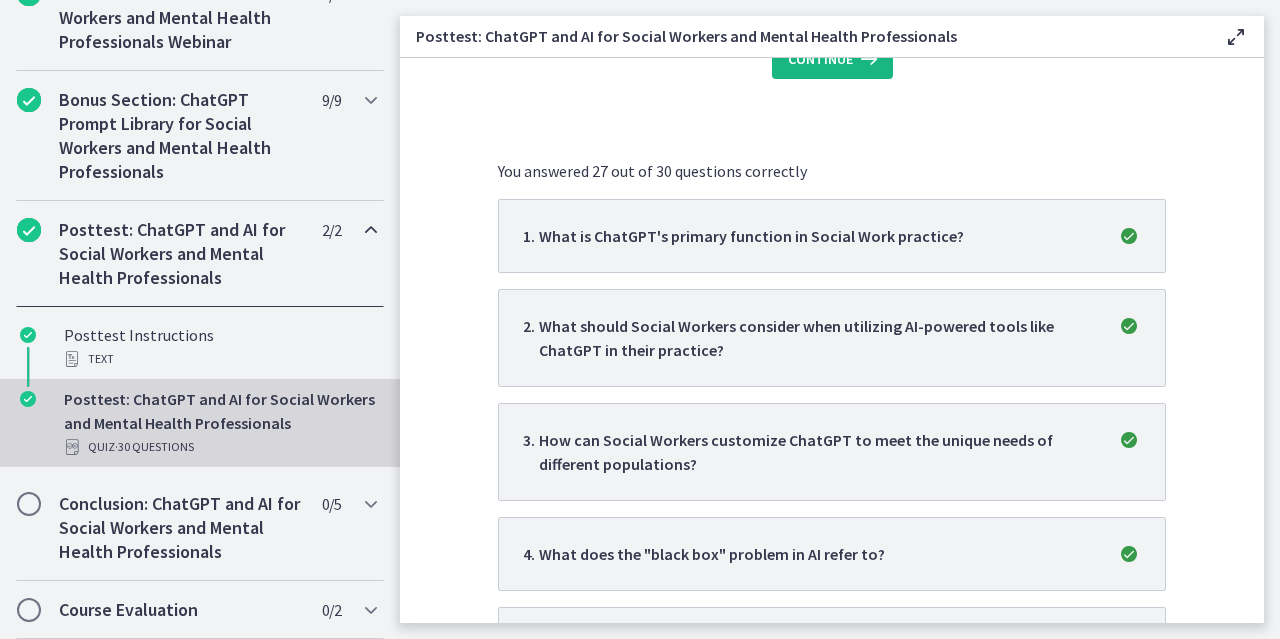 scroll, scrollTop: 332, scrollLeft: 0, axis: vertical 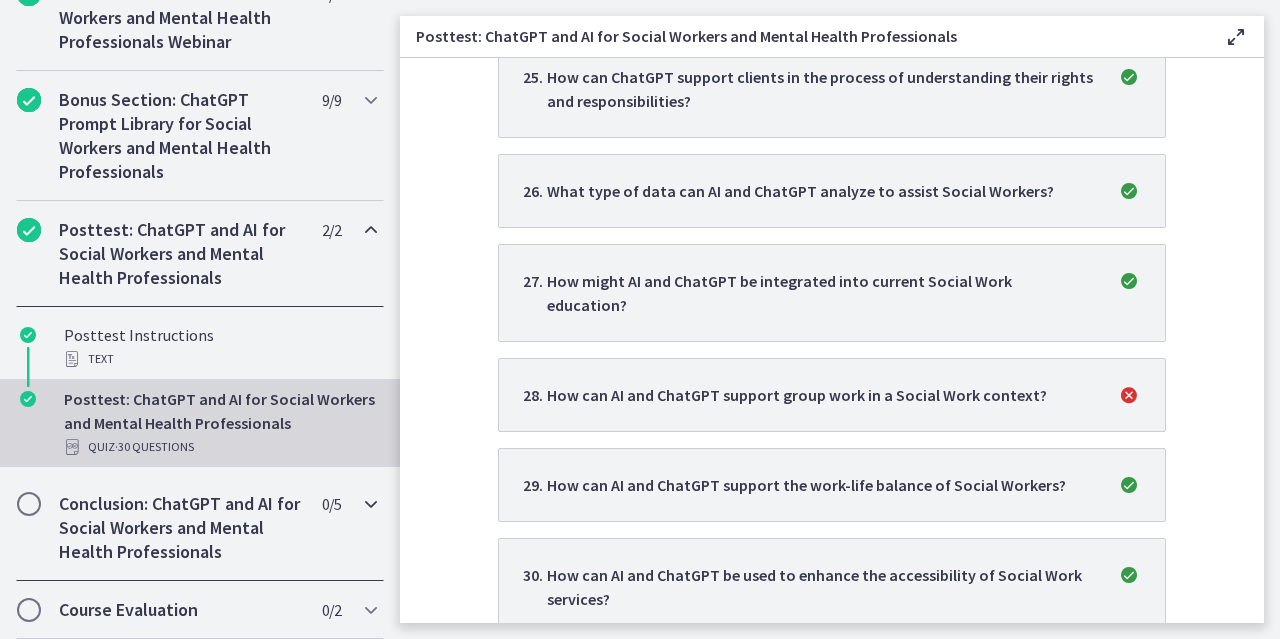 click on "Conclusion: ChatGPT and AI for Social Workers and Mental Health Professionals" at bounding box center (181, 528) 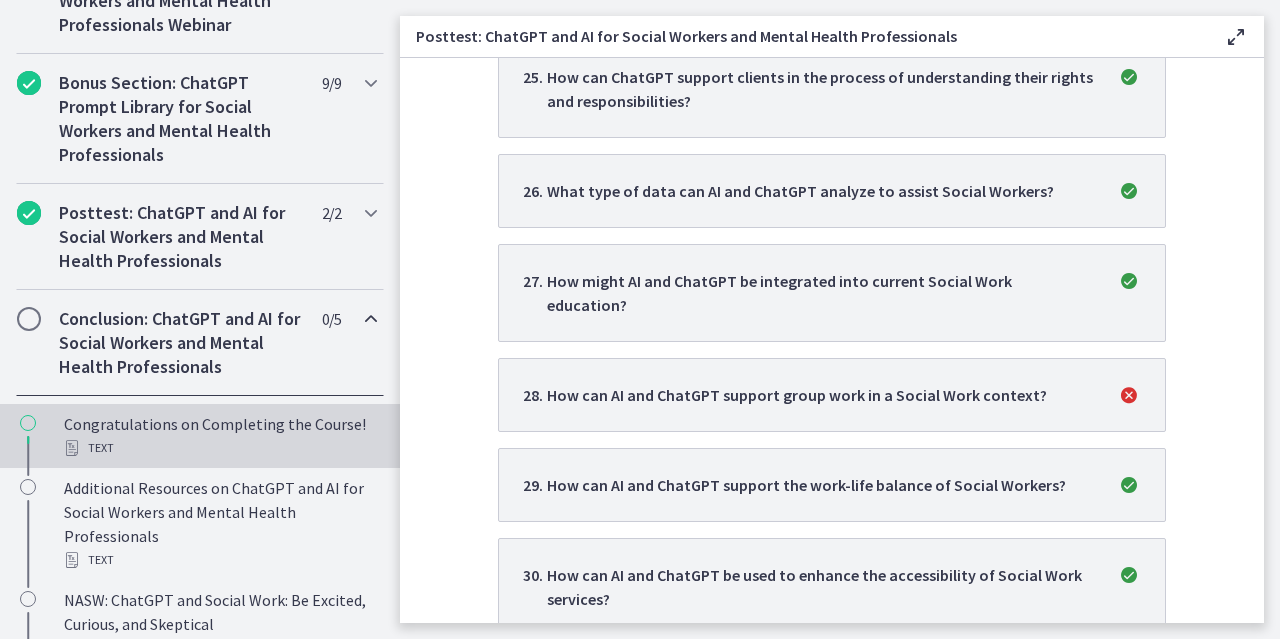 click on "Congratulations on Completing the Course!
Text" at bounding box center (220, 436) 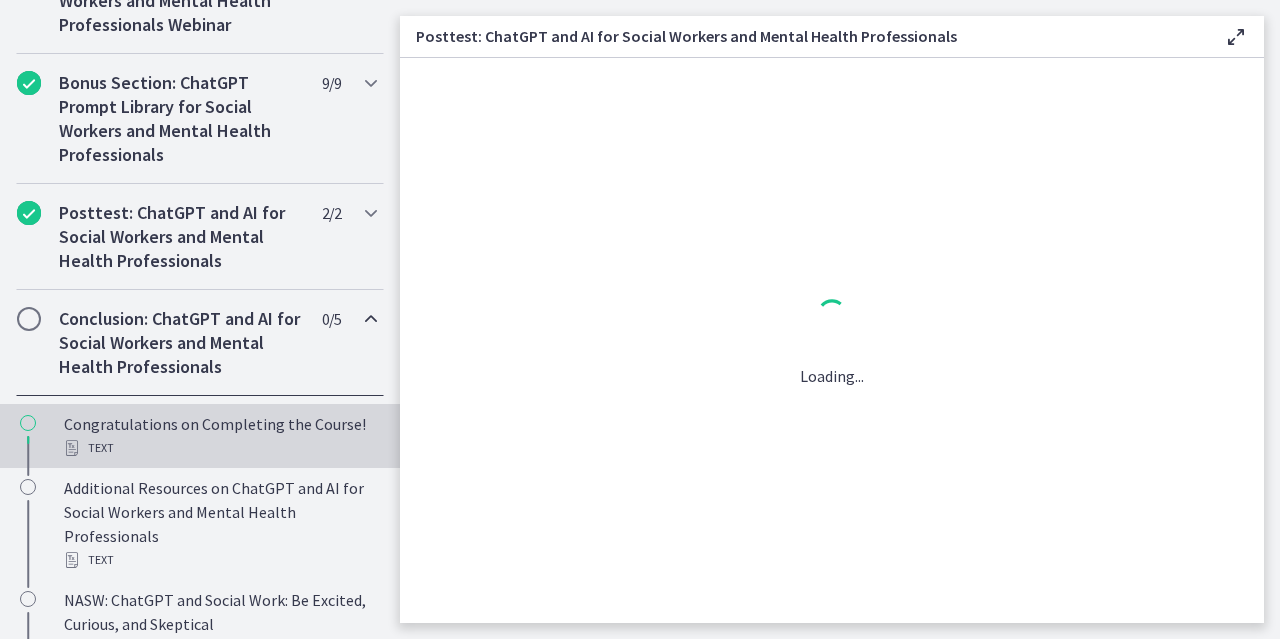 scroll, scrollTop: 0, scrollLeft: 0, axis: both 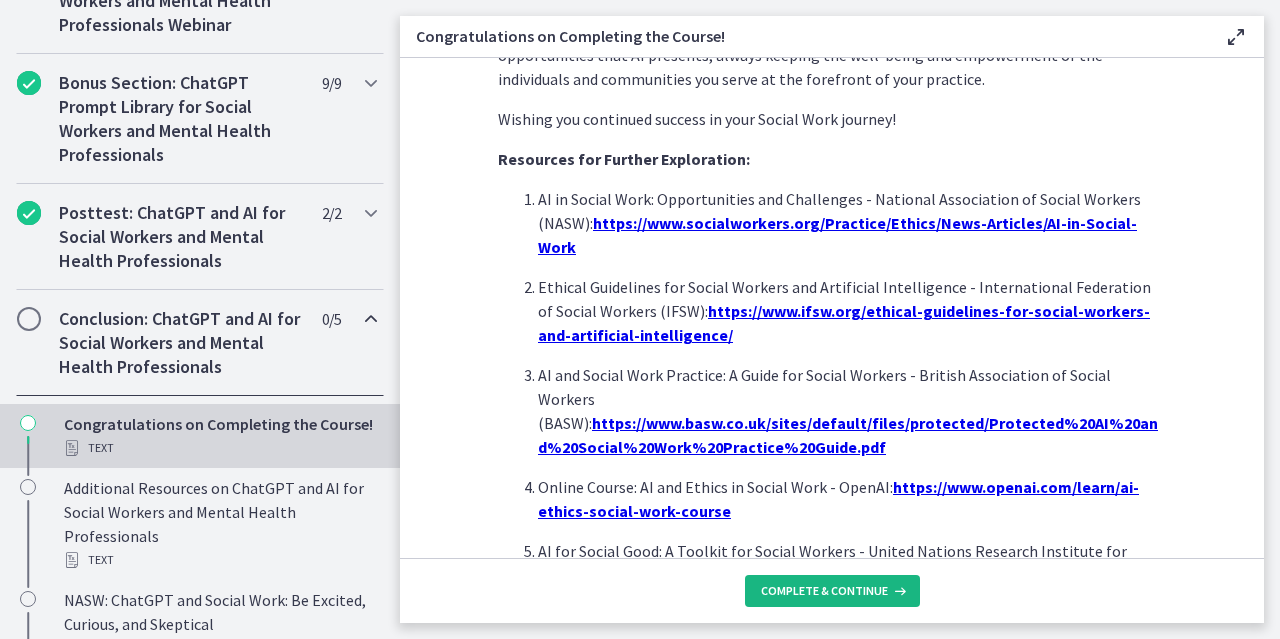 click on "Complete & continue" at bounding box center (824, 591) 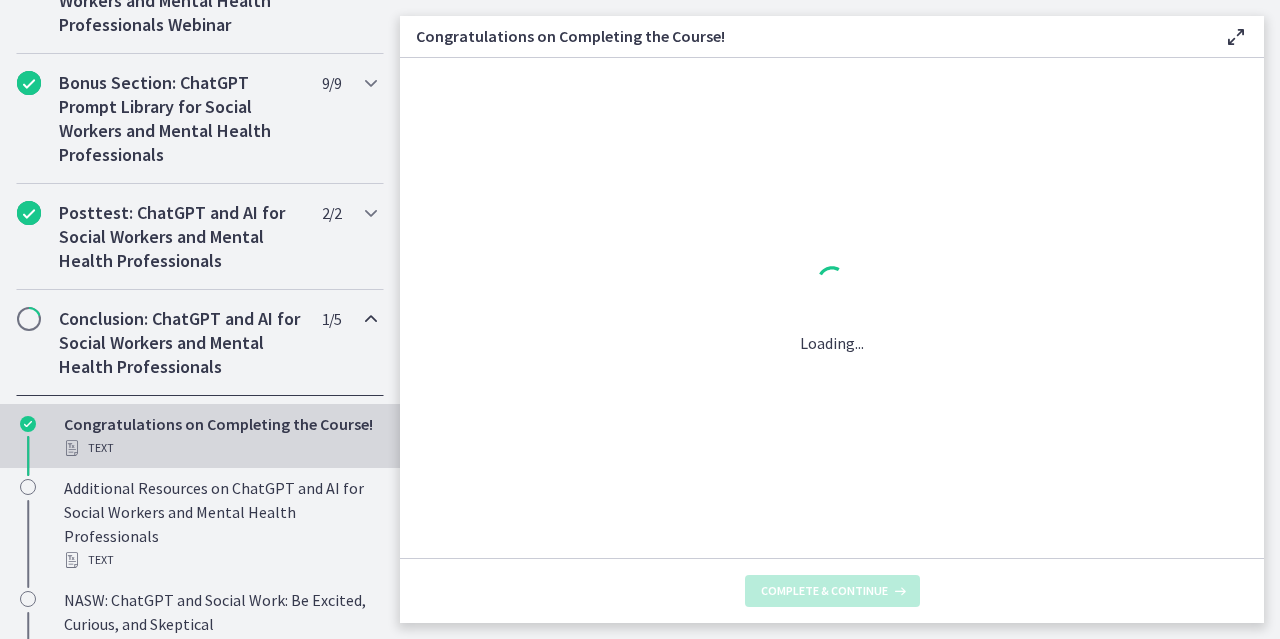 scroll, scrollTop: 0, scrollLeft: 0, axis: both 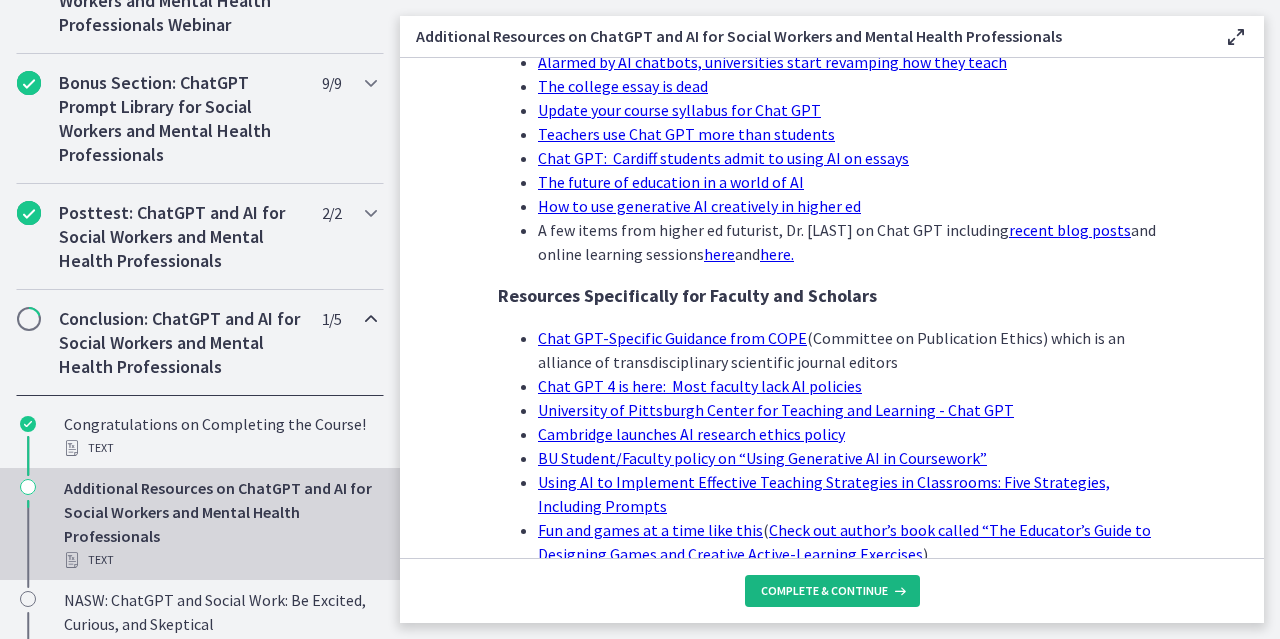 click on "Complete & continue" at bounding box center [824, 591] 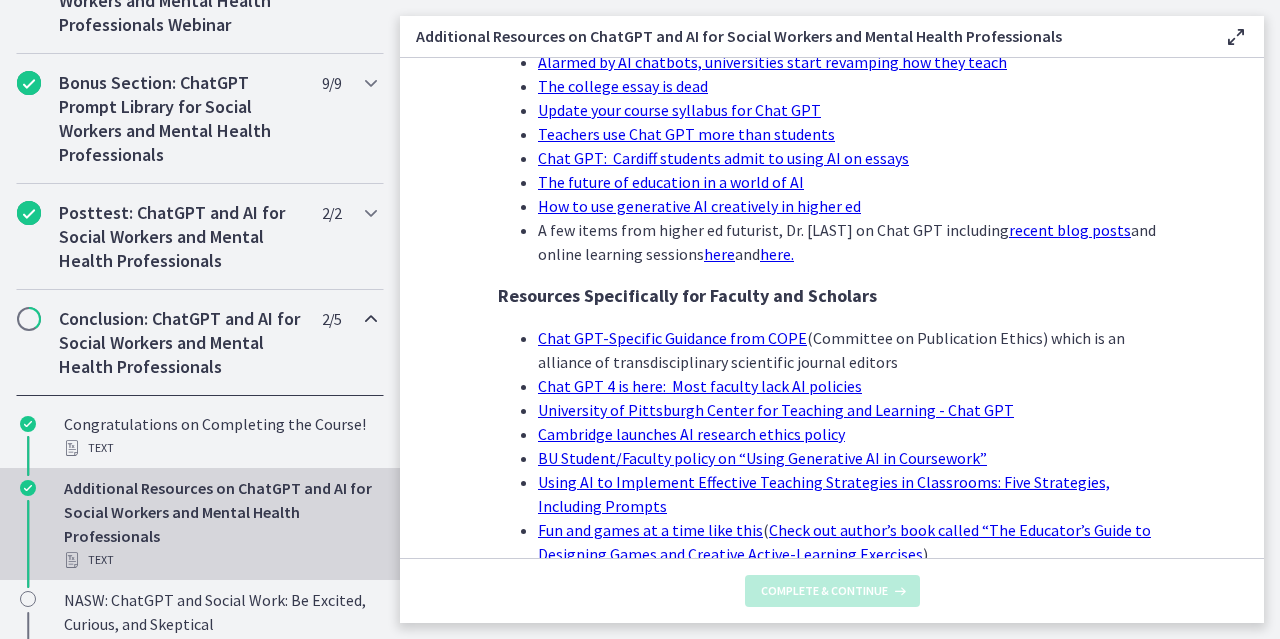 scroll, scrollTop: 0, scrollLeft: 0, axis: both 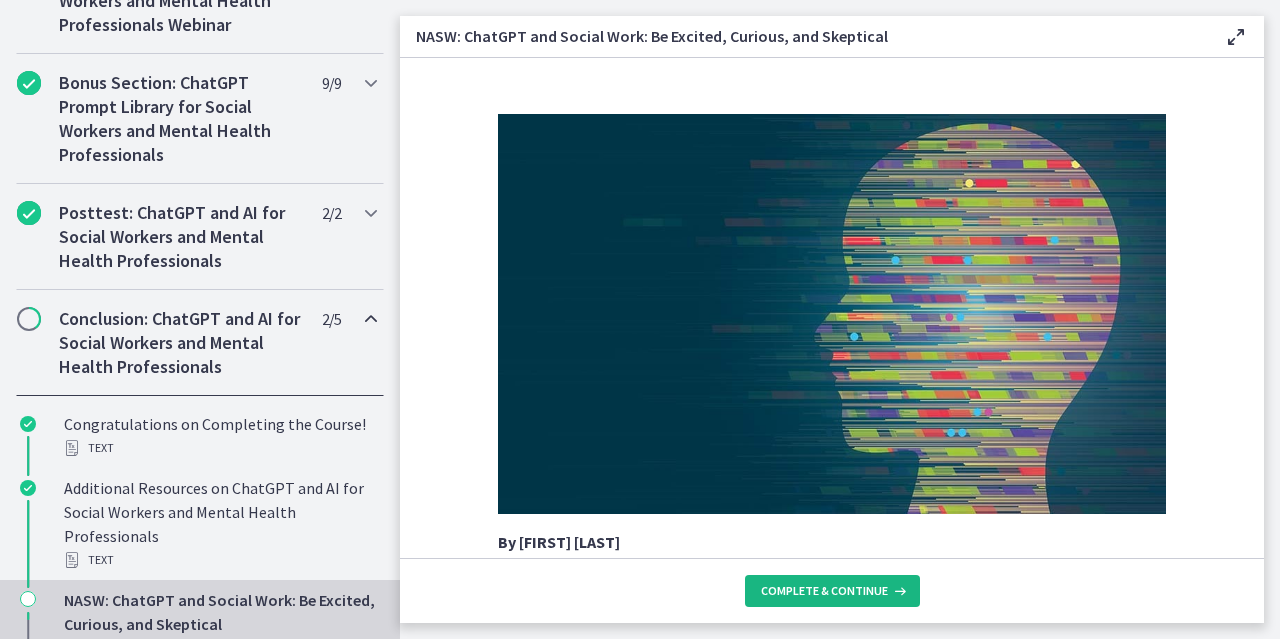 click on "Complete & continue" at bounding box center [824, 591] 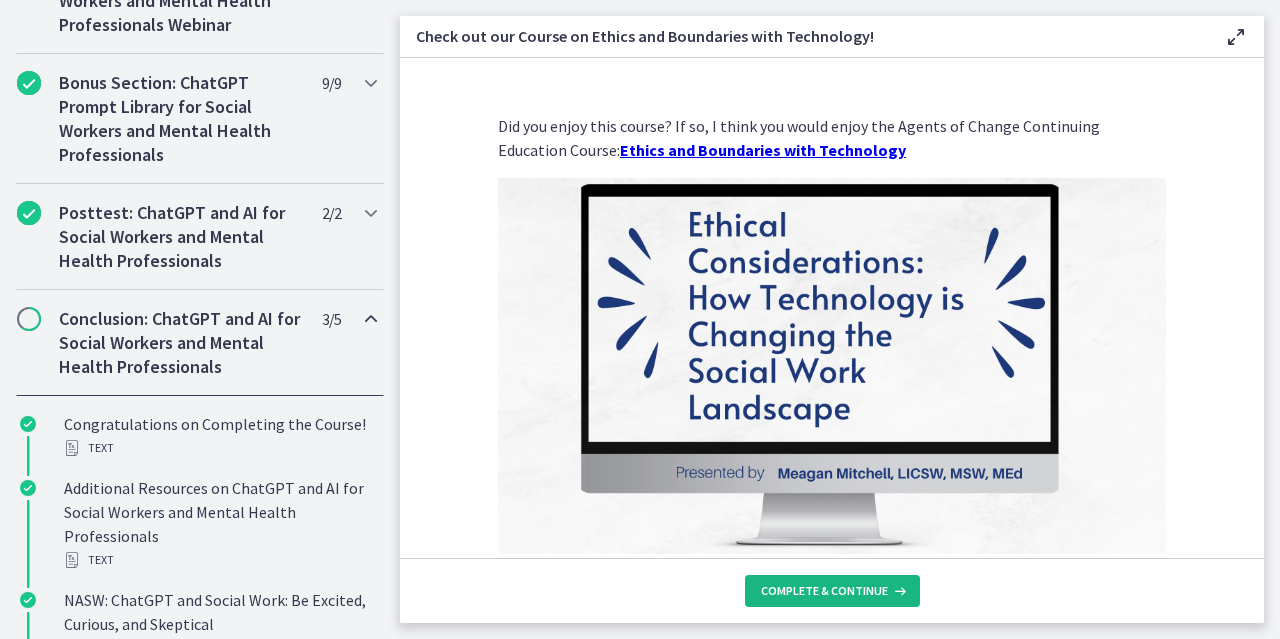 click on "Complete & continue" at bounding box center [824, 591] 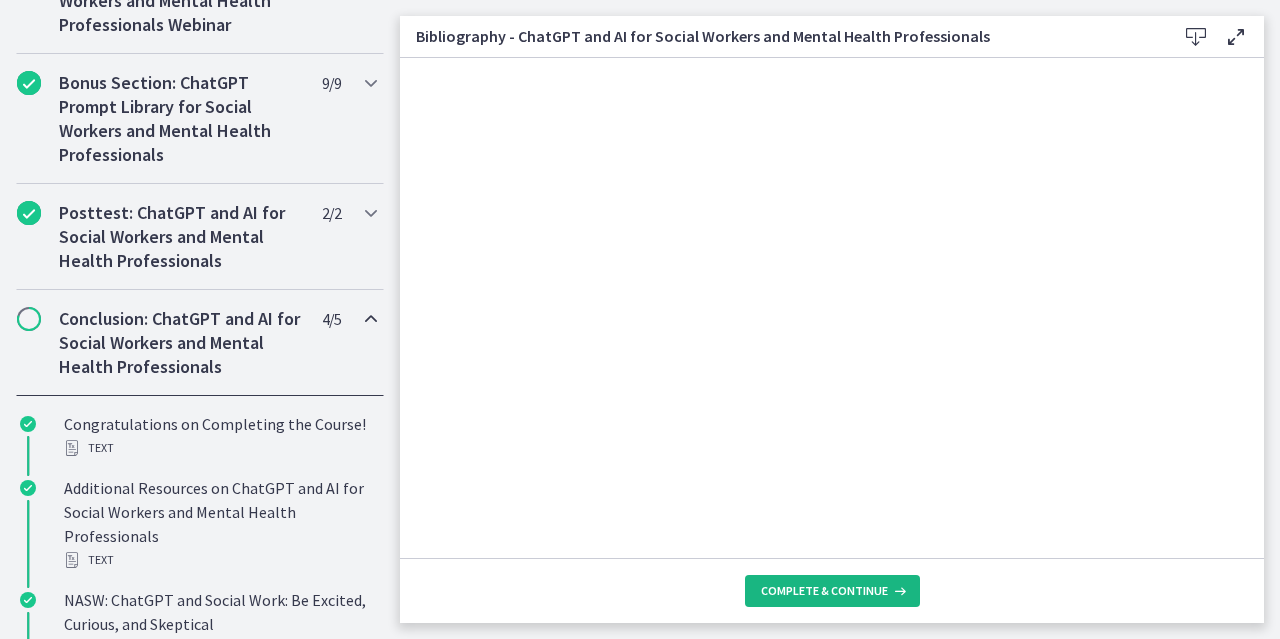 click on "Complete & continue" at bounding box center [824, 591] 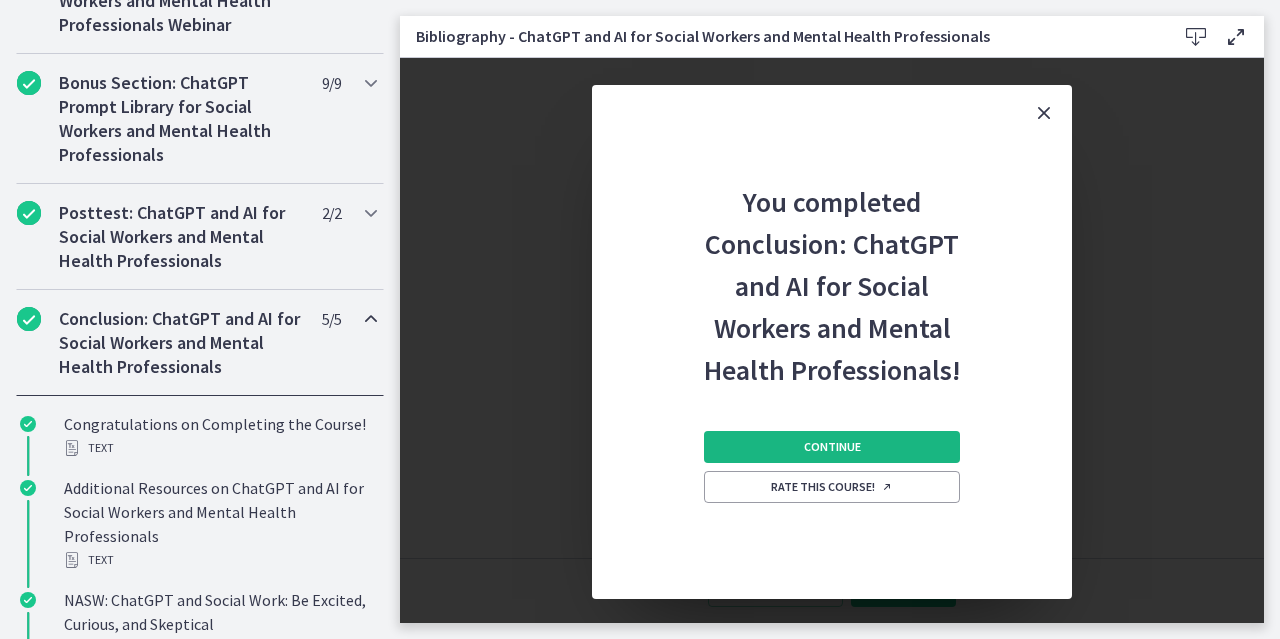 click on "Continue" at bounding box center (832, 447) 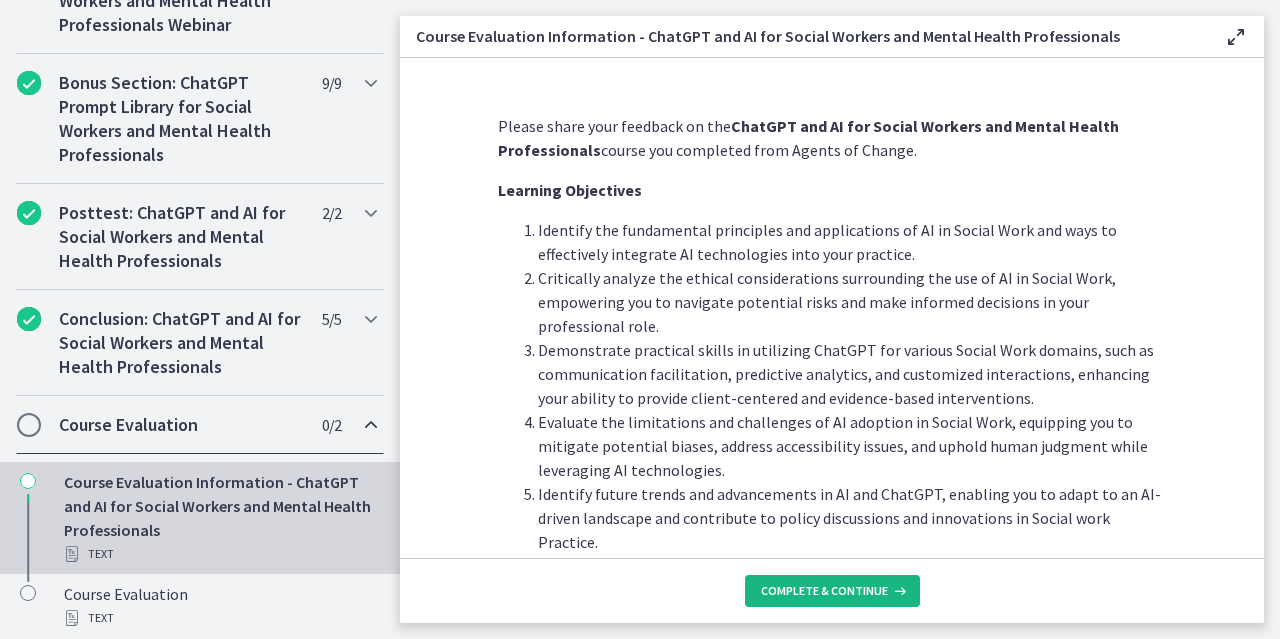 click on "Complete & continue" at bounding box center [824, 591] 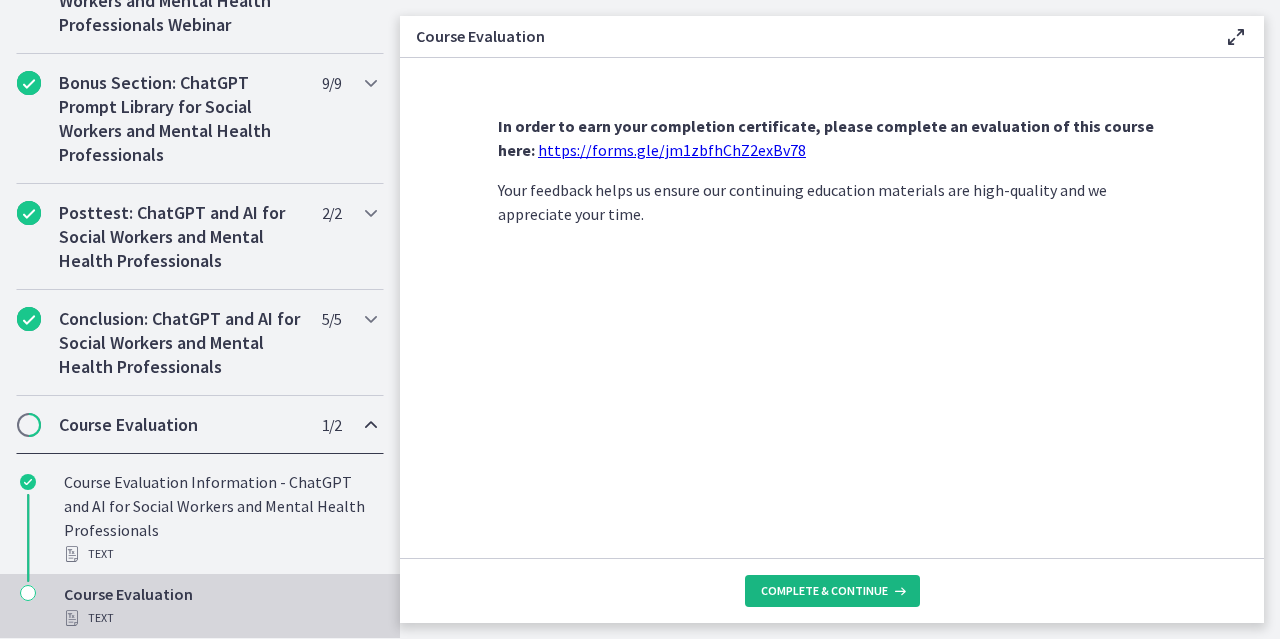 click on "Complete & continue" at bounding box center (824, 591) 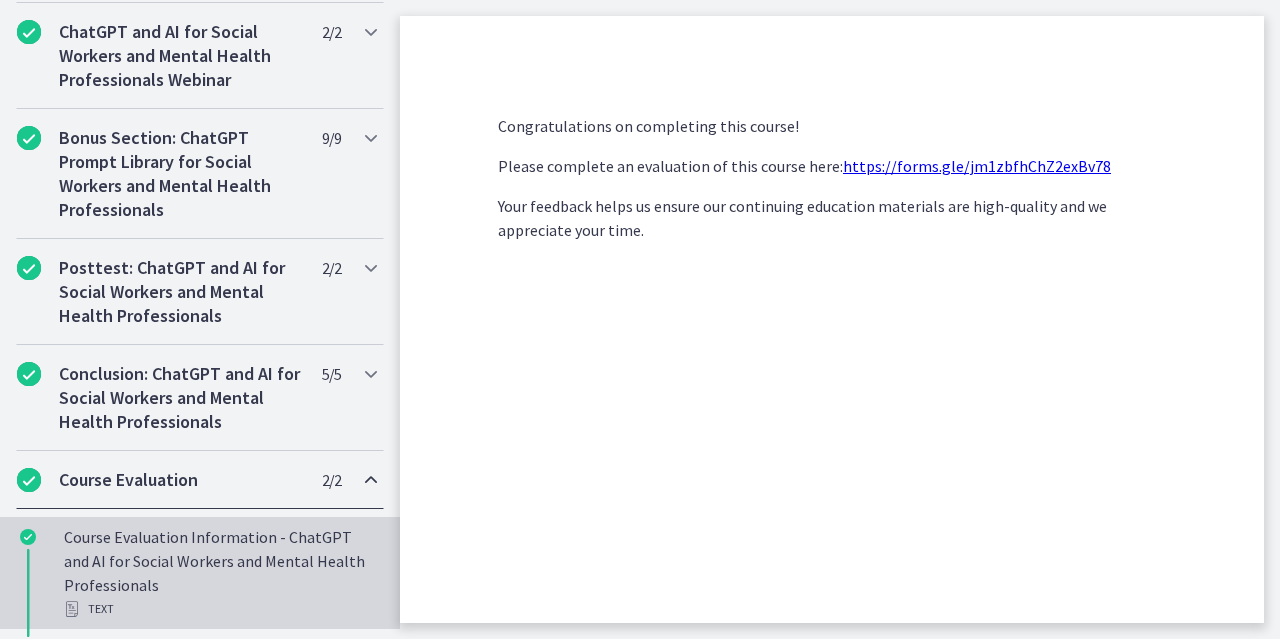 scroll, scrollTop: 1194, scrollLeft: 0, axis: vertical 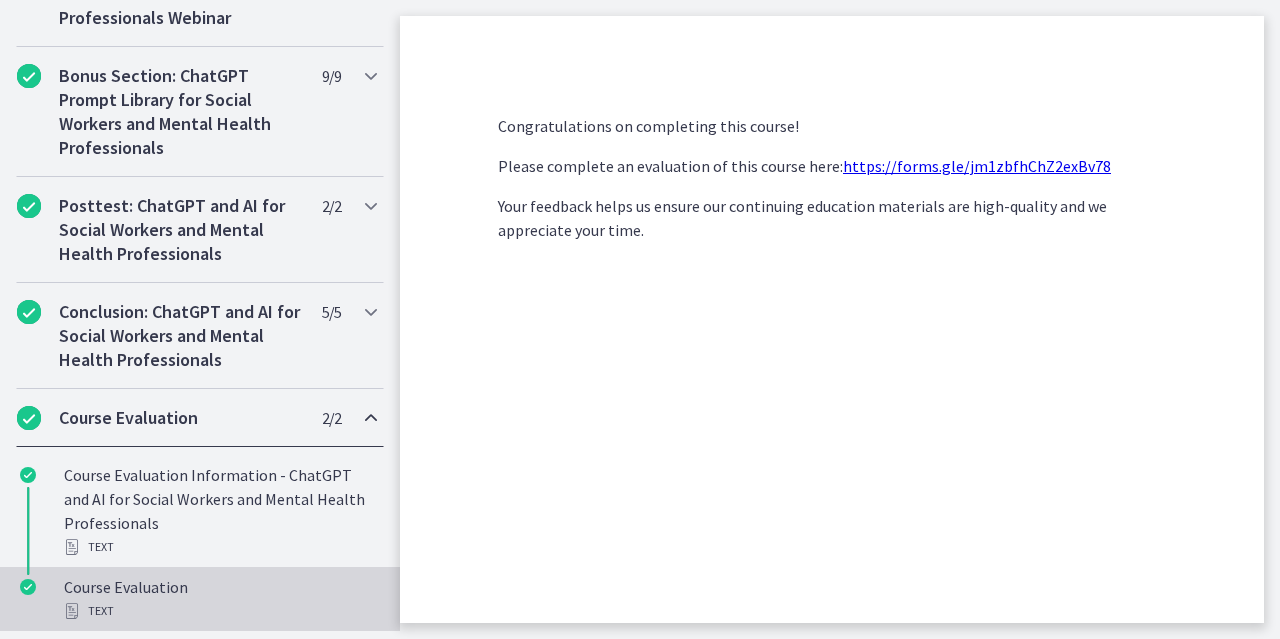 click on "Course Evaluation
Text" at bounding box center [220, 599] 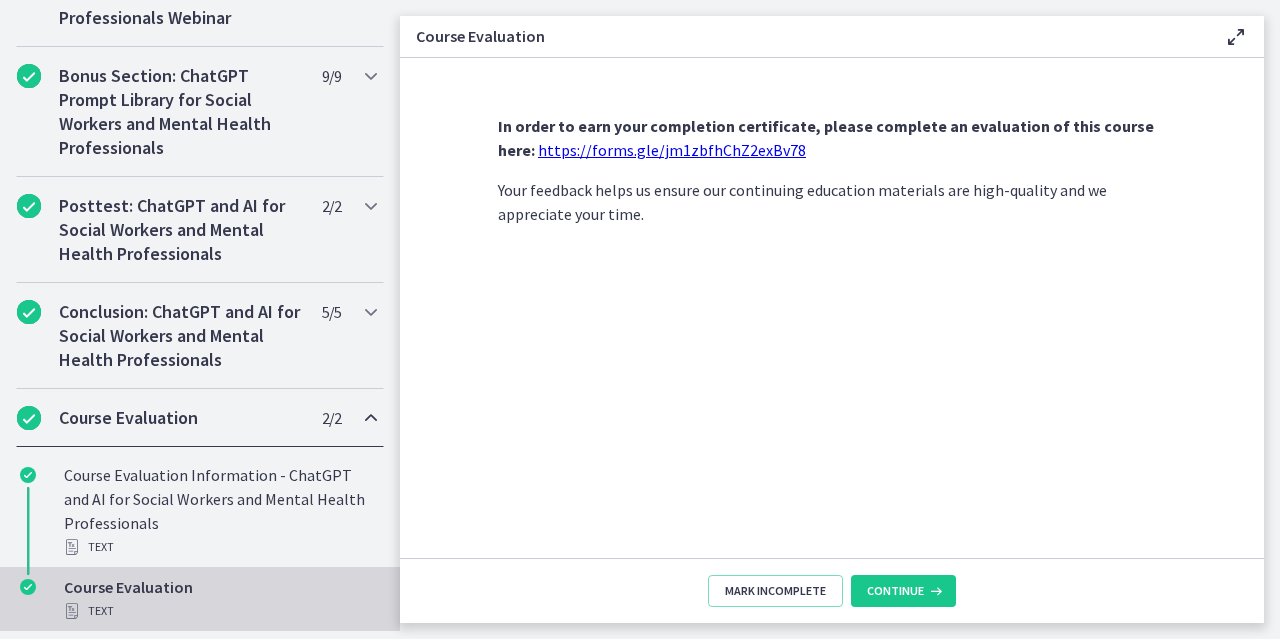 click on "https://forms.gle/jm1zbfhChZ2exBv78" at bounding box center (672, 150) 